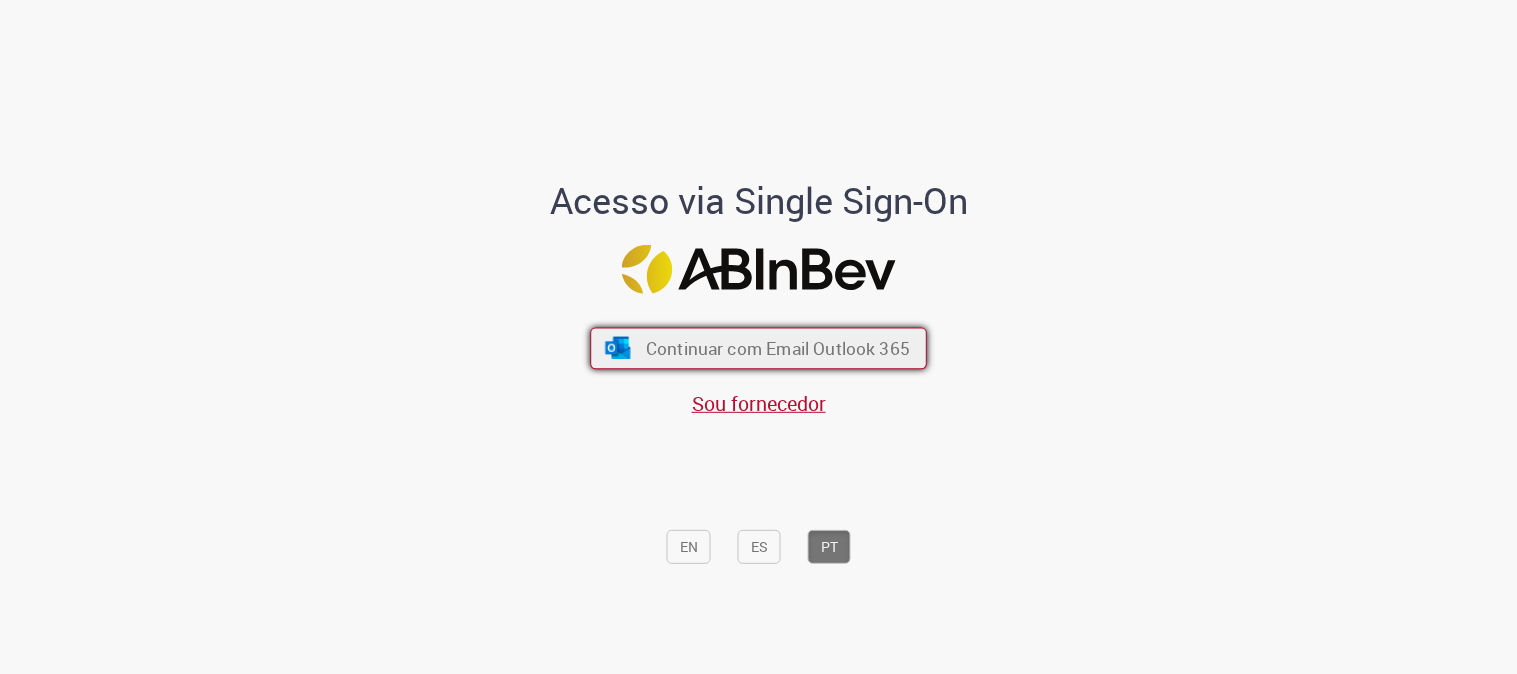 scroll, scrollTop: 0, scrollLeft: 0, axis: both 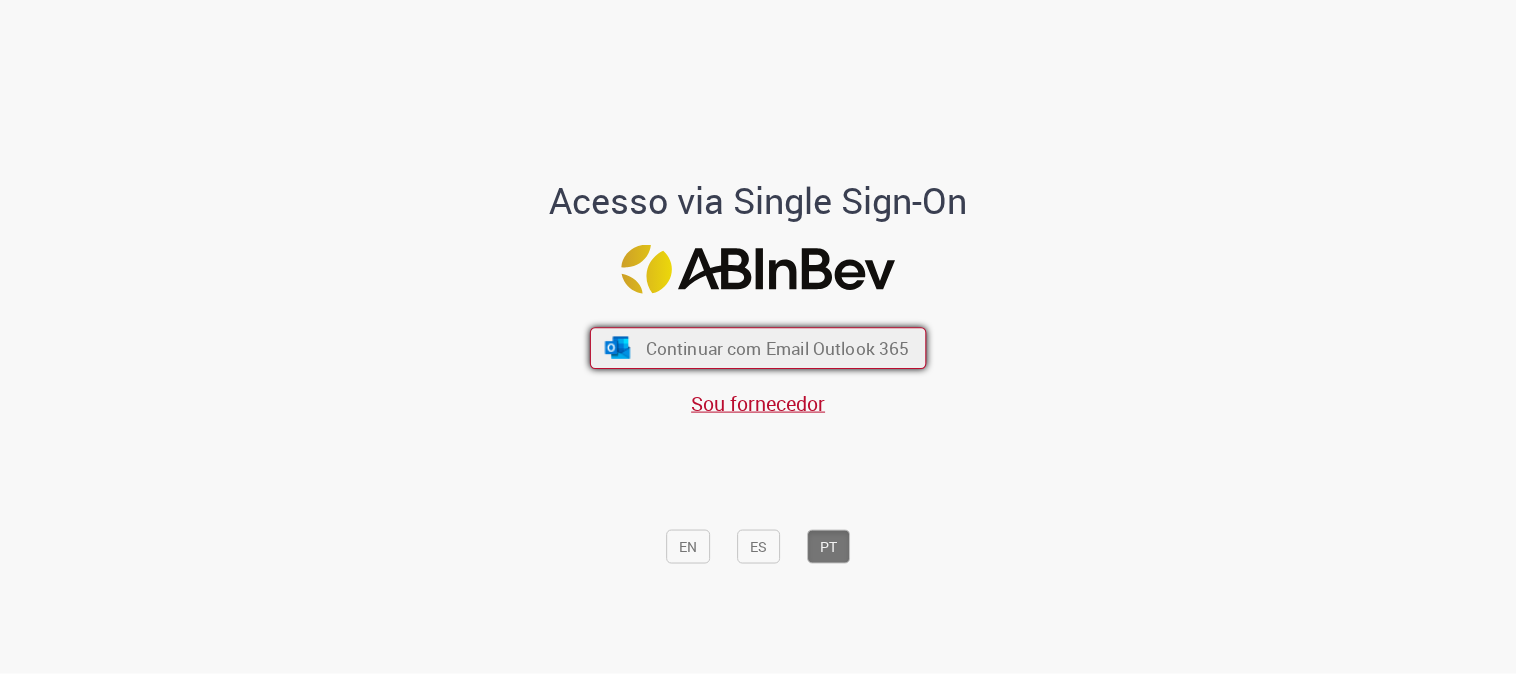 click on "Continuar com Email Outlook 365" at bounding box center (758, 348) 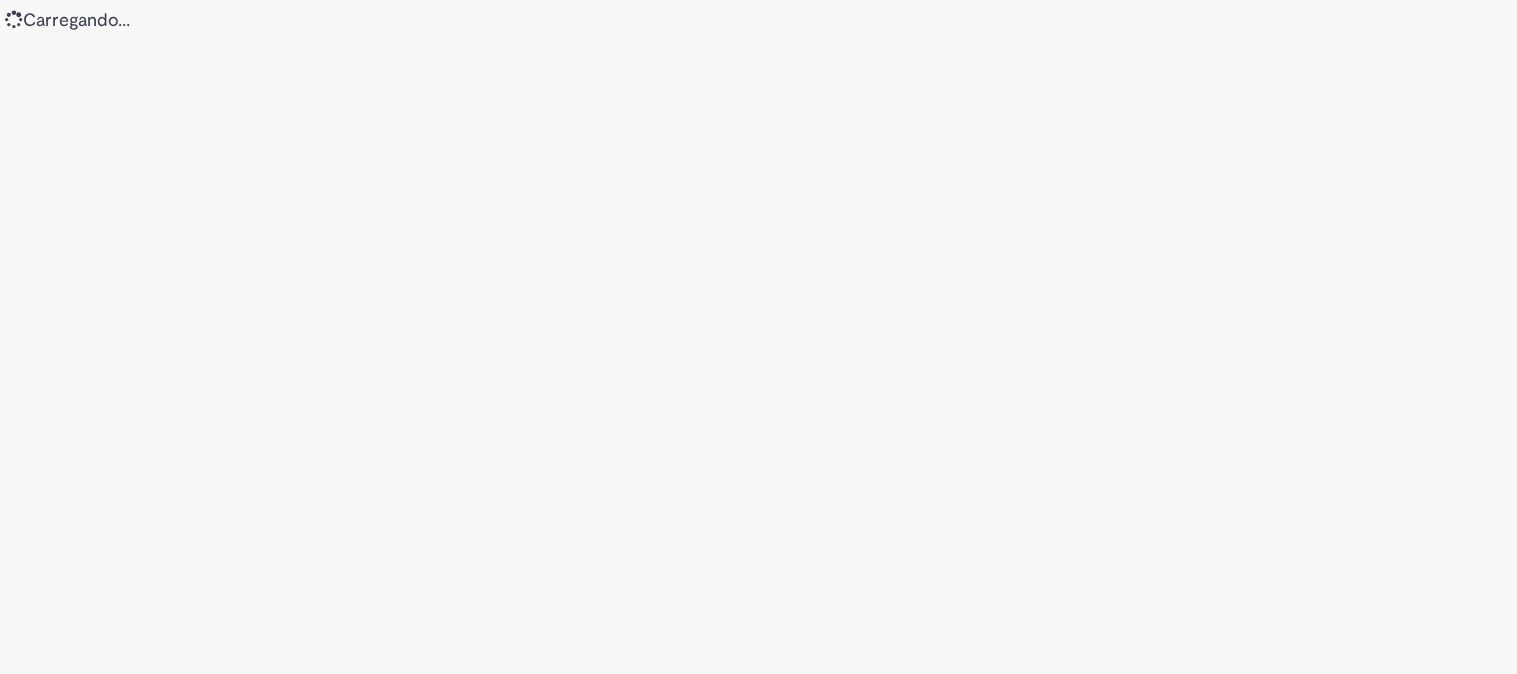 scroll, scrollTop: 0, scrollLeft: 0, axis: both 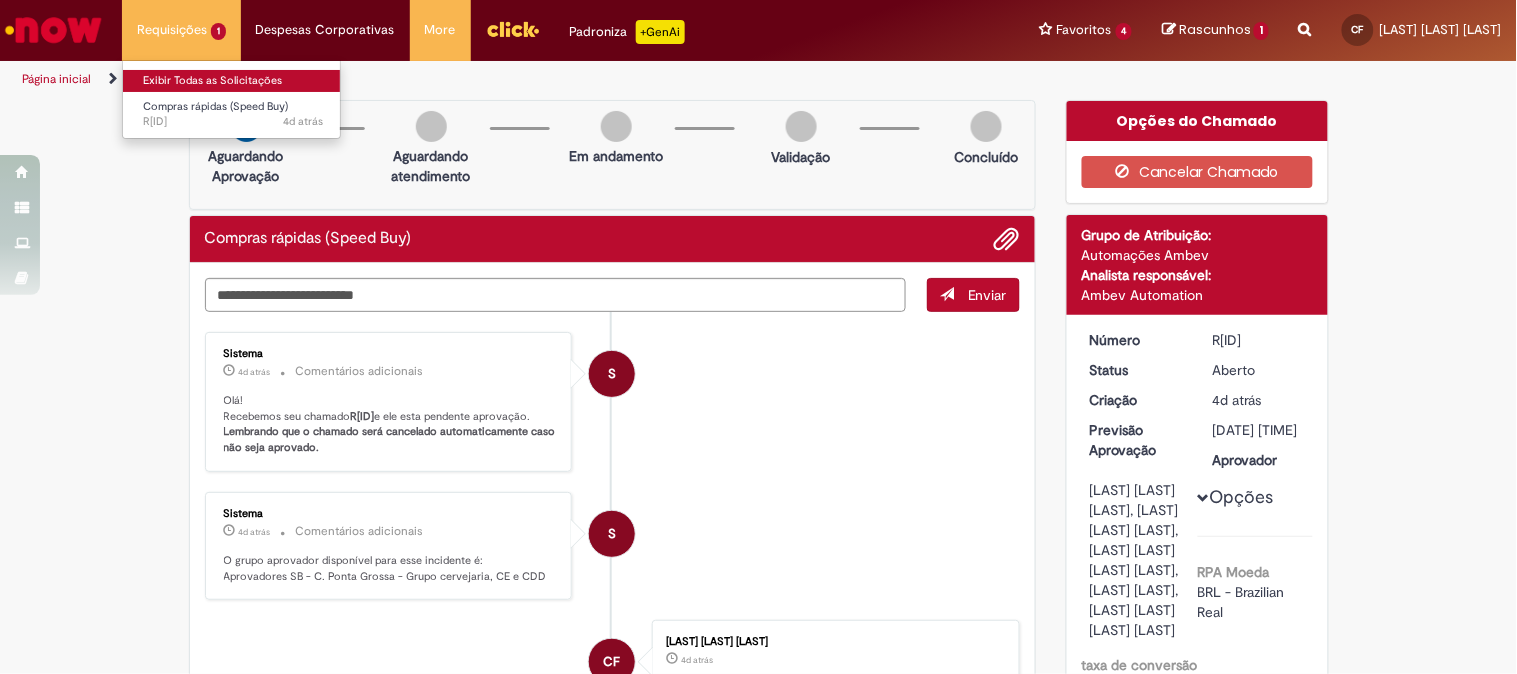 click on "Exibir Todas as Solicitações" at bounding box center (233, 81) 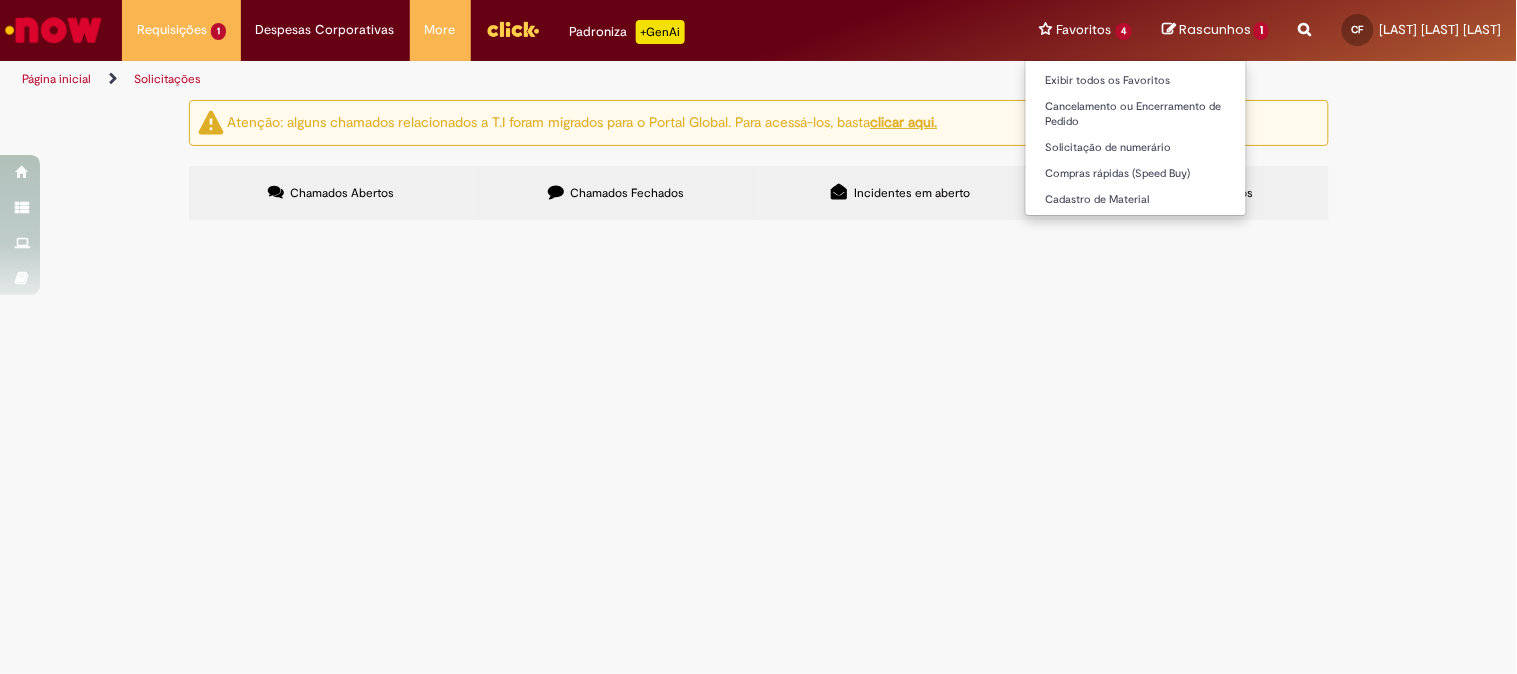 click on "Favoritos   4
Exibir todos os Favoritos
Cancelamento ou Encerramento de Pedido
Solicitação de numerário
Compras rápidas (Speed Buy)
Cadastro de Material" at bounding box center [1086, 30] 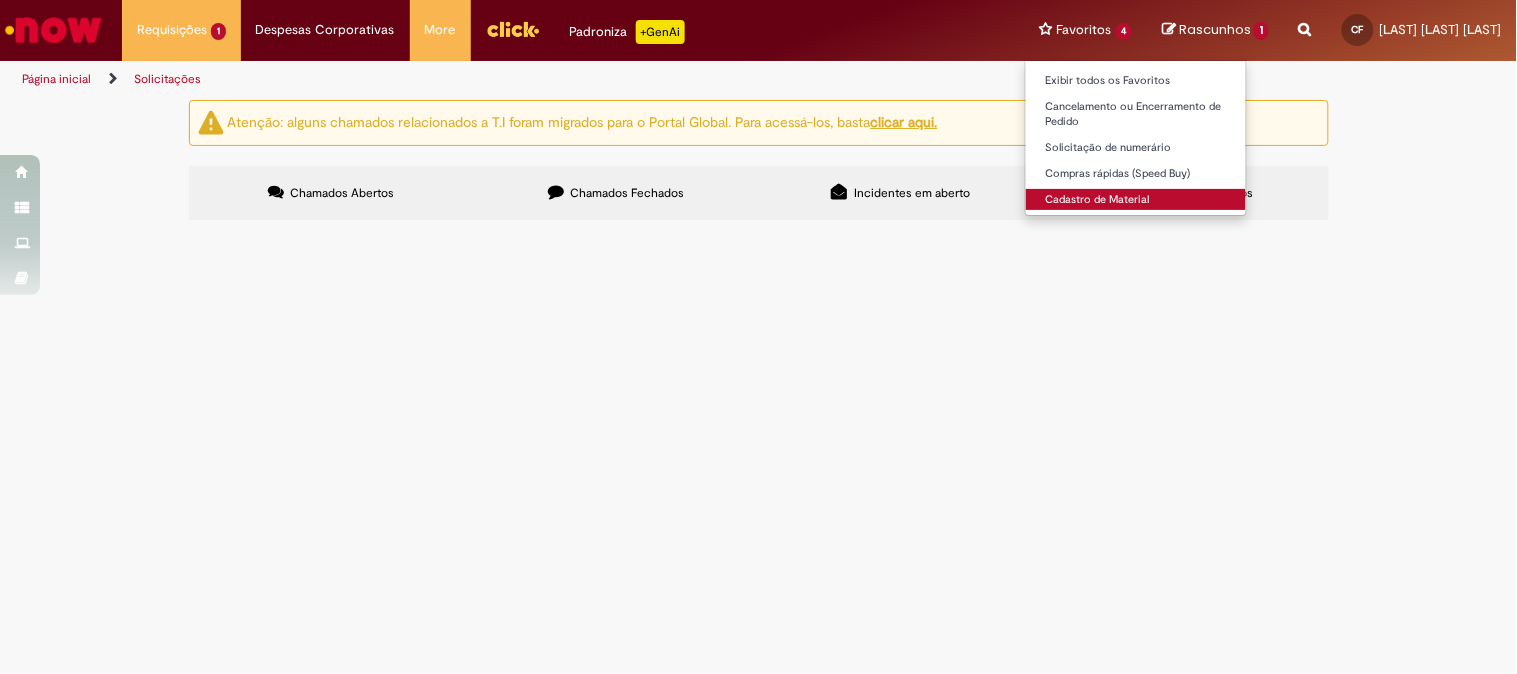 click on "Cadastro de Material" at bounding box center (1136, 200) 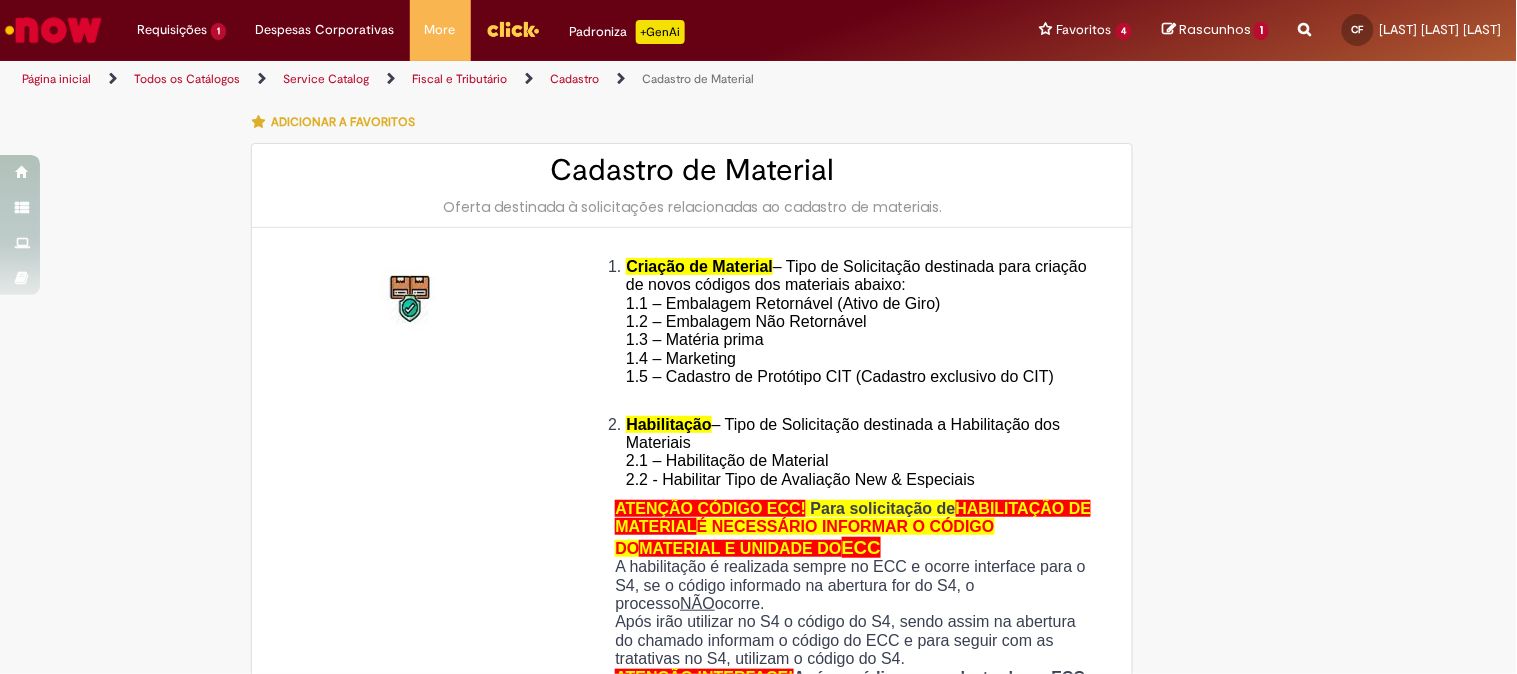 type on "********" 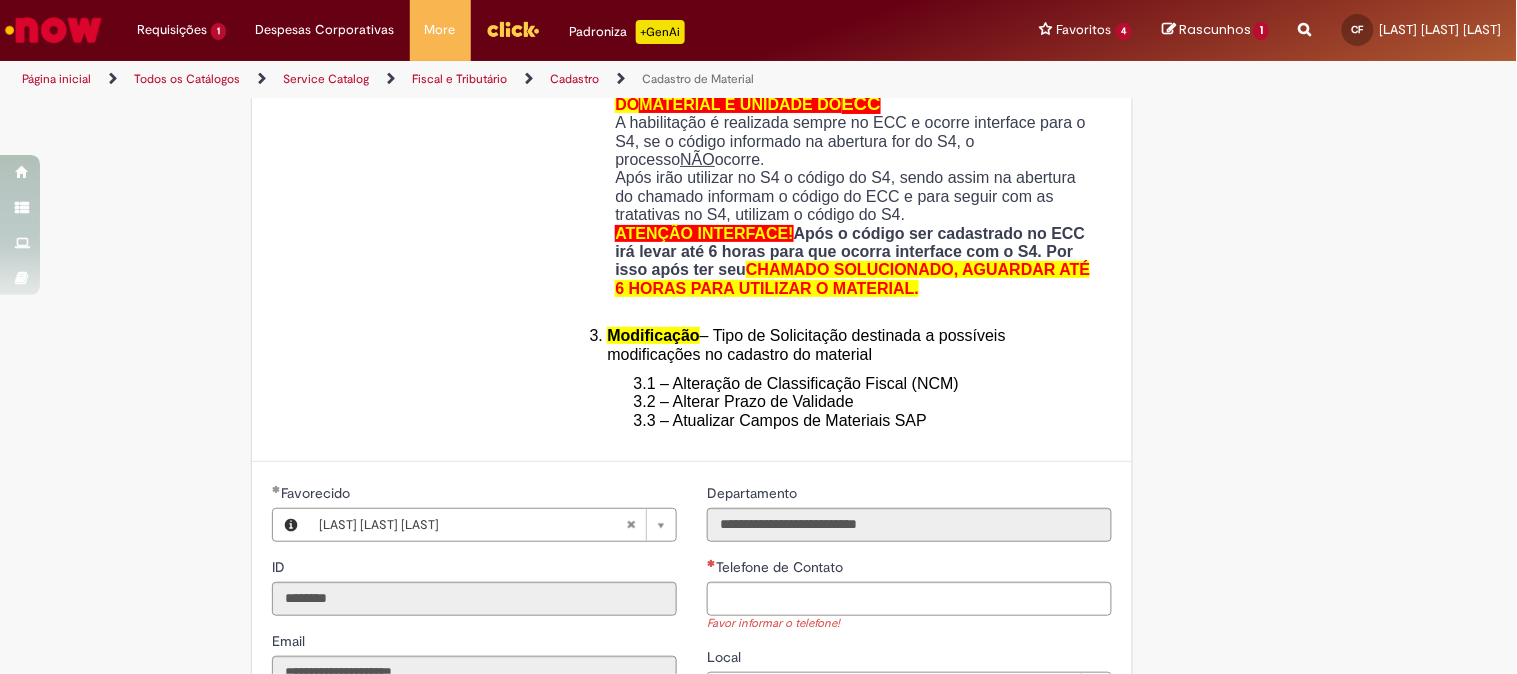 scroll, scrollTop: 666, scrollLeft: 0, axis: vertical 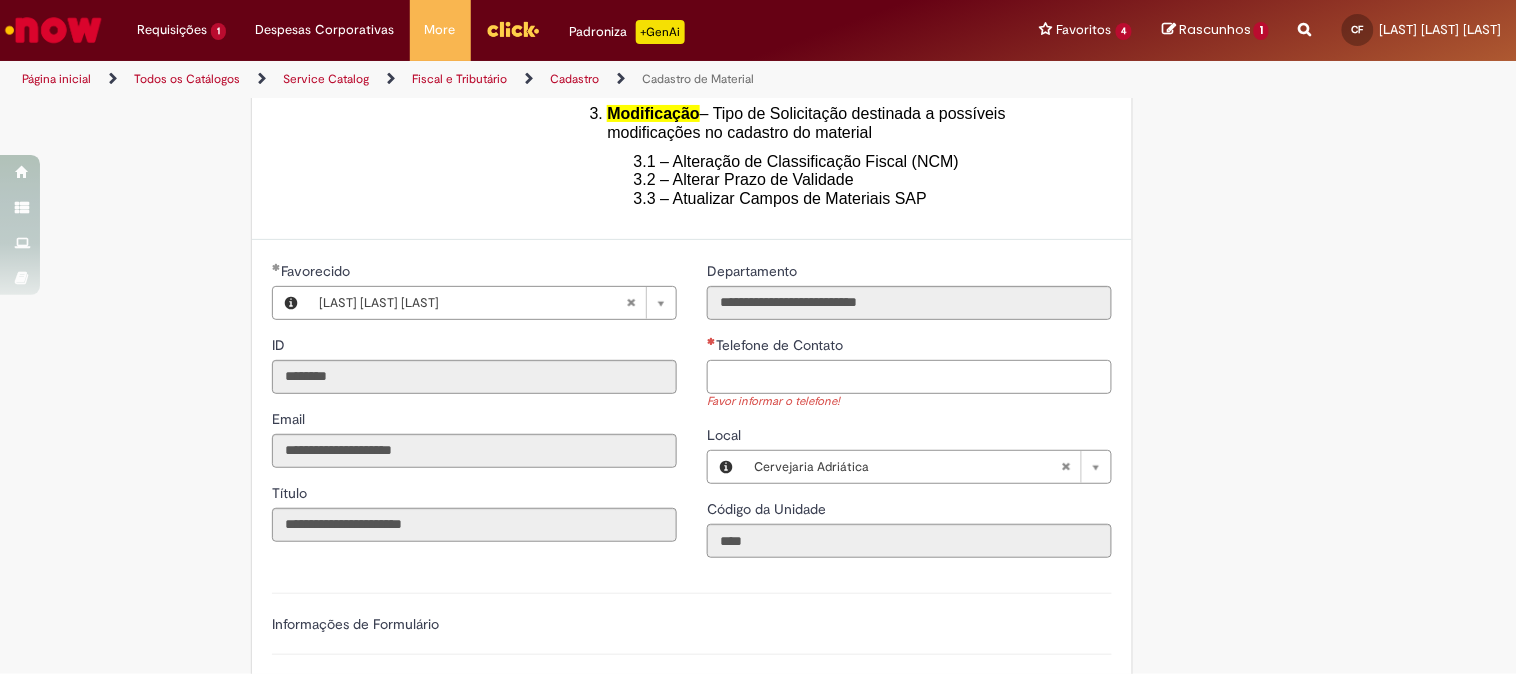 click on "Telefone de Contato" at bounding box center [909, 377] 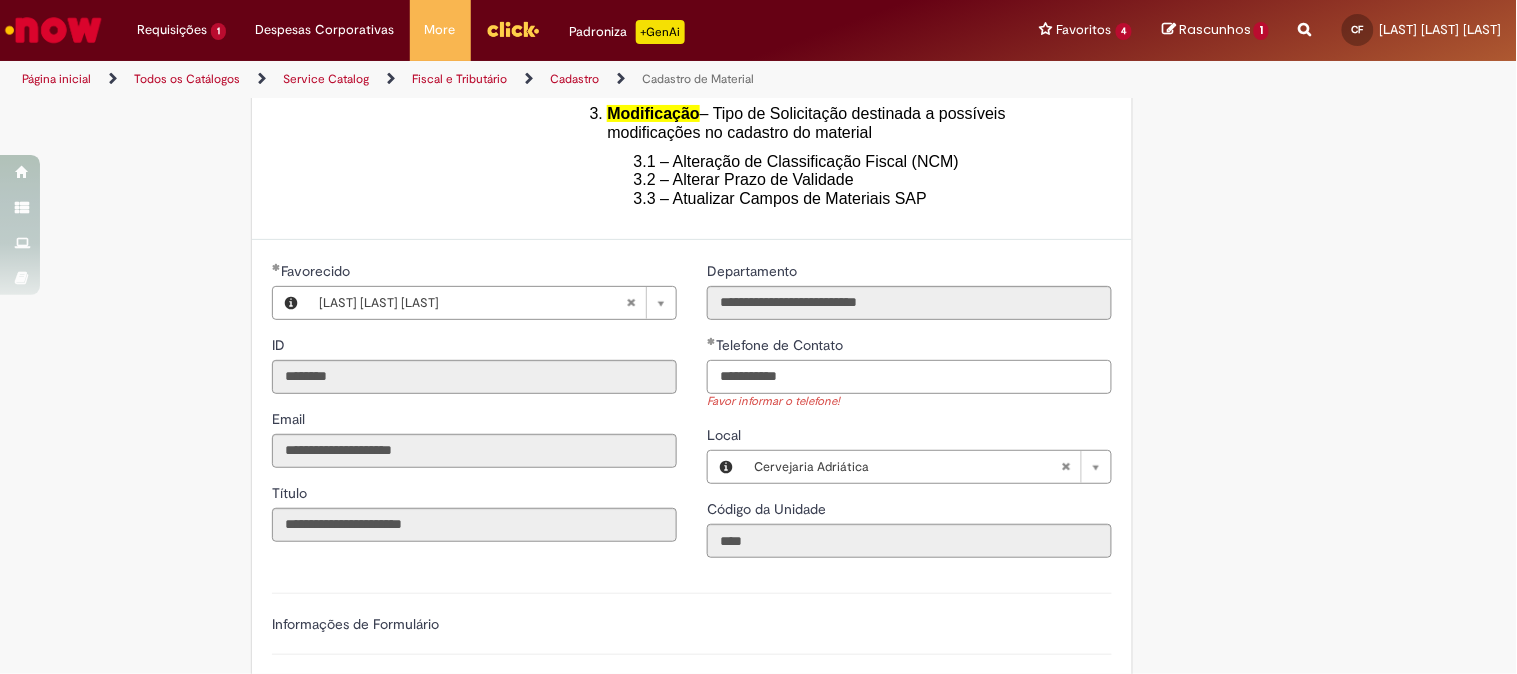 scroll, scrollTop: 1000, scrollLeft: 0, axis: vertical 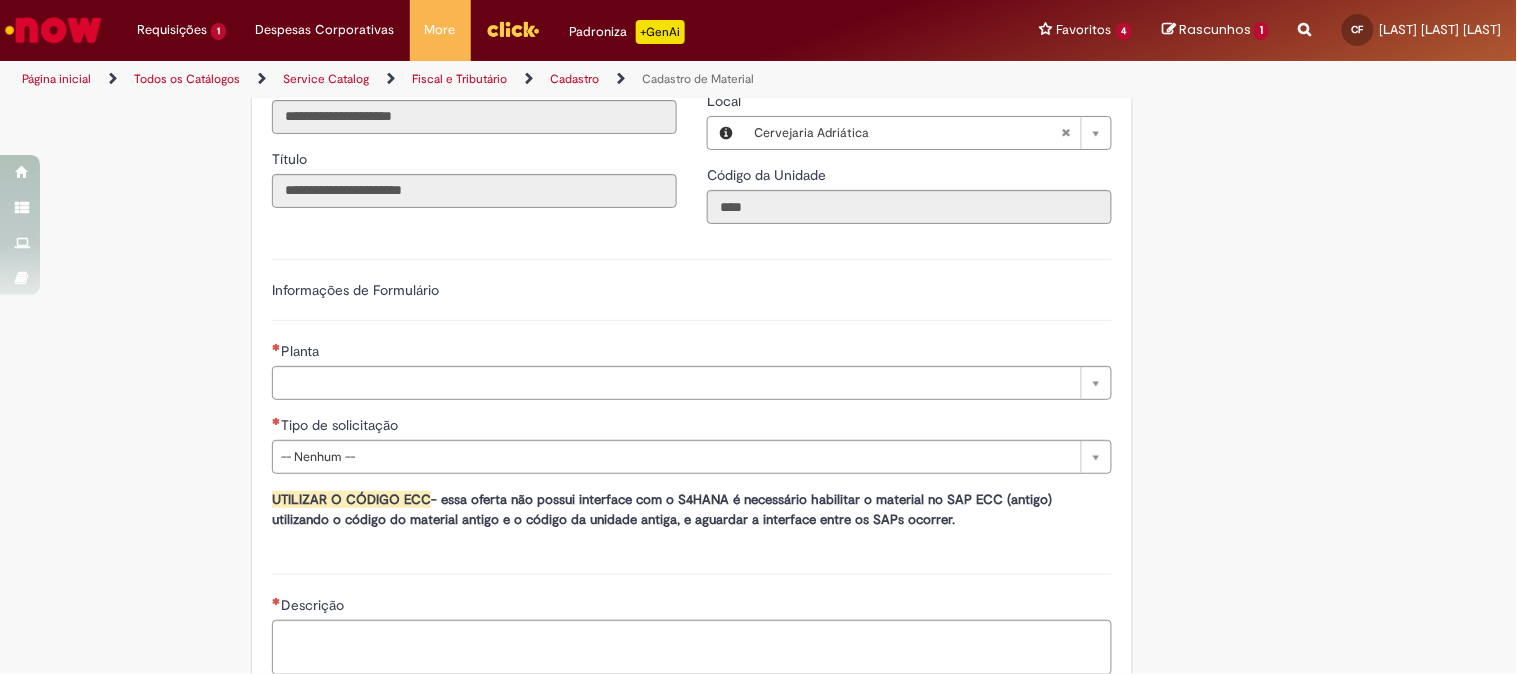 type on "**********" 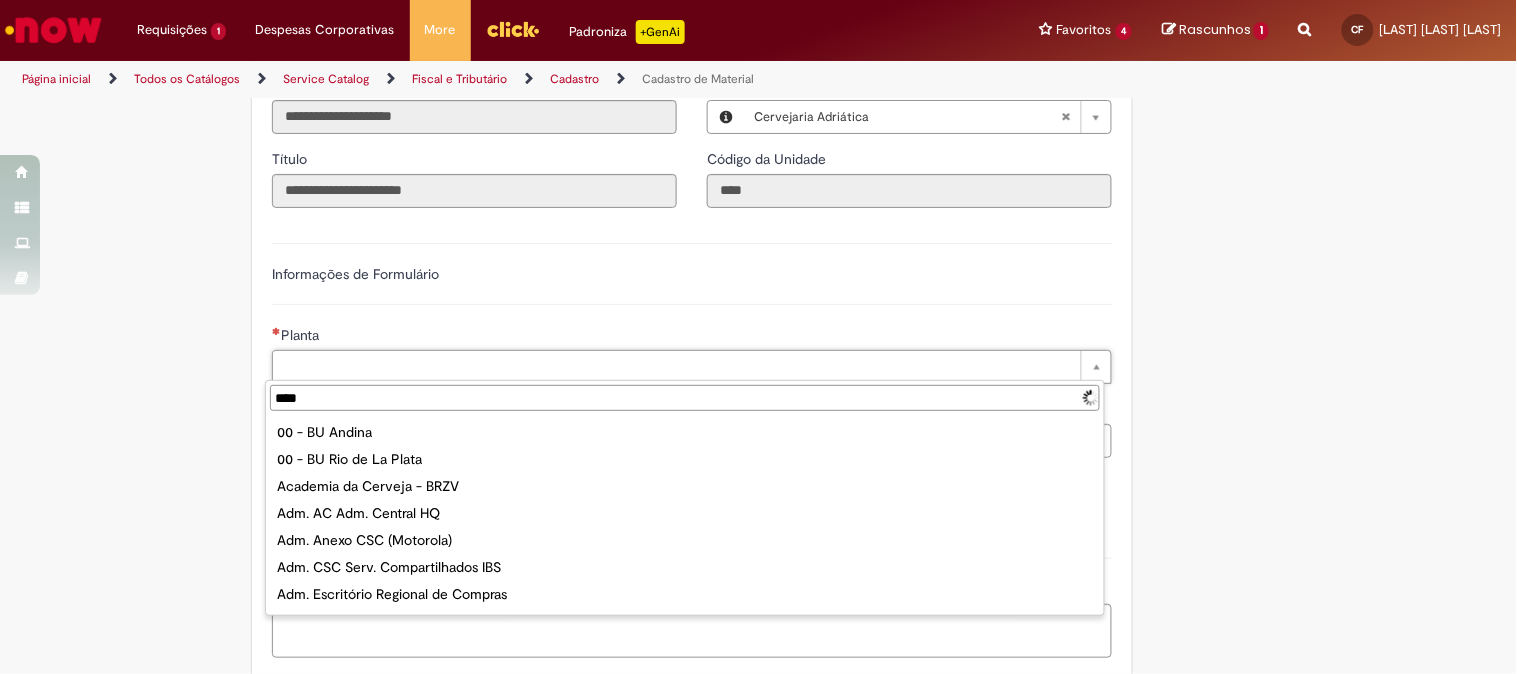type on "*****" 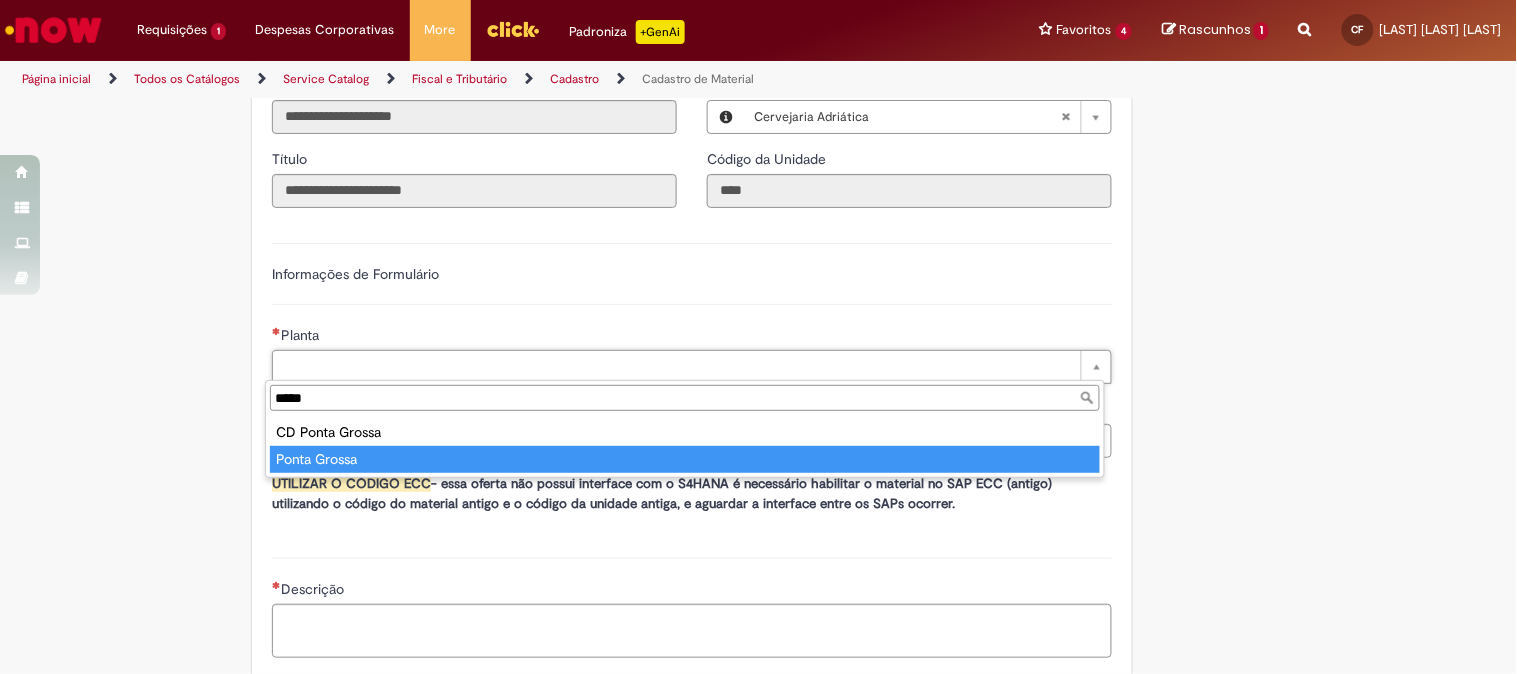 type on "**********" 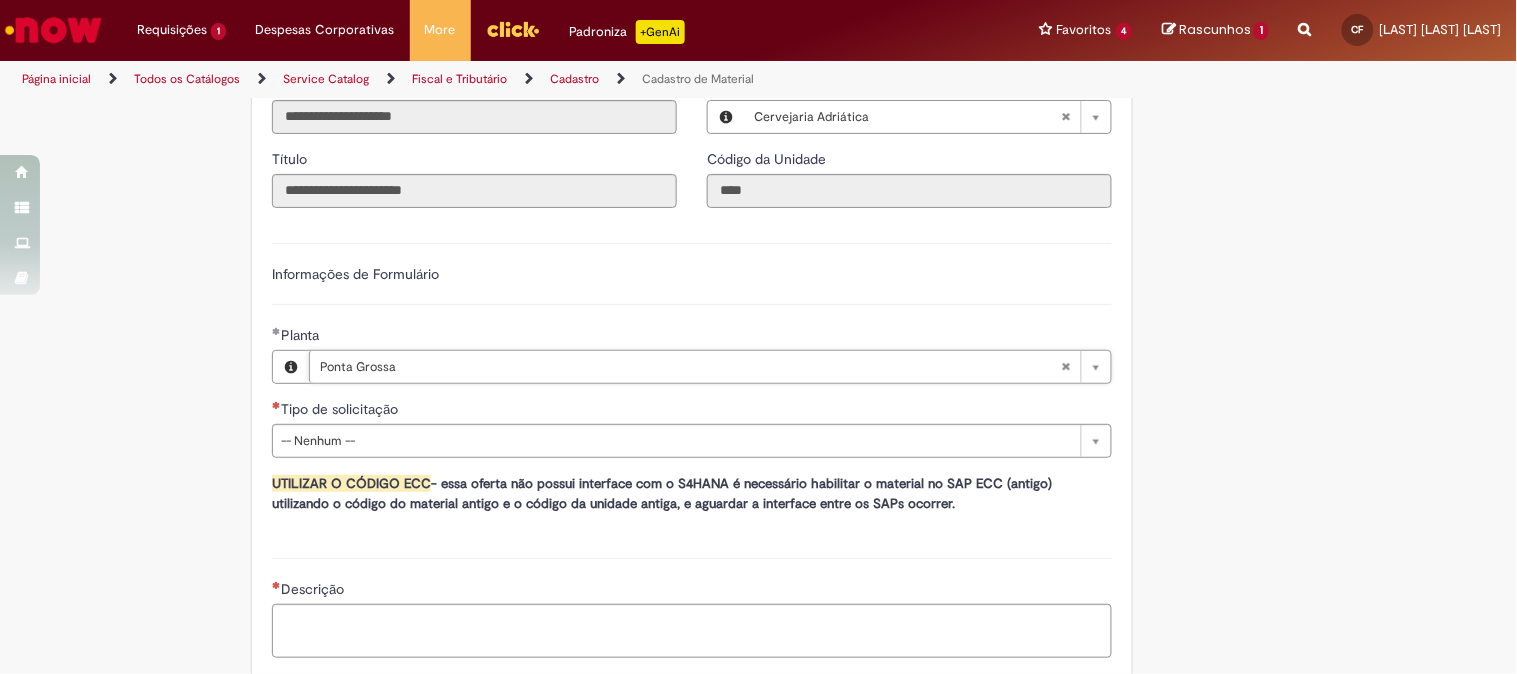 click on "**********" at bounding box center (692, 380) 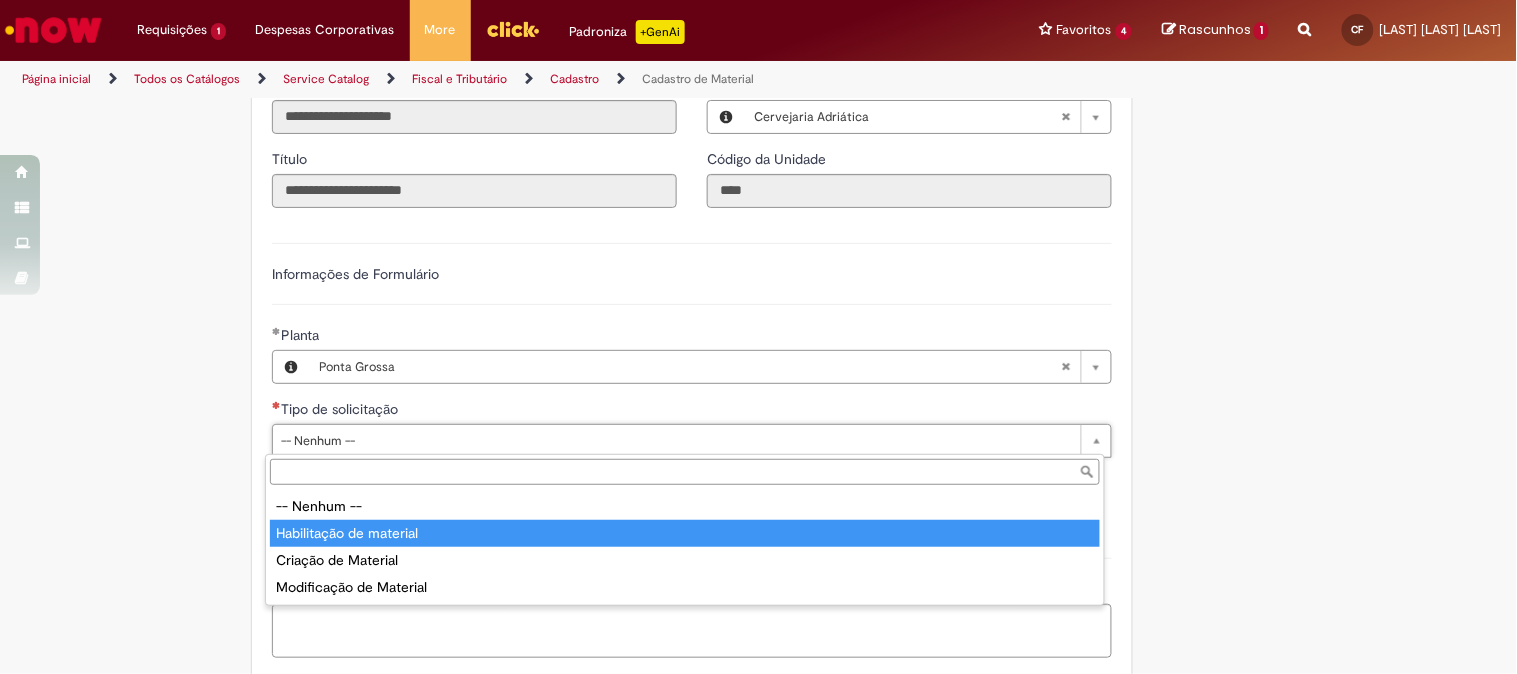 type on "**********" 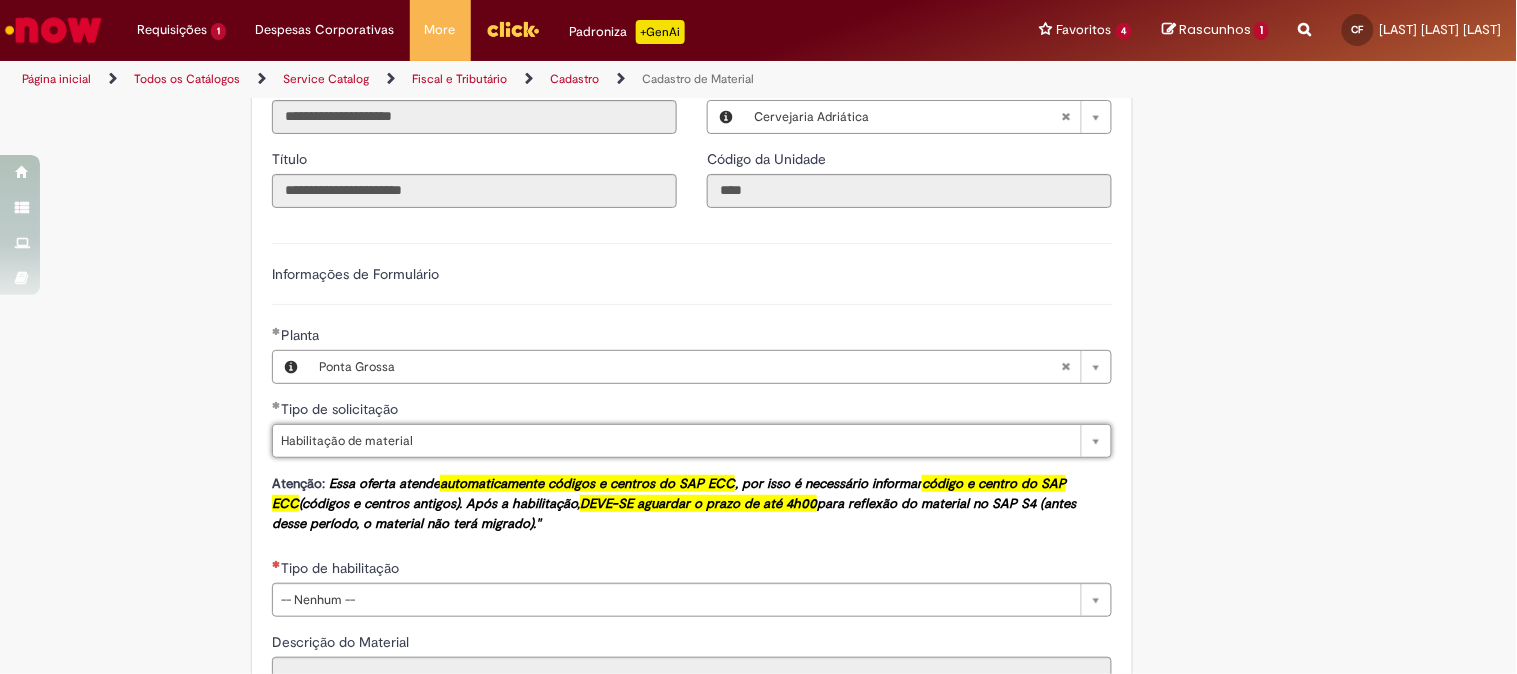 scroll, scrollTop: 1111, scrollLeft: 0, axis: vertical 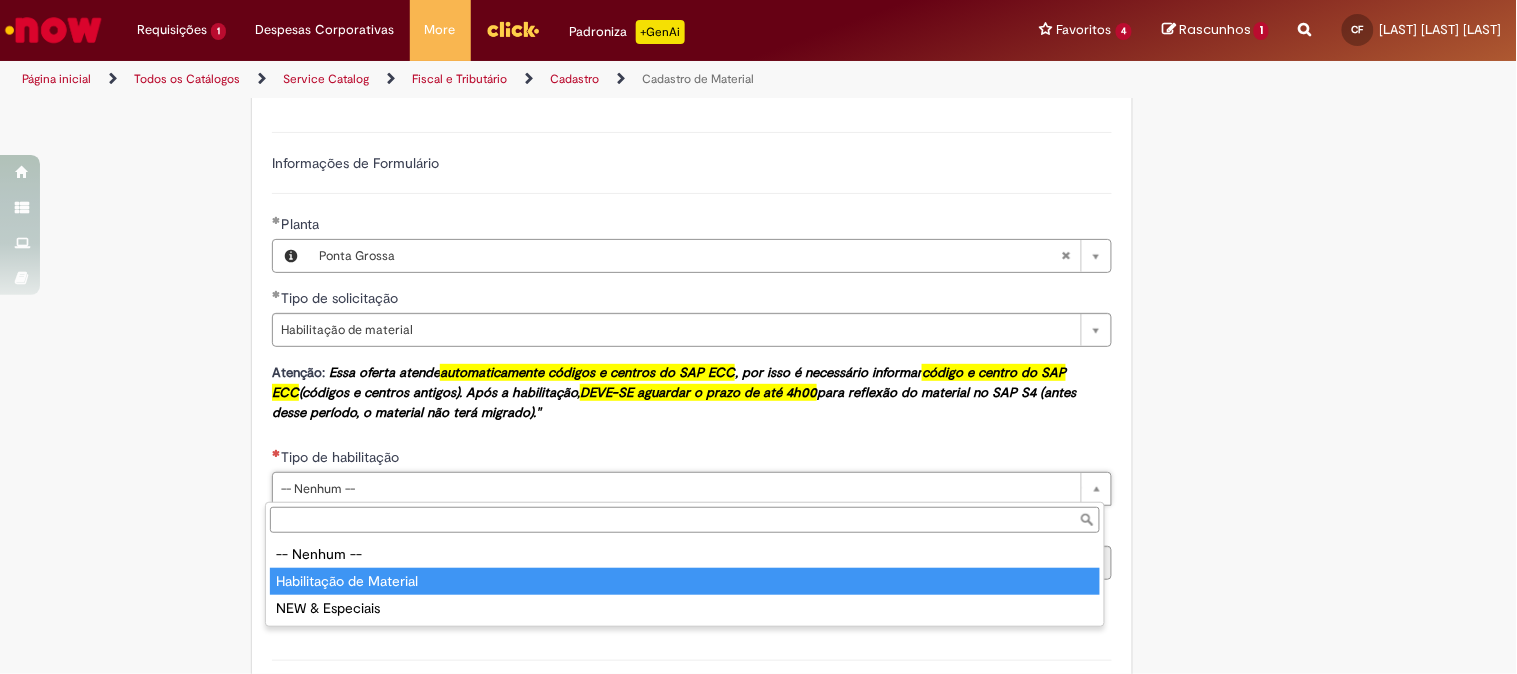 type on "**********" 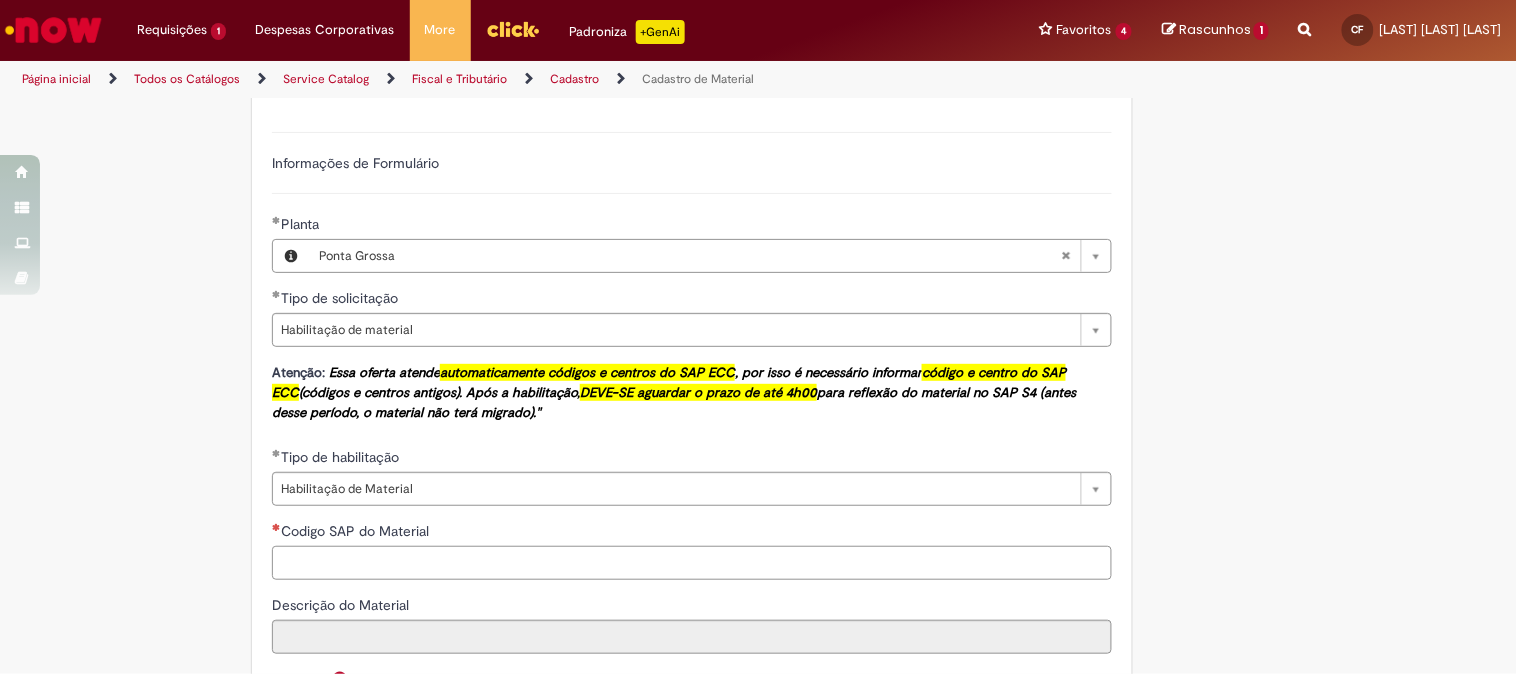 click on "Codigo SAP do Material" at bounding box center [692, 563] 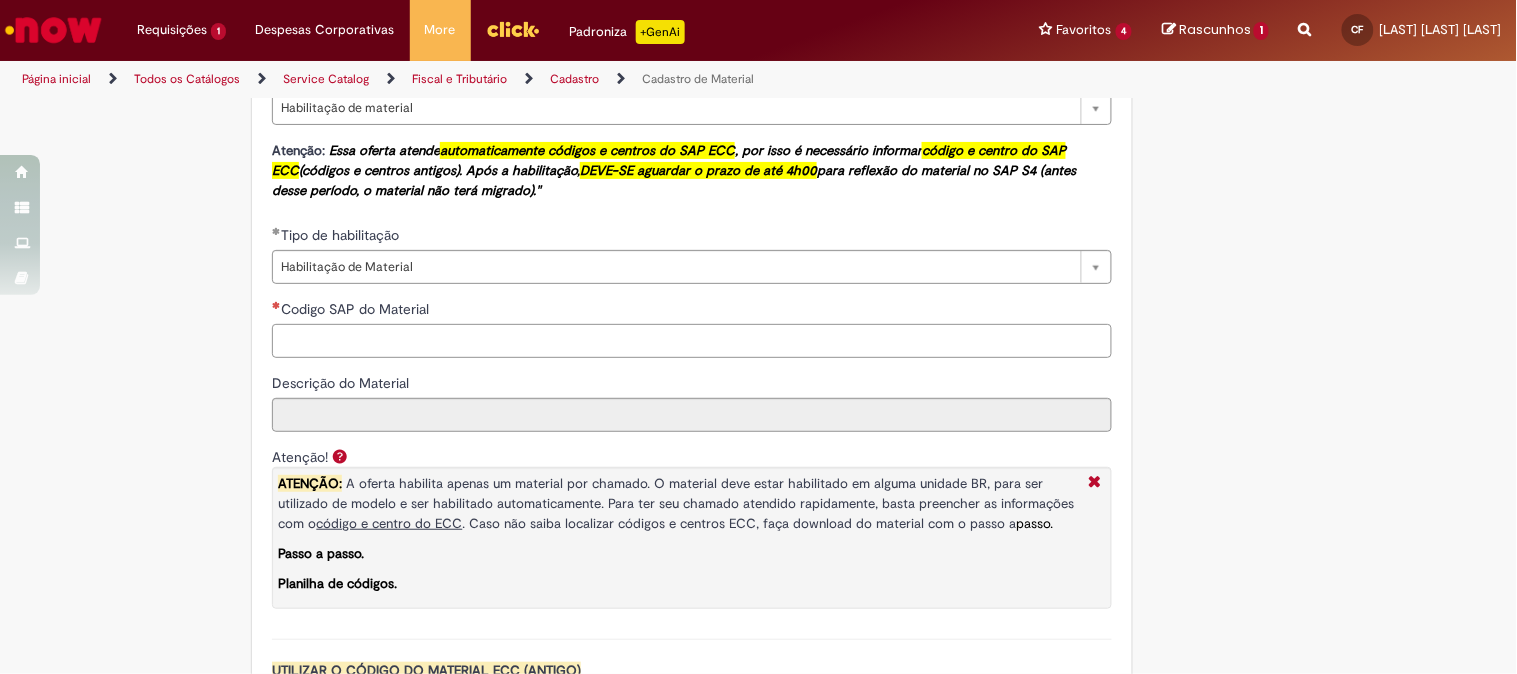 scroll, scrollTop: 1111, scrollLeft: 0, axis: vertical 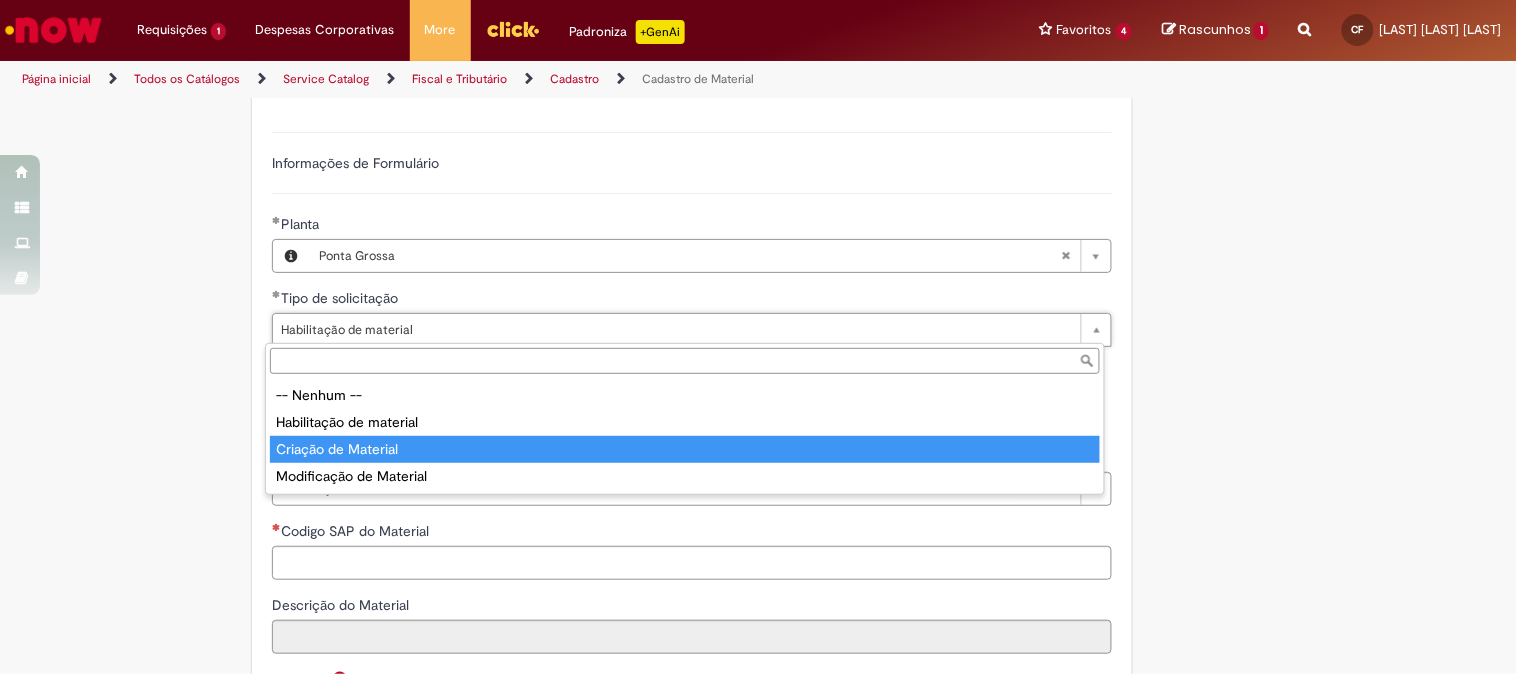 type on "**********" 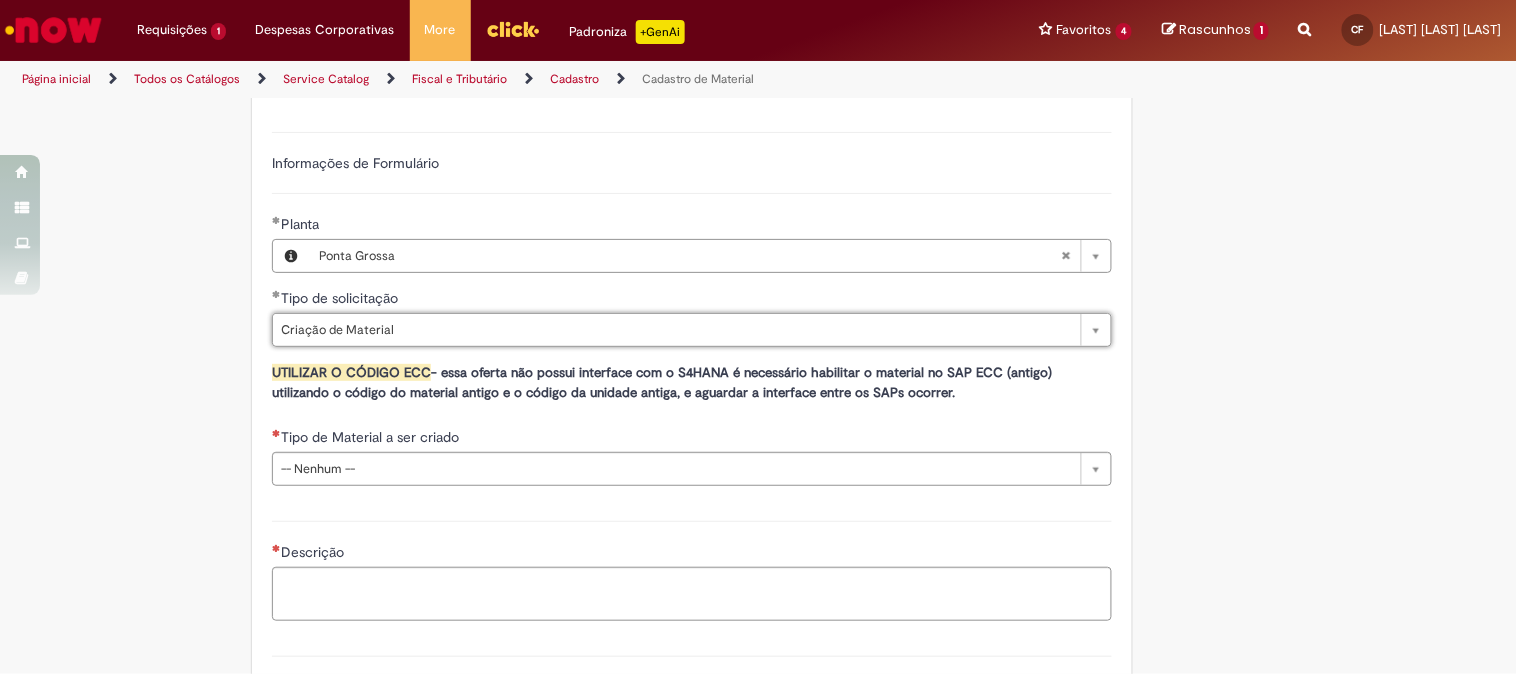 scroll, scrollTop: 0, scrollLeft: 121, axis: horizontal 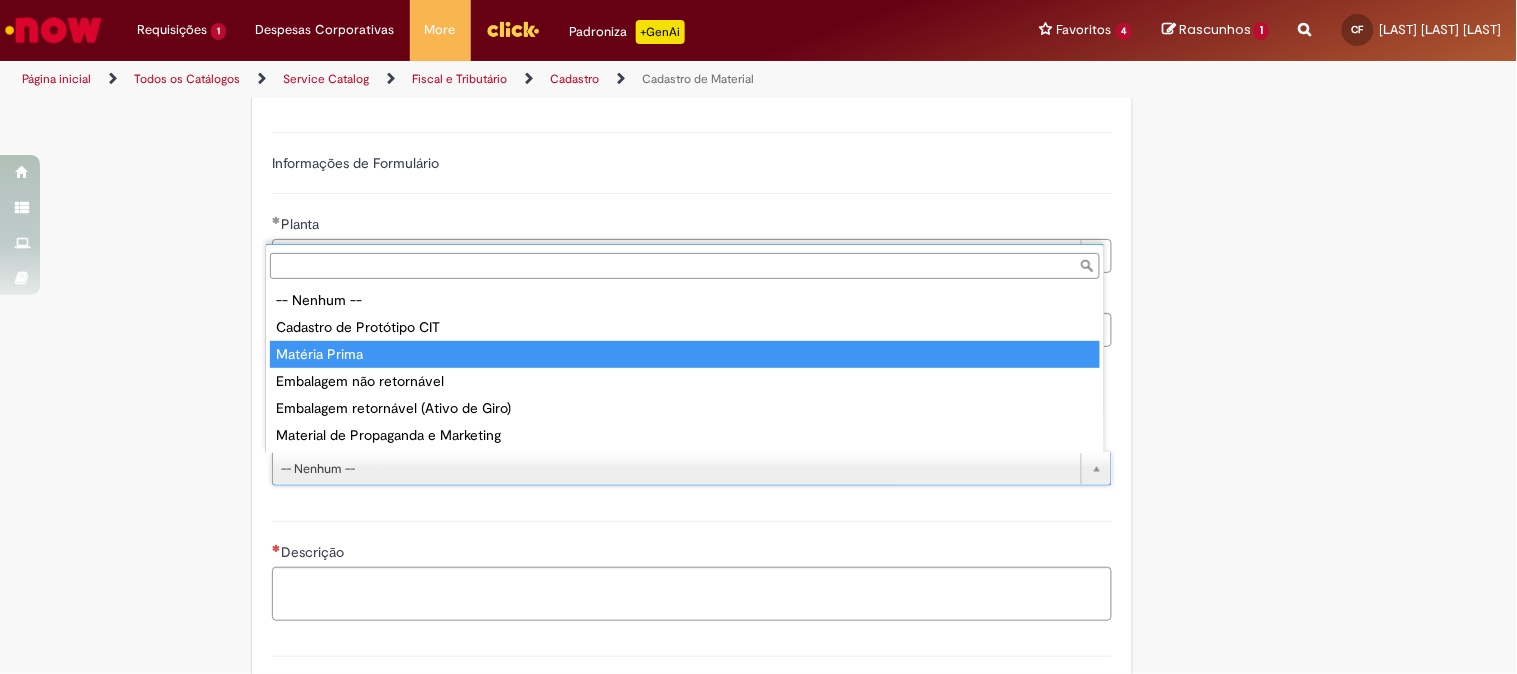 type on "**********" 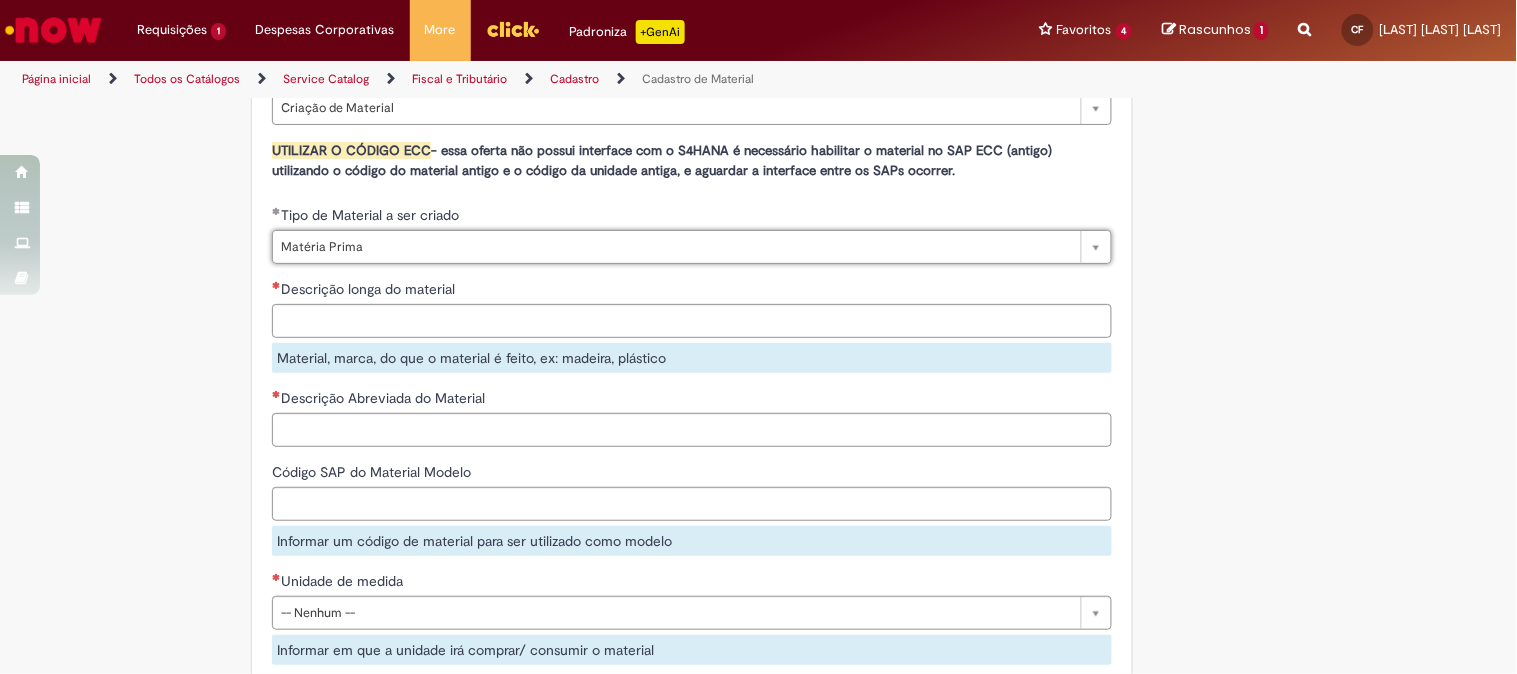 scroll, scrollTop: 1000, scrollLeft: 0, axis: vertical 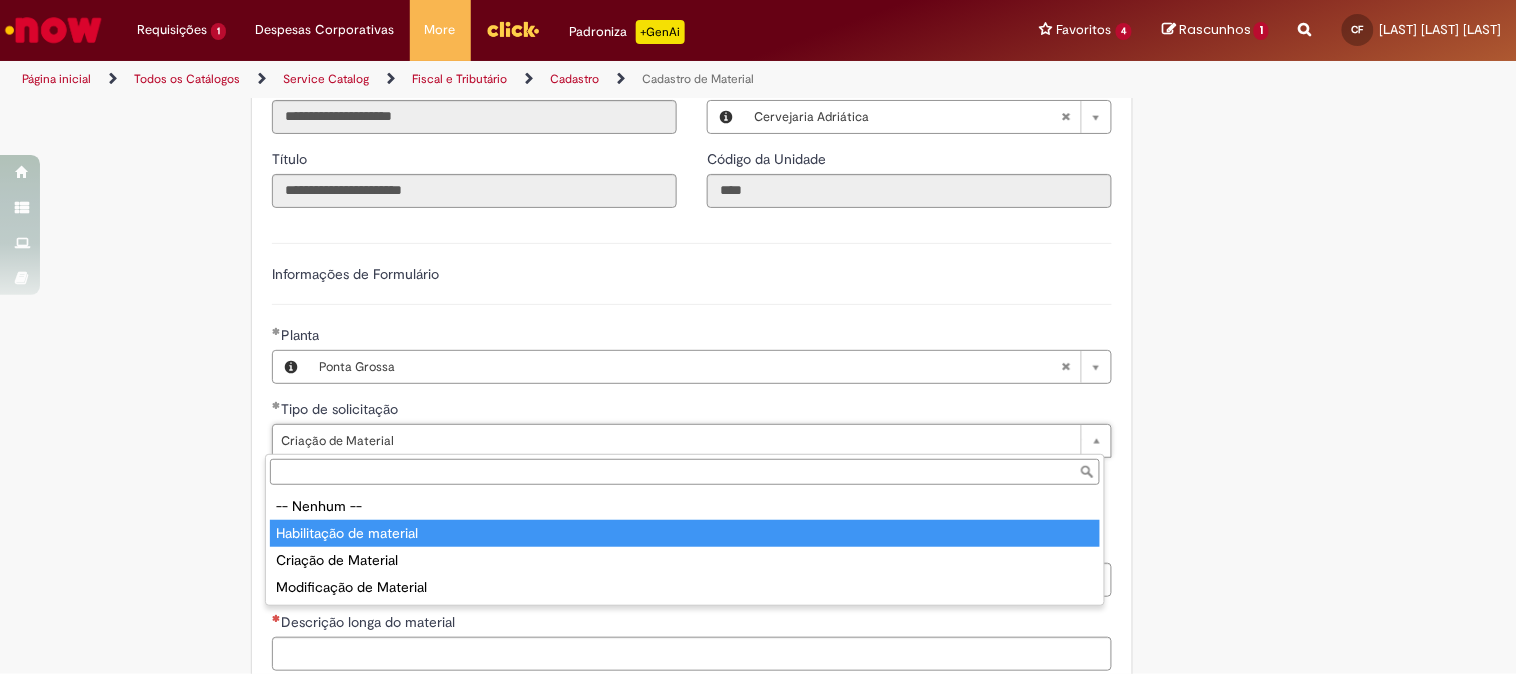 type on "**********" 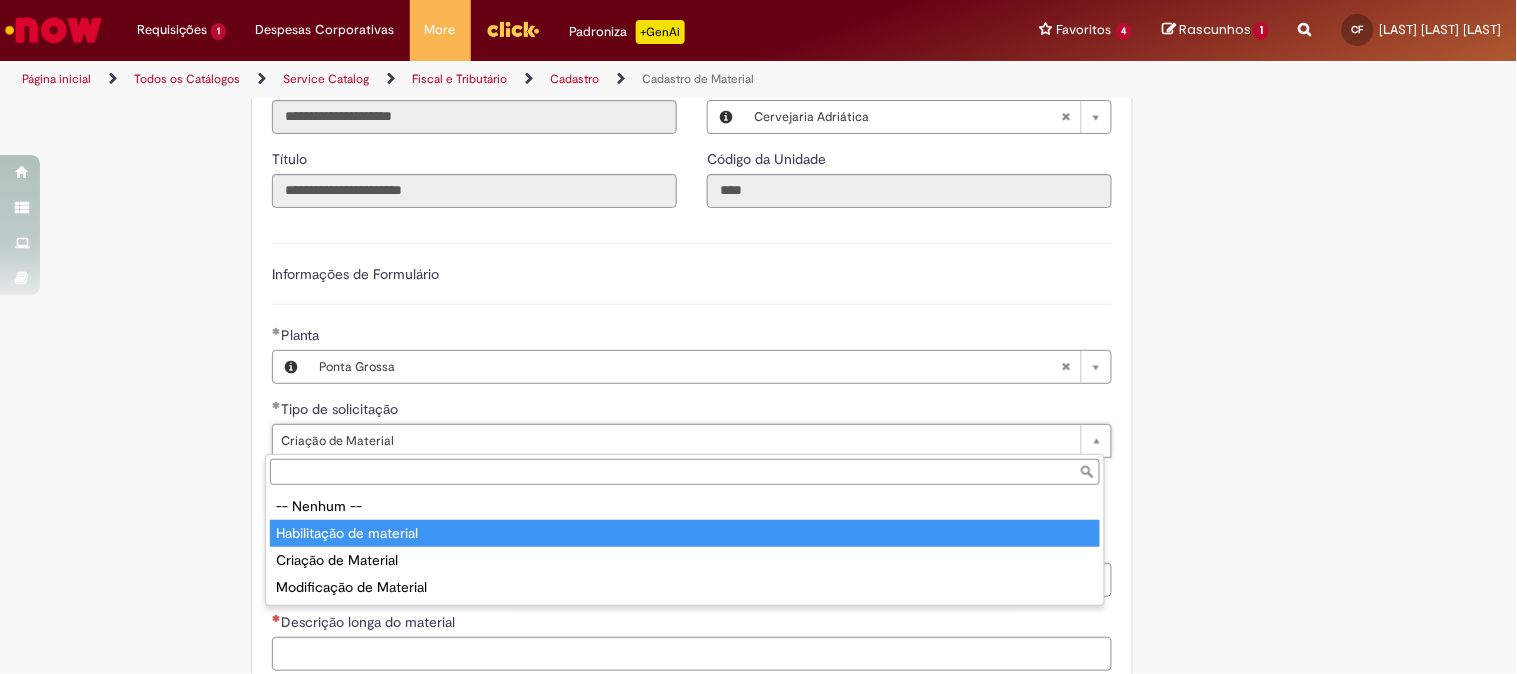 select 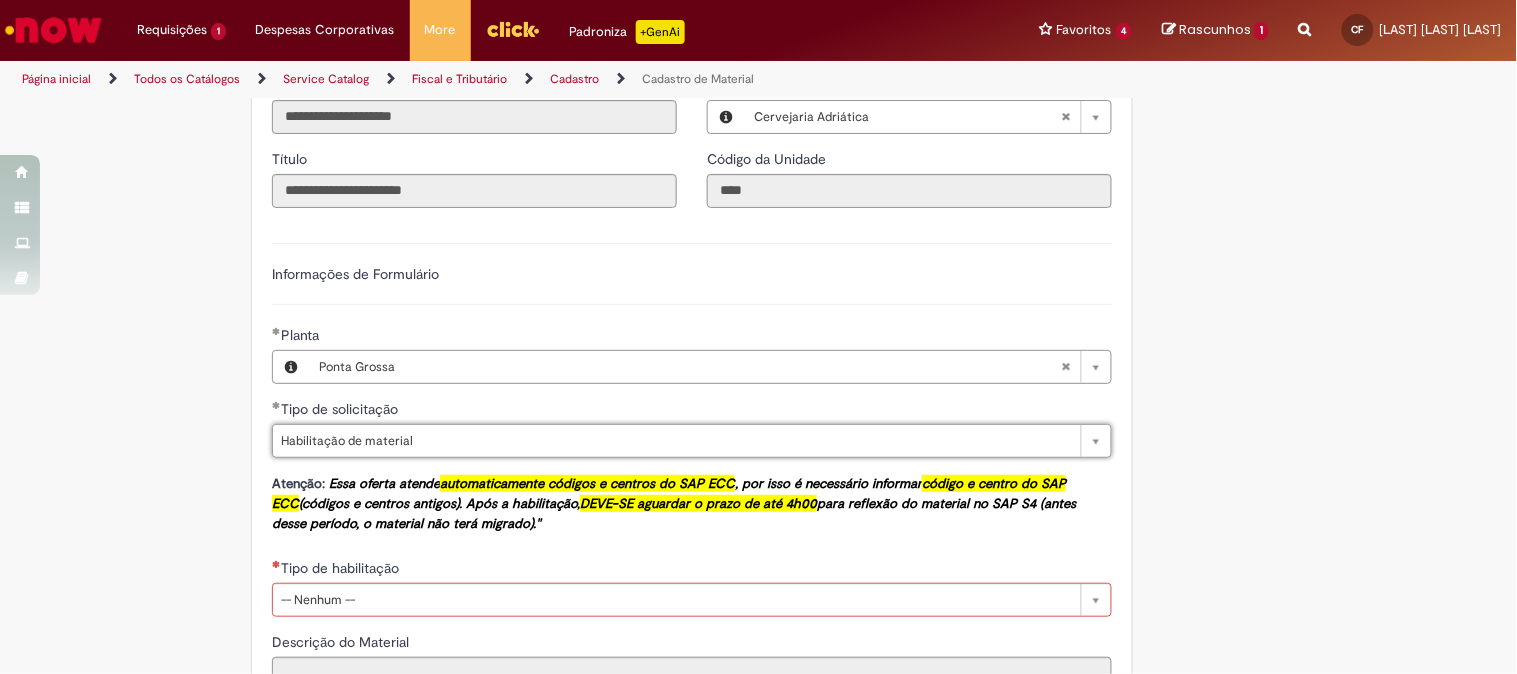 scroll, scrollTop: 0, scrollLeft: 121, axis: horizontal 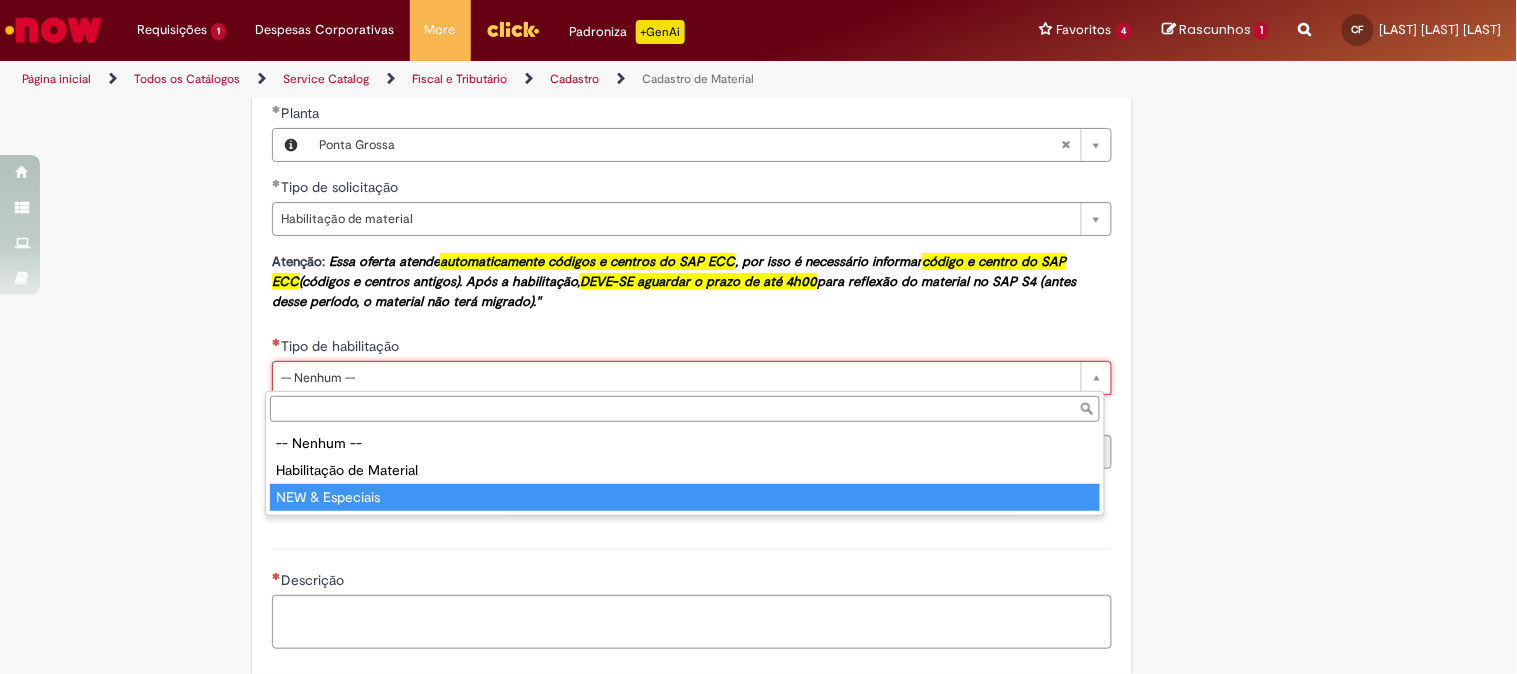 type on "**********" 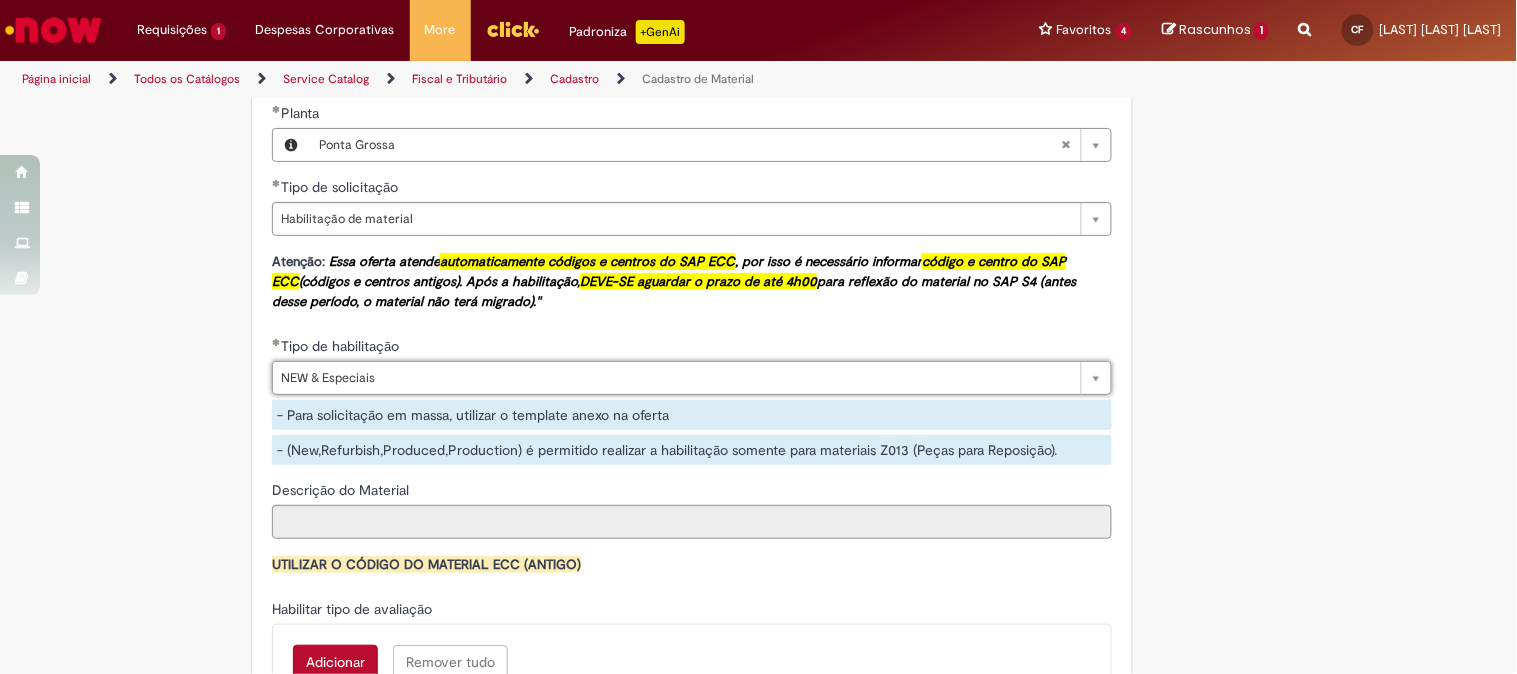 scroll, scrollTop: 0, scrollLeft: 82, axis: horizontal 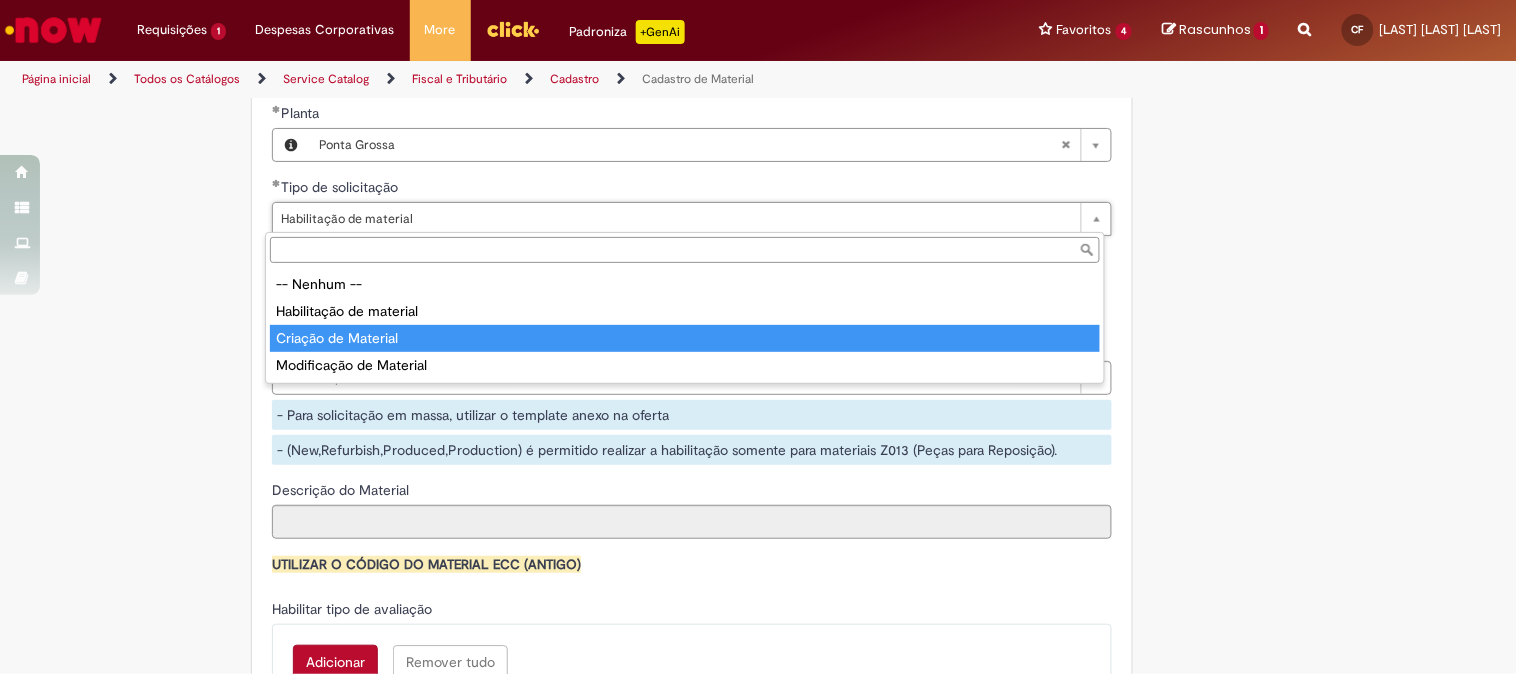 type on "**********" 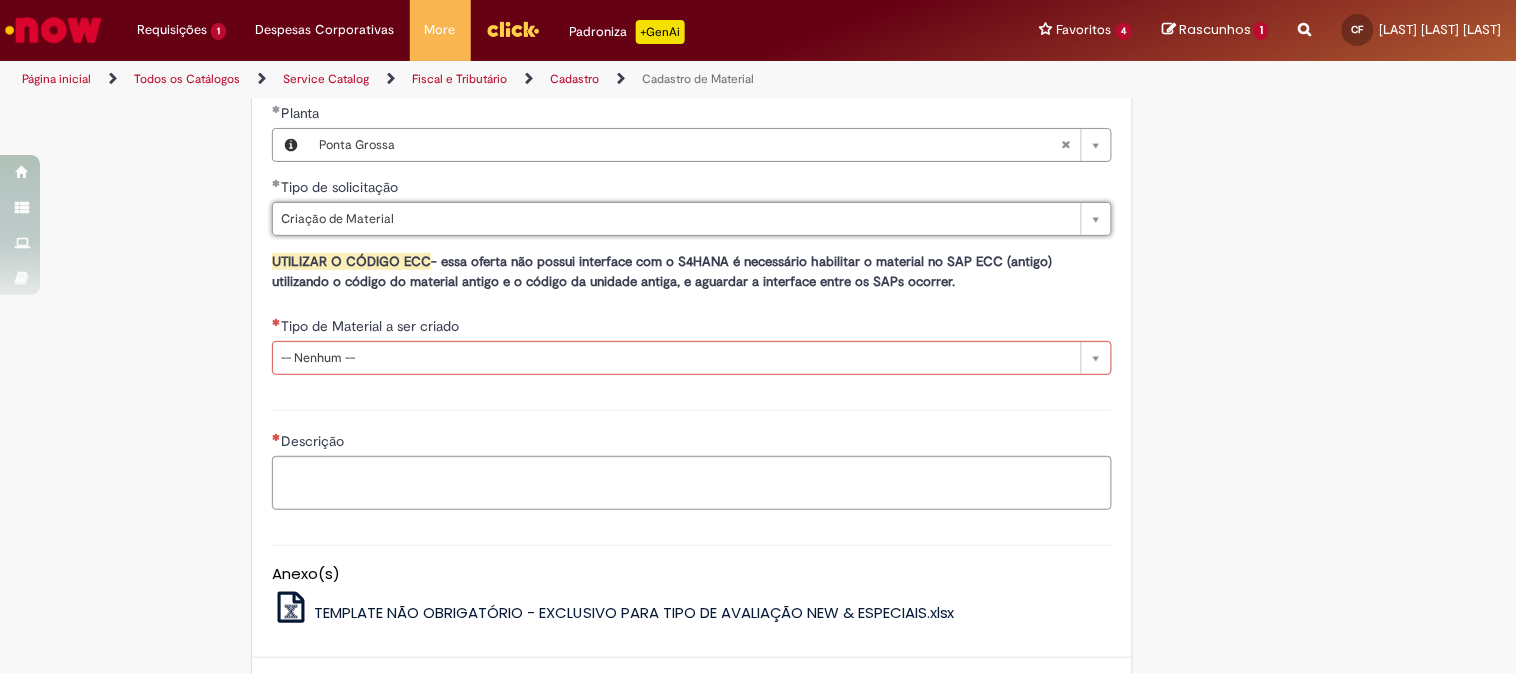 scroll, scrollTop: 0, scrollLeft: 121, axis: horizontal 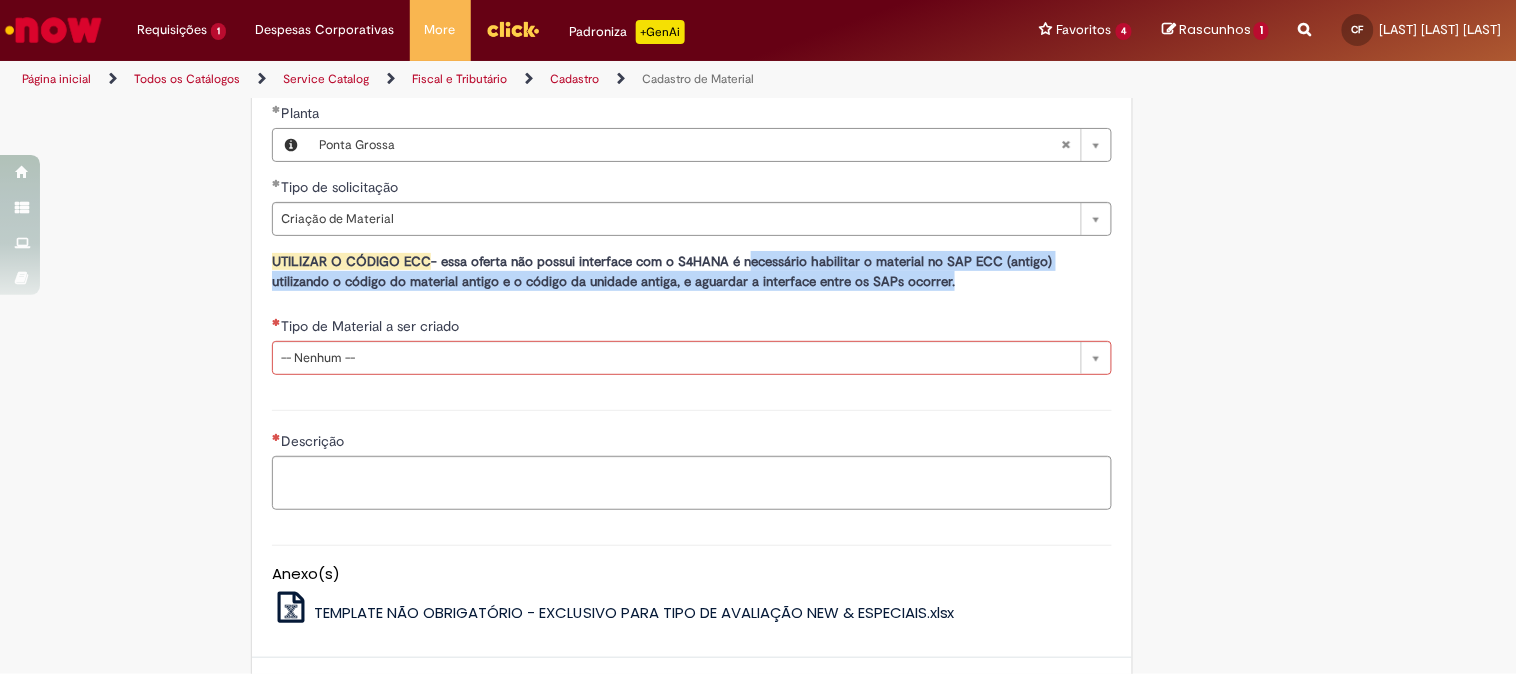 drag, startPoint x: 747, startPoint y: 265, endPoint x: 877, endPoint y: 286, distance: 131.68523 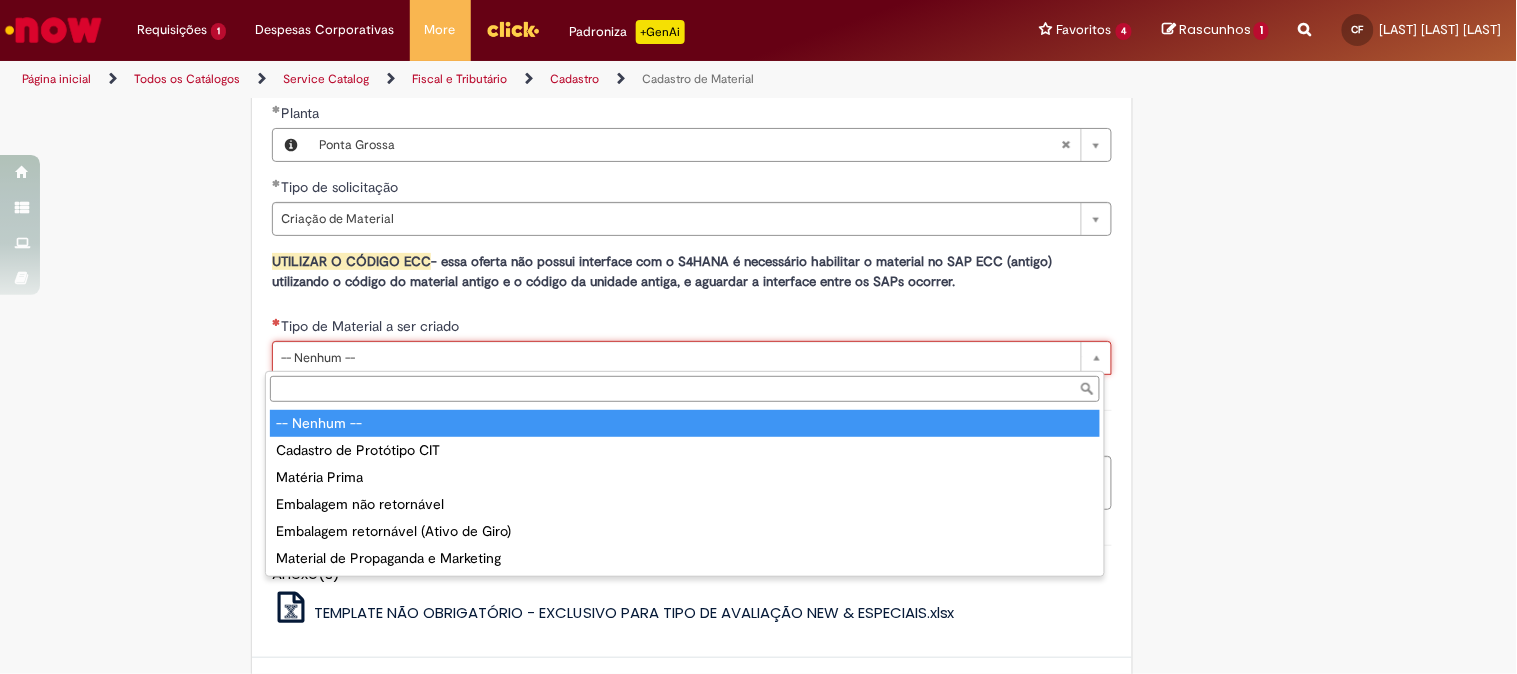 type on "**********" 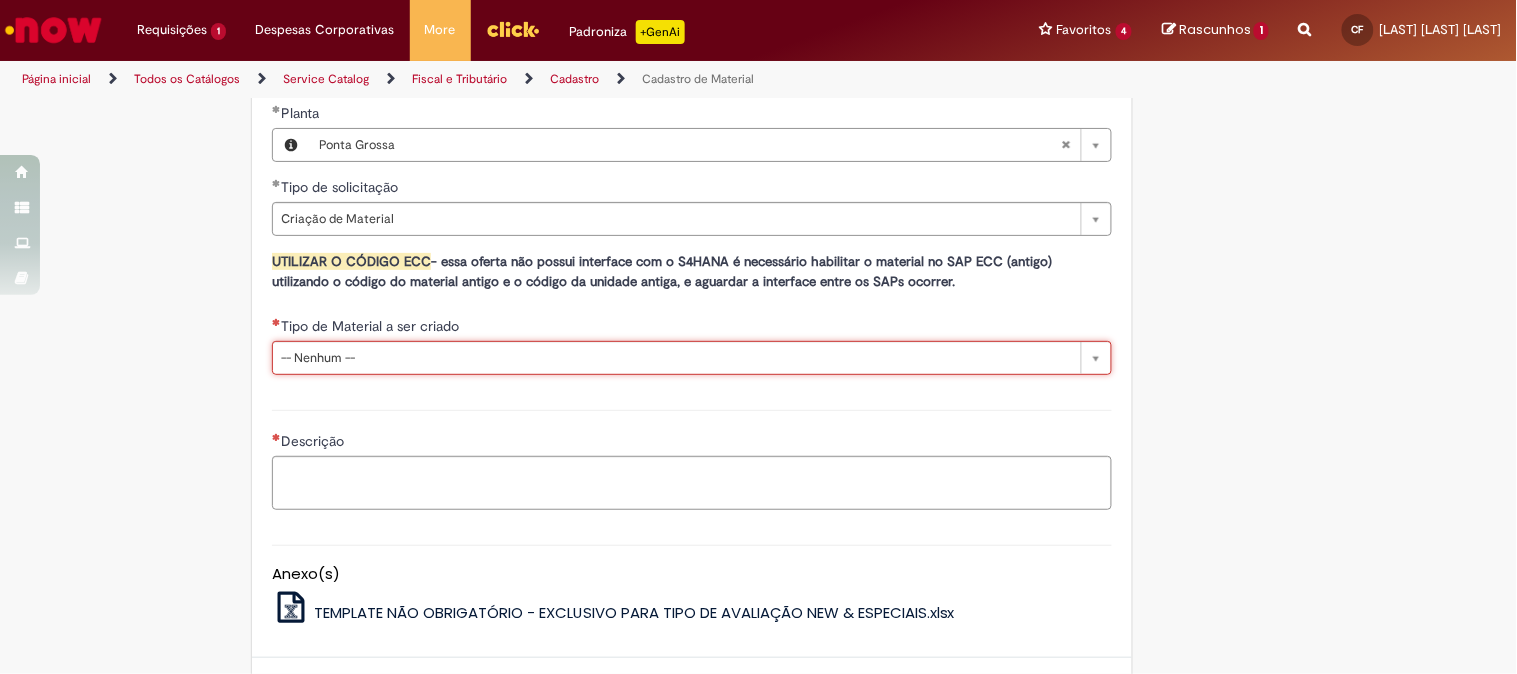 scroll, scrollTop: 0, scrollLeft: 82, axis: horizontal 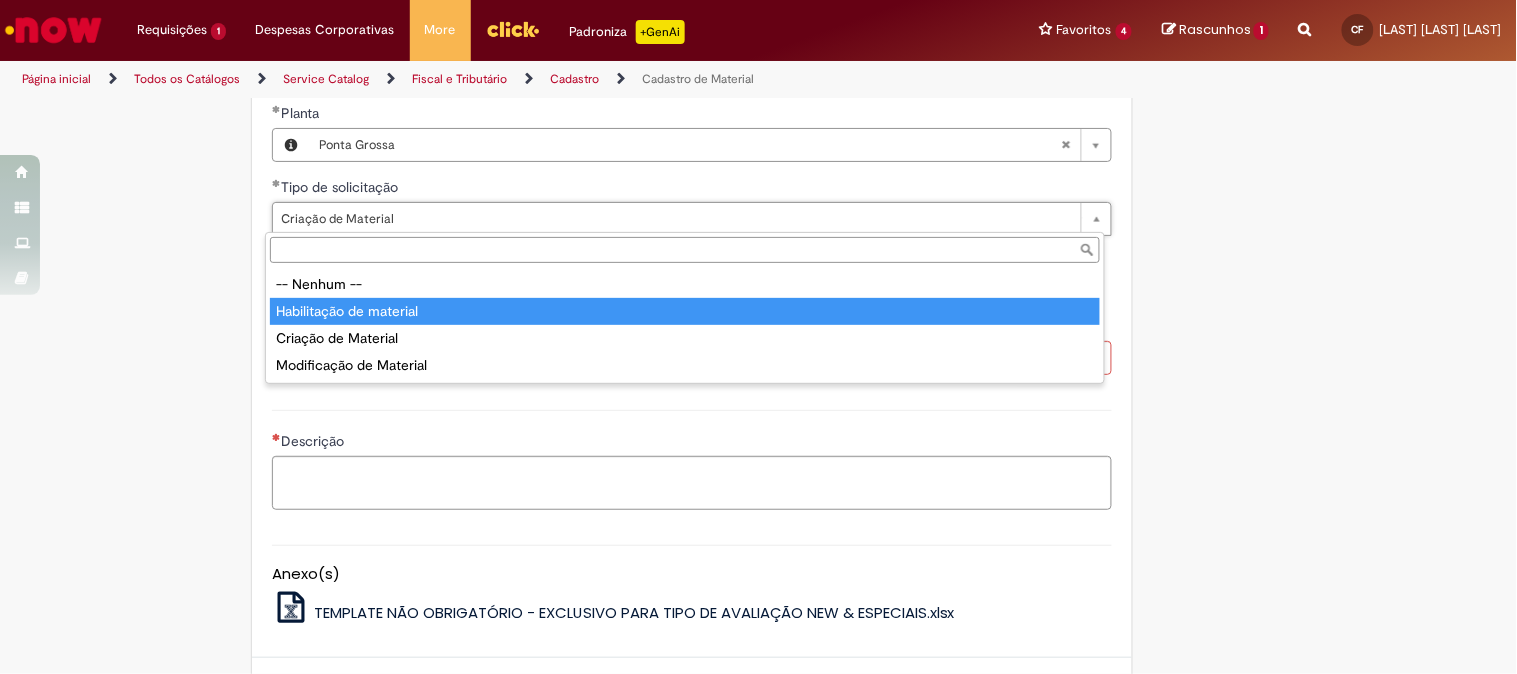 type on "**********" 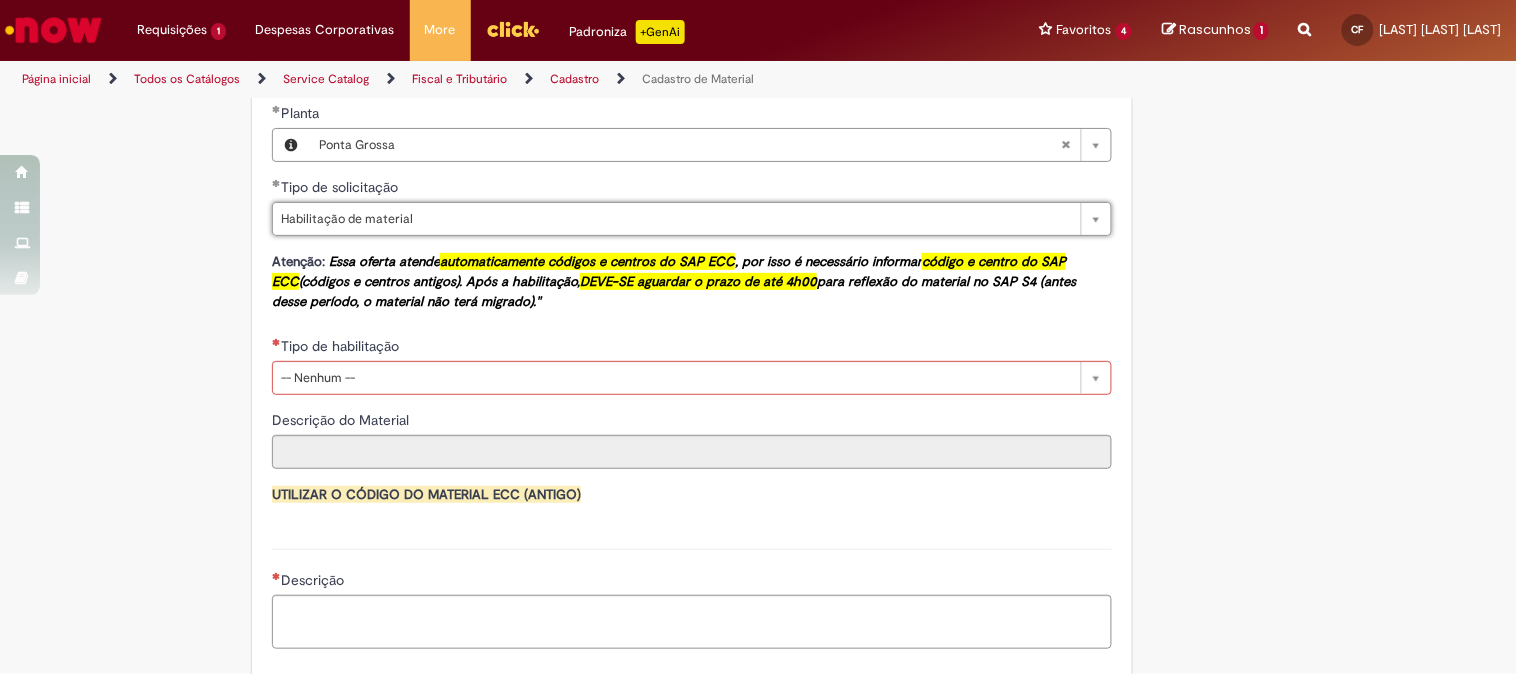 scroll, scrollTop: 0, scrollLeft: 121, axis: horizontal 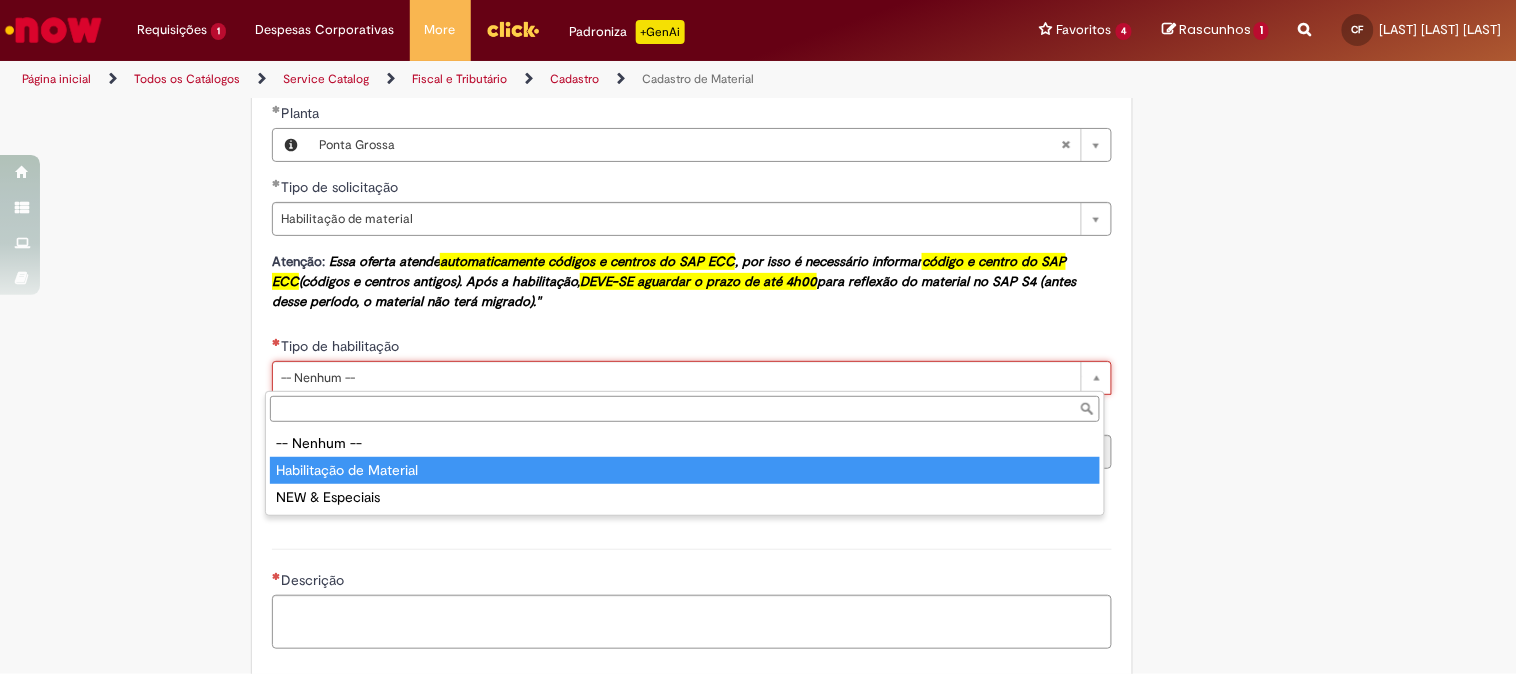 type on "**********" 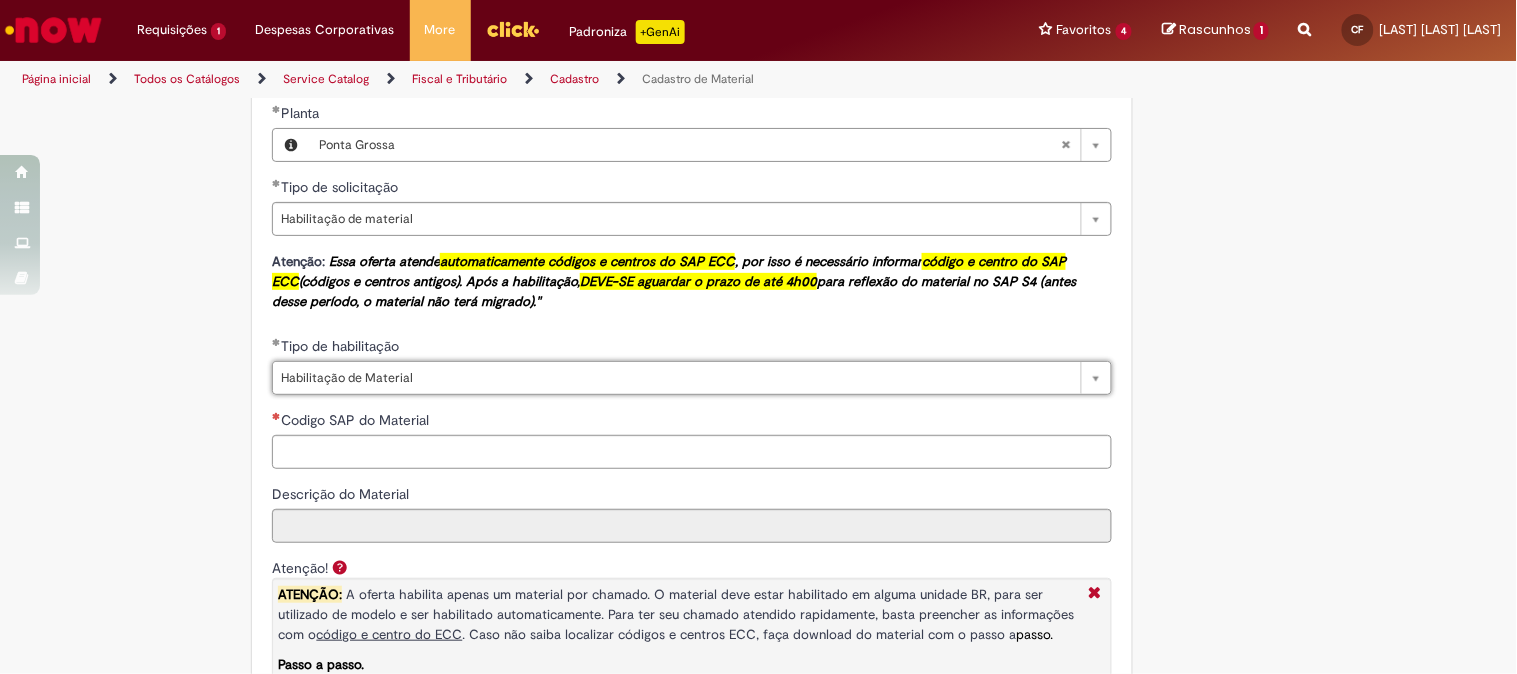 scroll, scrollTop: 0, scrollLeft: 82, axis: horizontal 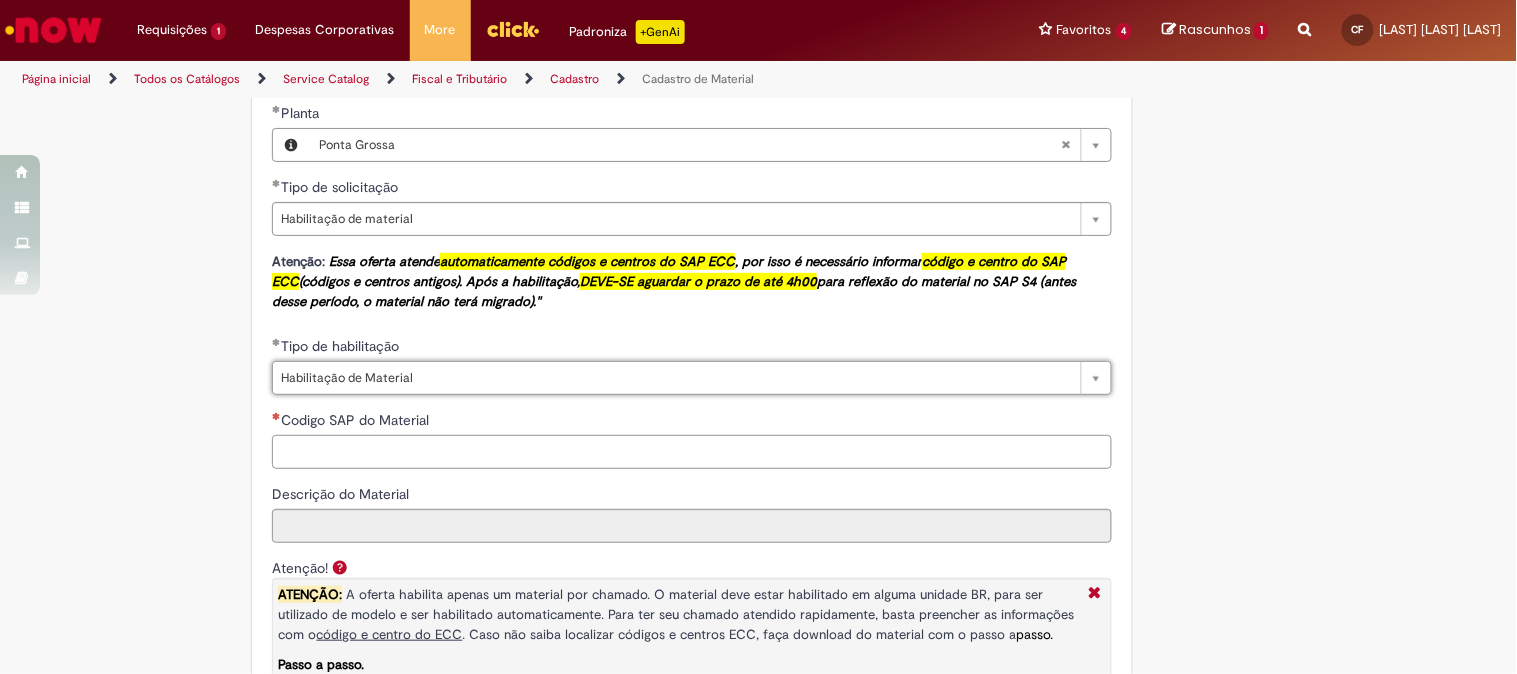 click on "Codigo SAP do Material" at bounding box center (692, 452) 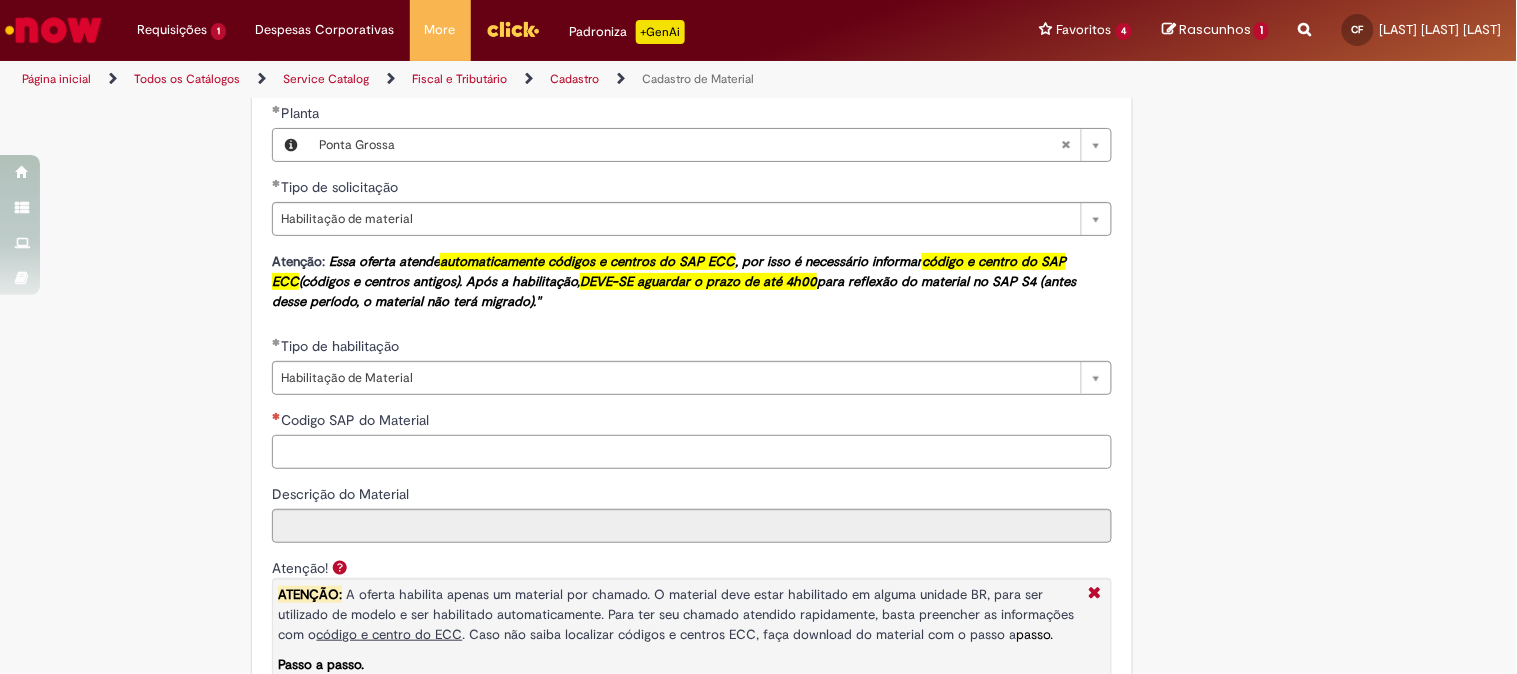 paste on "*********" 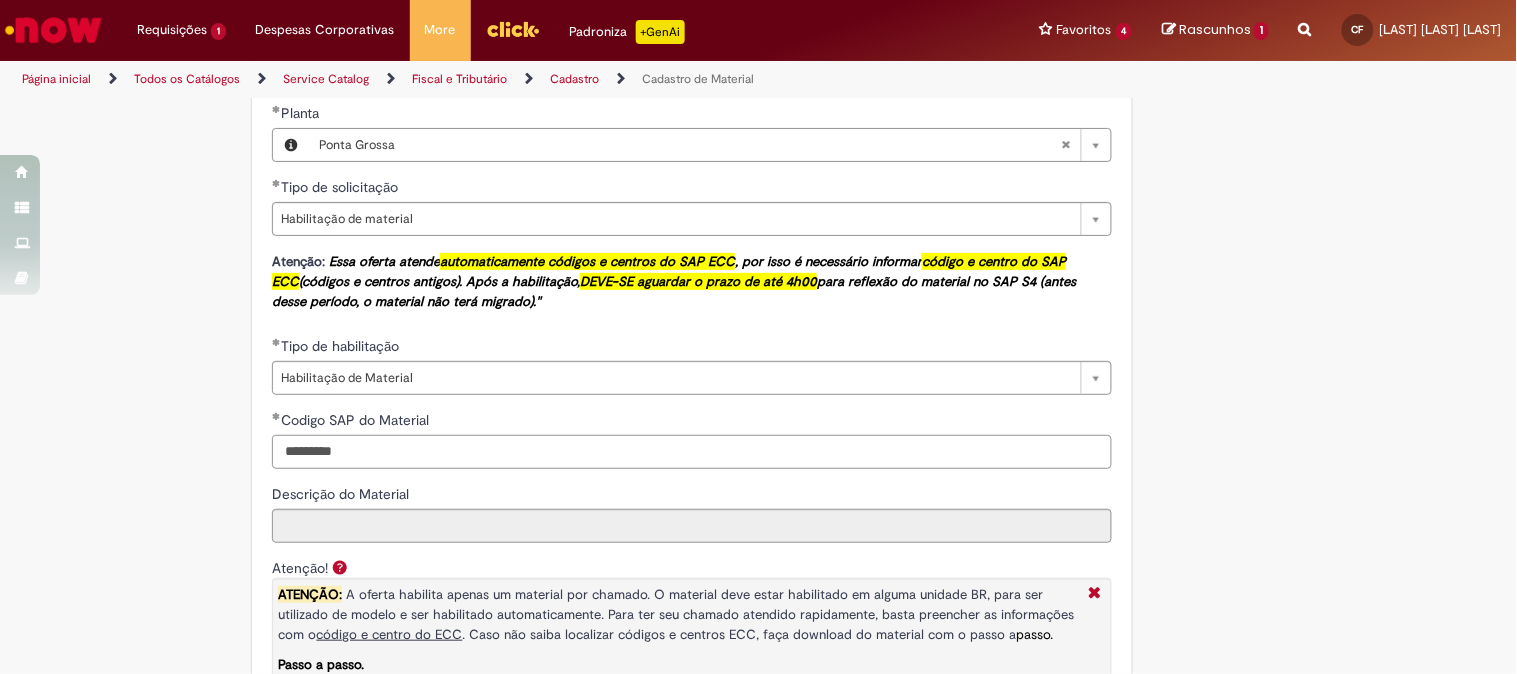 scroll, scrollTop: 1333, scrollLeft: 0, axis: vertical 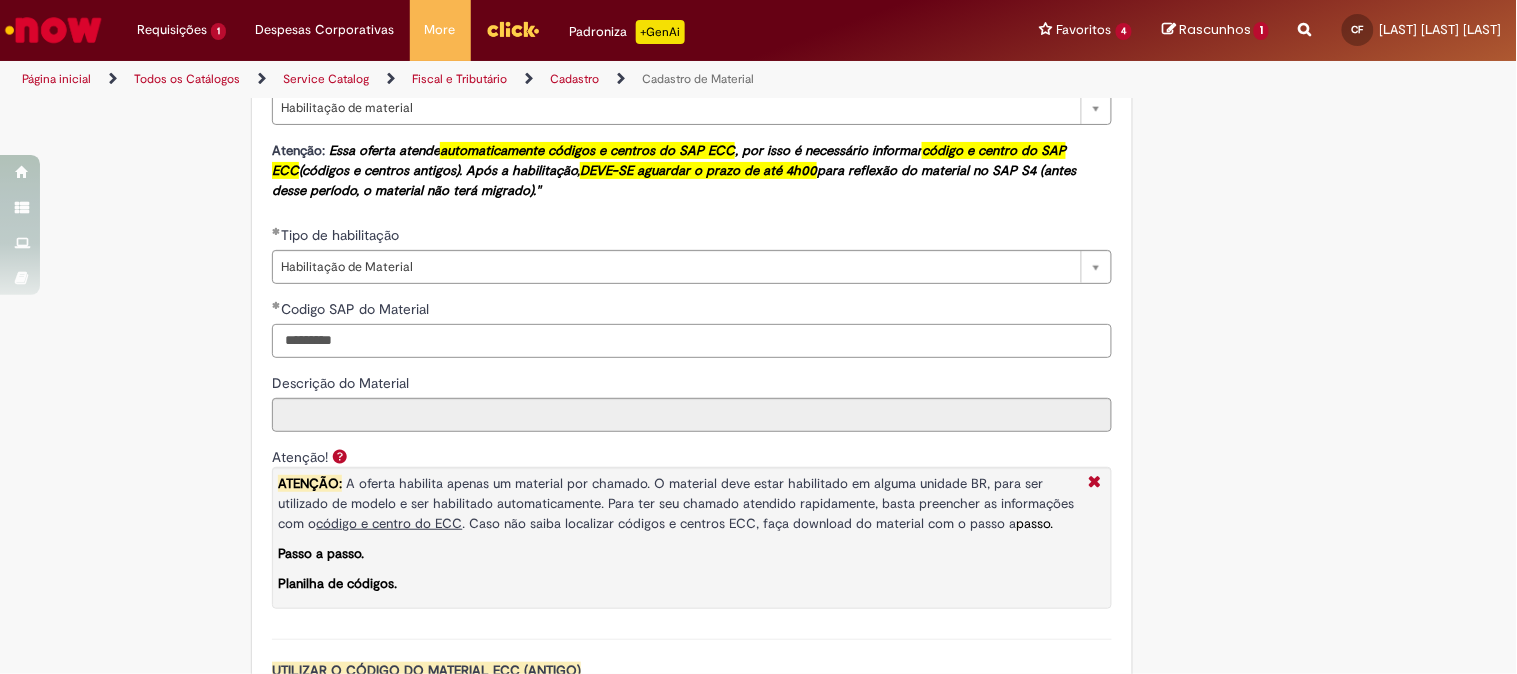 type on "*********" 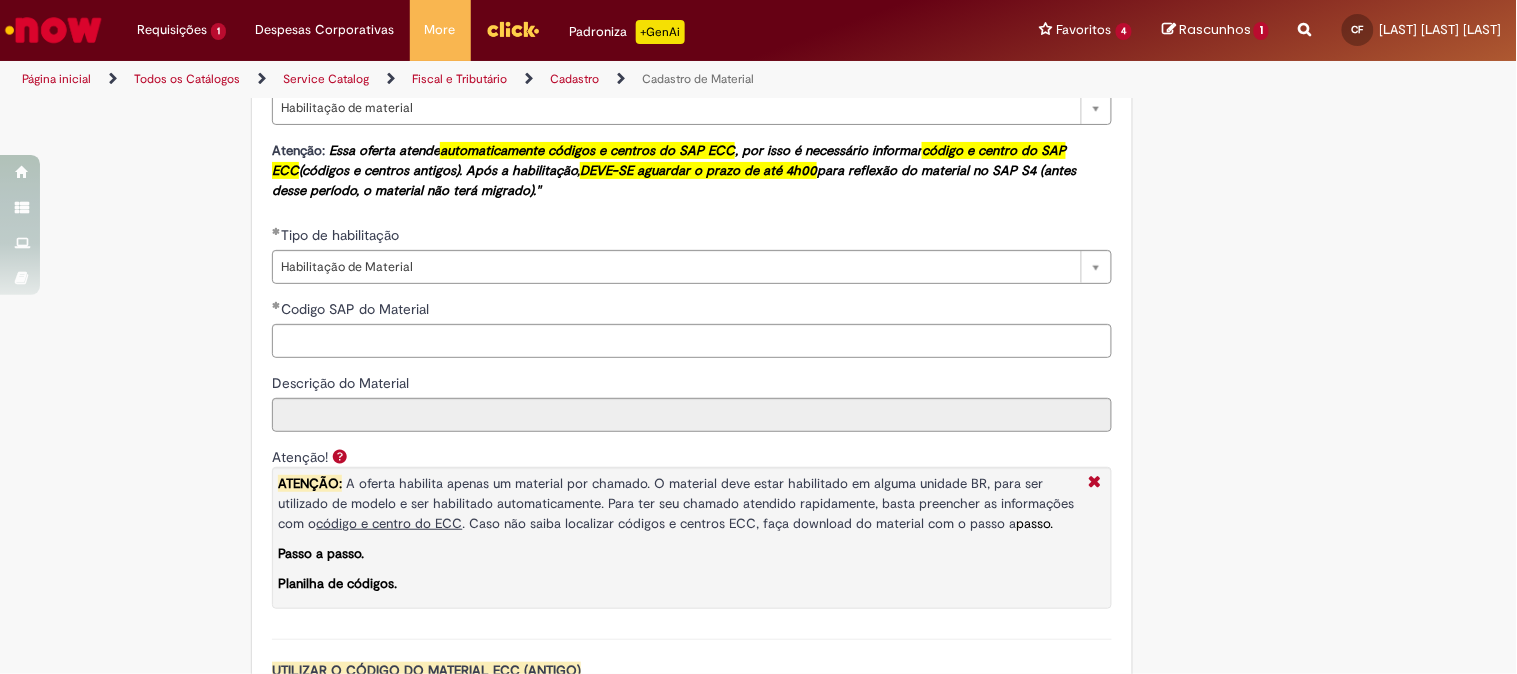 click on "**********" at bounding box center (692, 507) 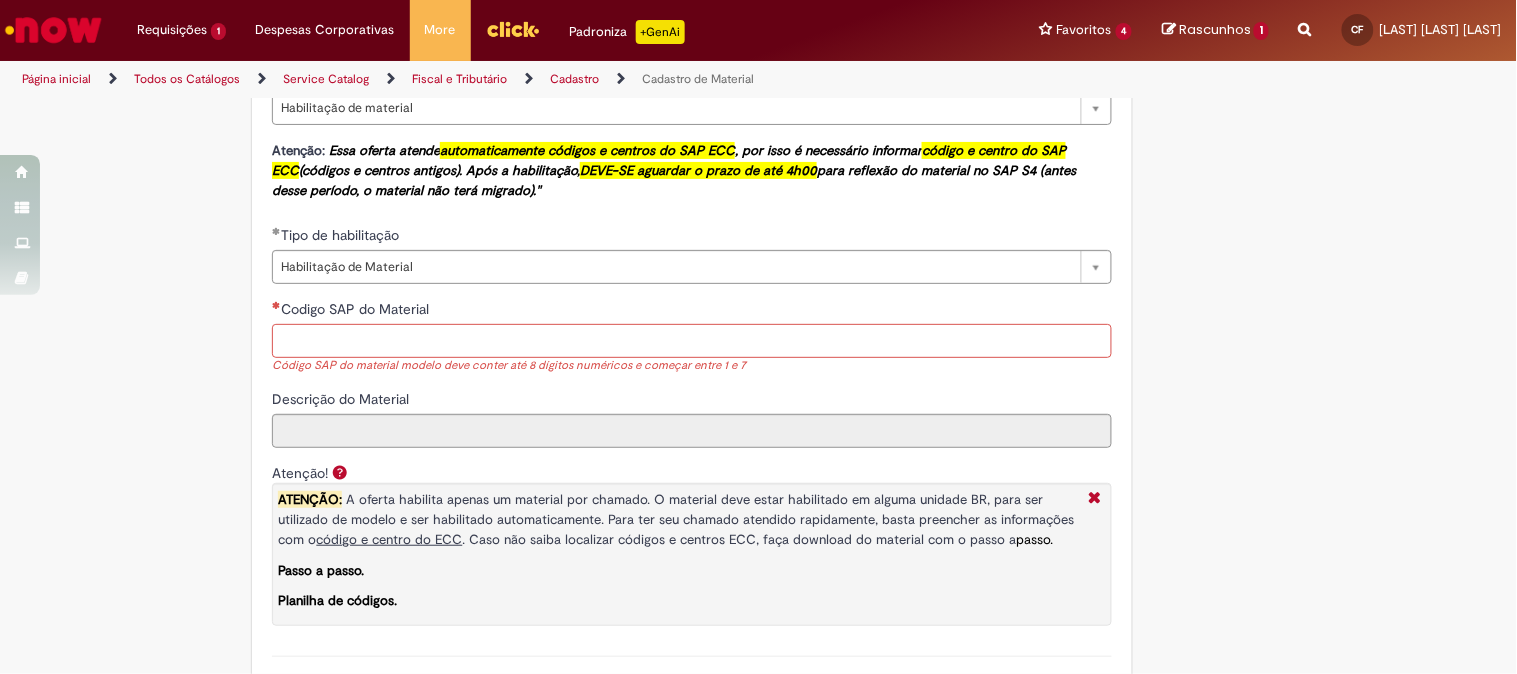 click on "Codigo SAP do Material" at bounding box center (692, 341) 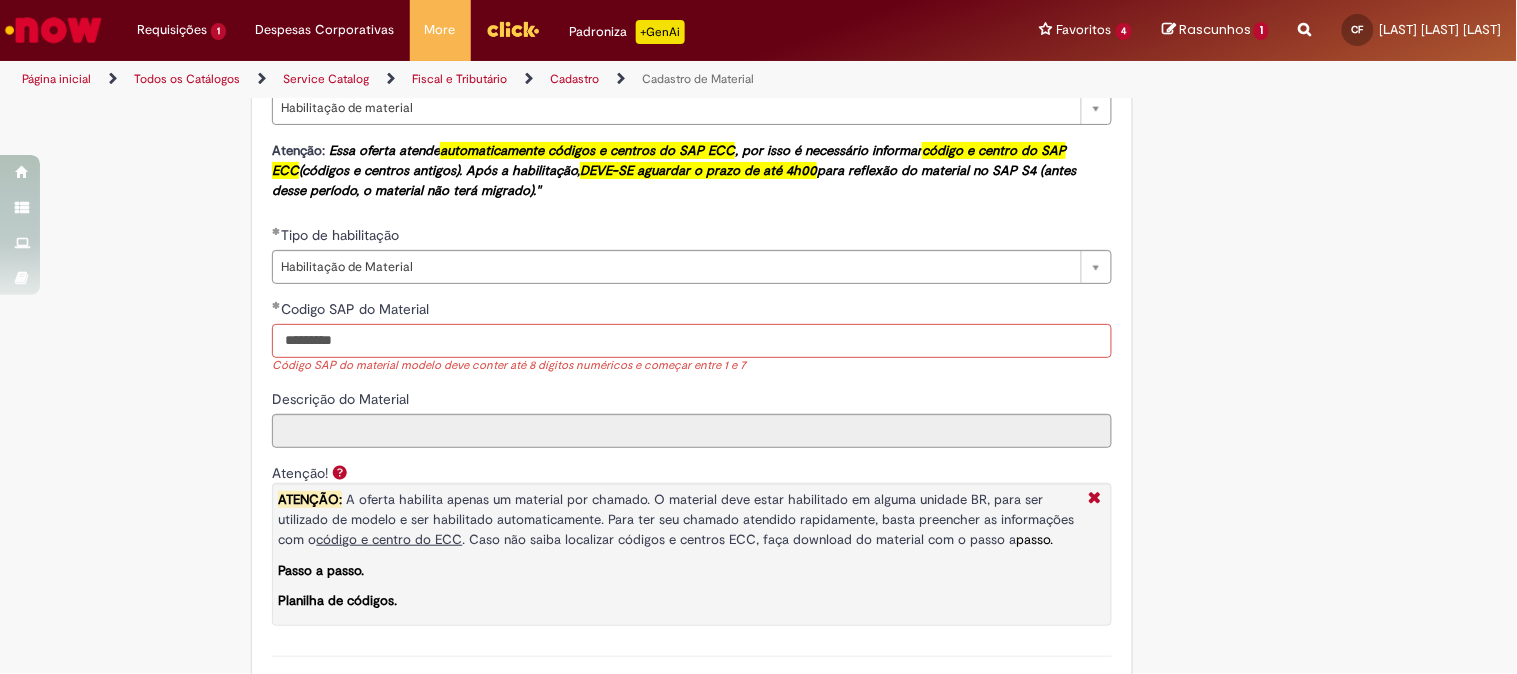click on "*********" at bounding box center [692, 341] 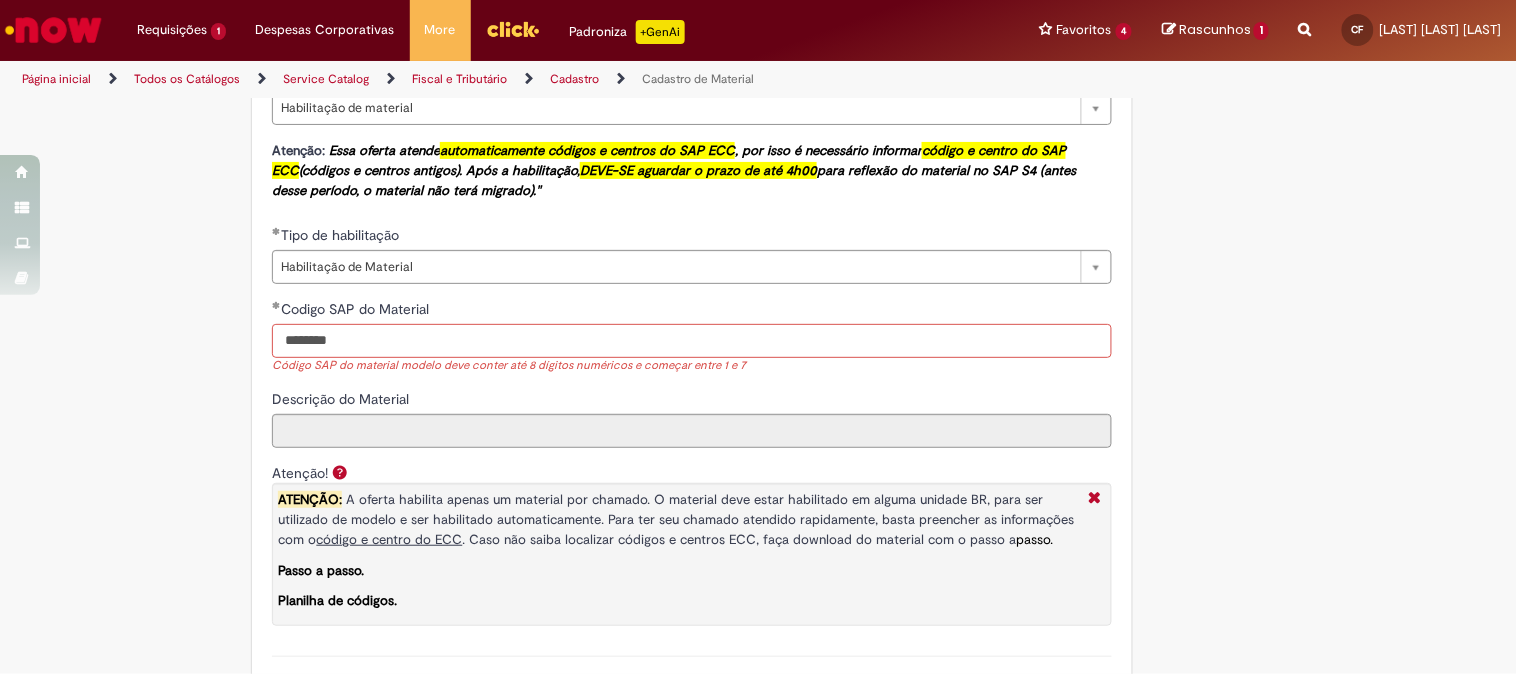 type on "********" 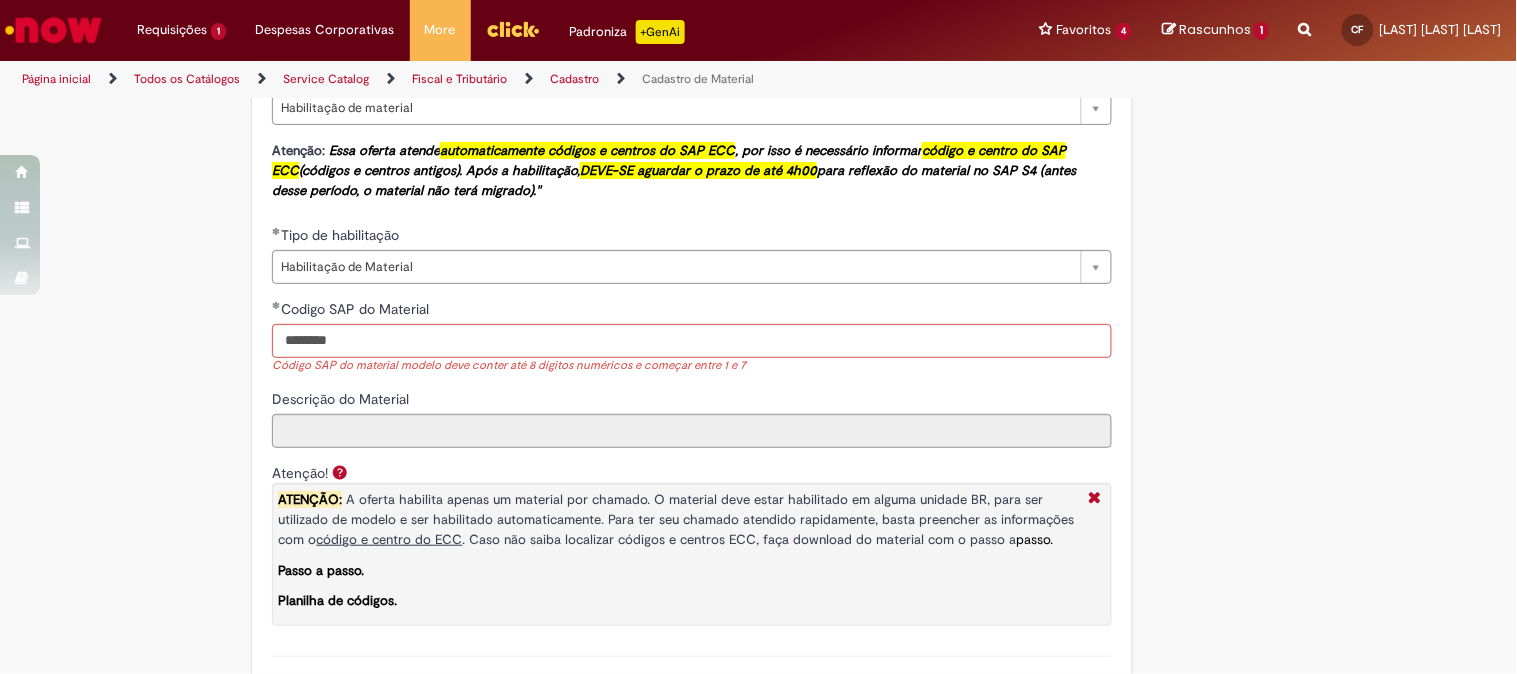 click on "**********" at bounding box center [692, 516] 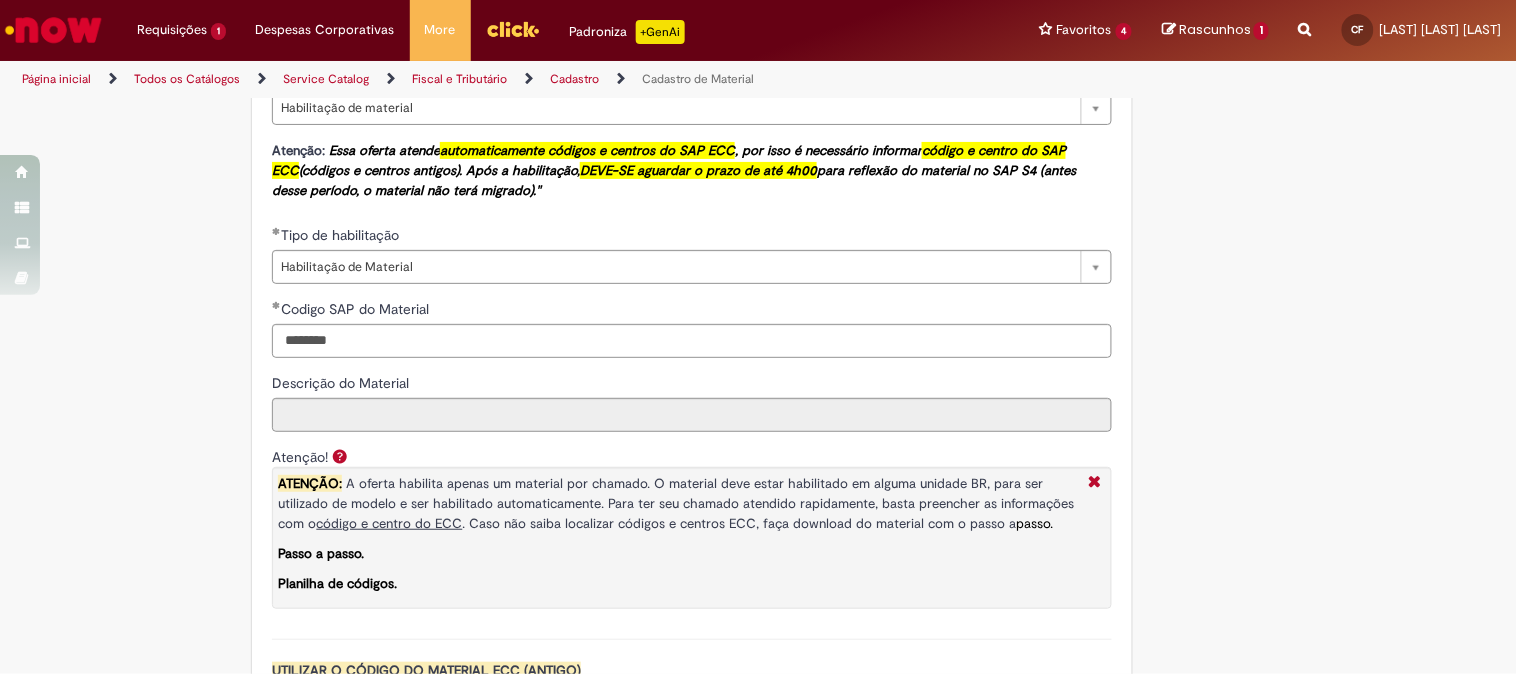 scroll, scrollTop: 1555, scrollLeft: 0, axis: vertical 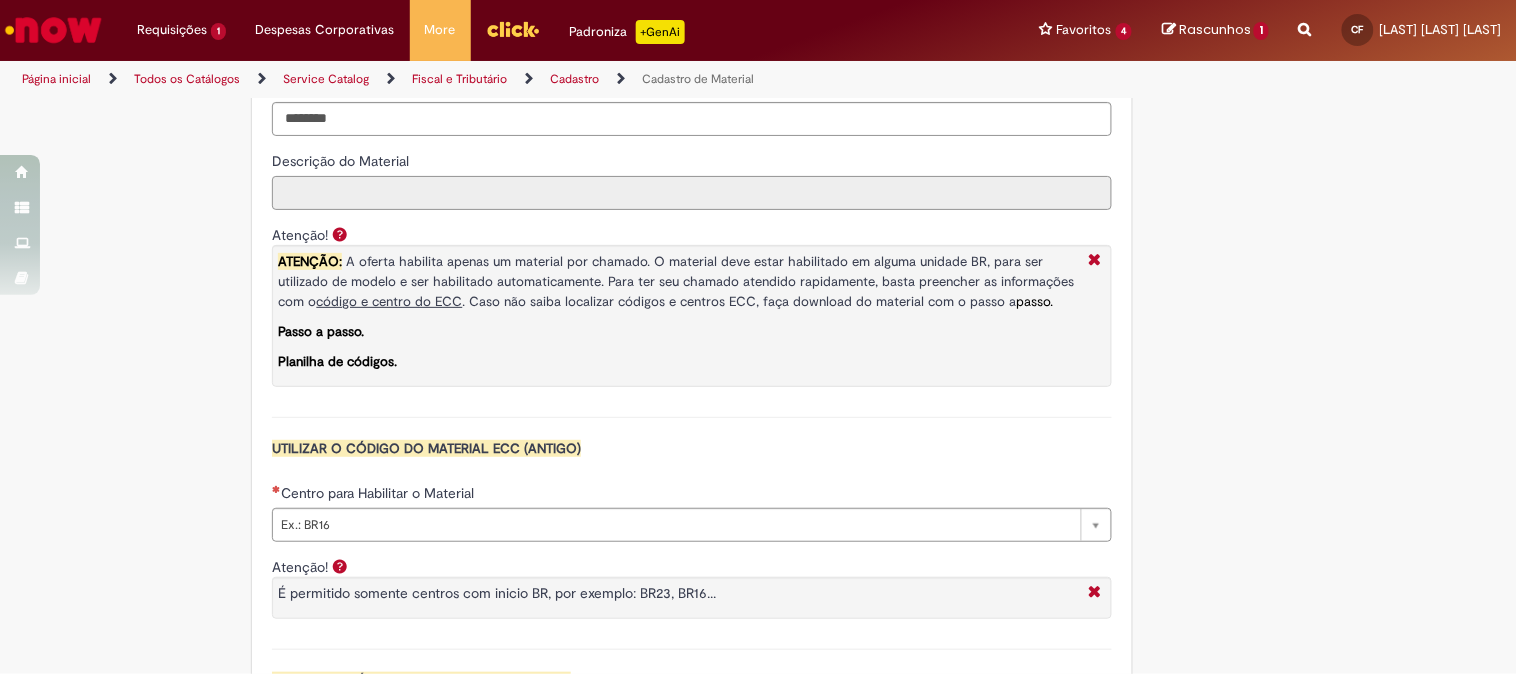 click on "Descrição do Material" at bounding box center [692, 193] 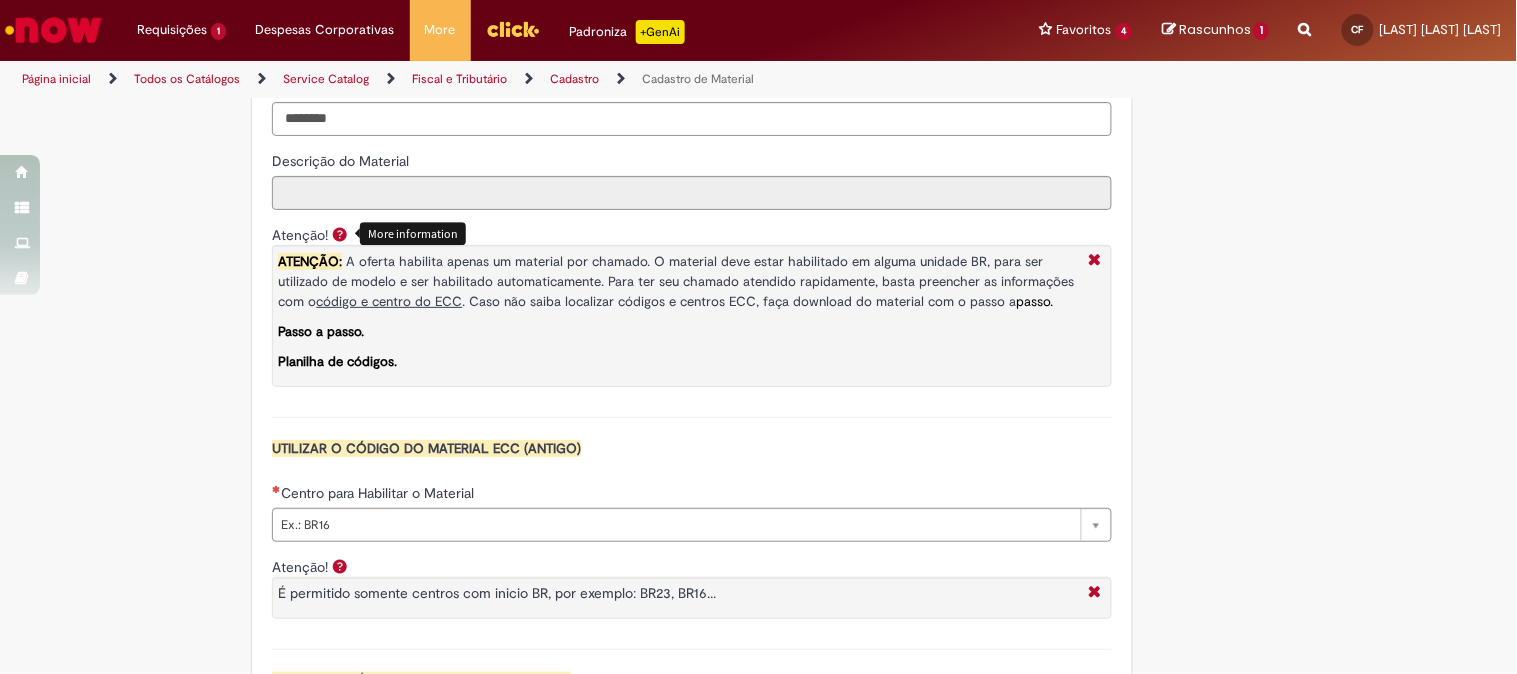 scroll, scrollTop: 1666, scrollLeft: 0, axis: vertical 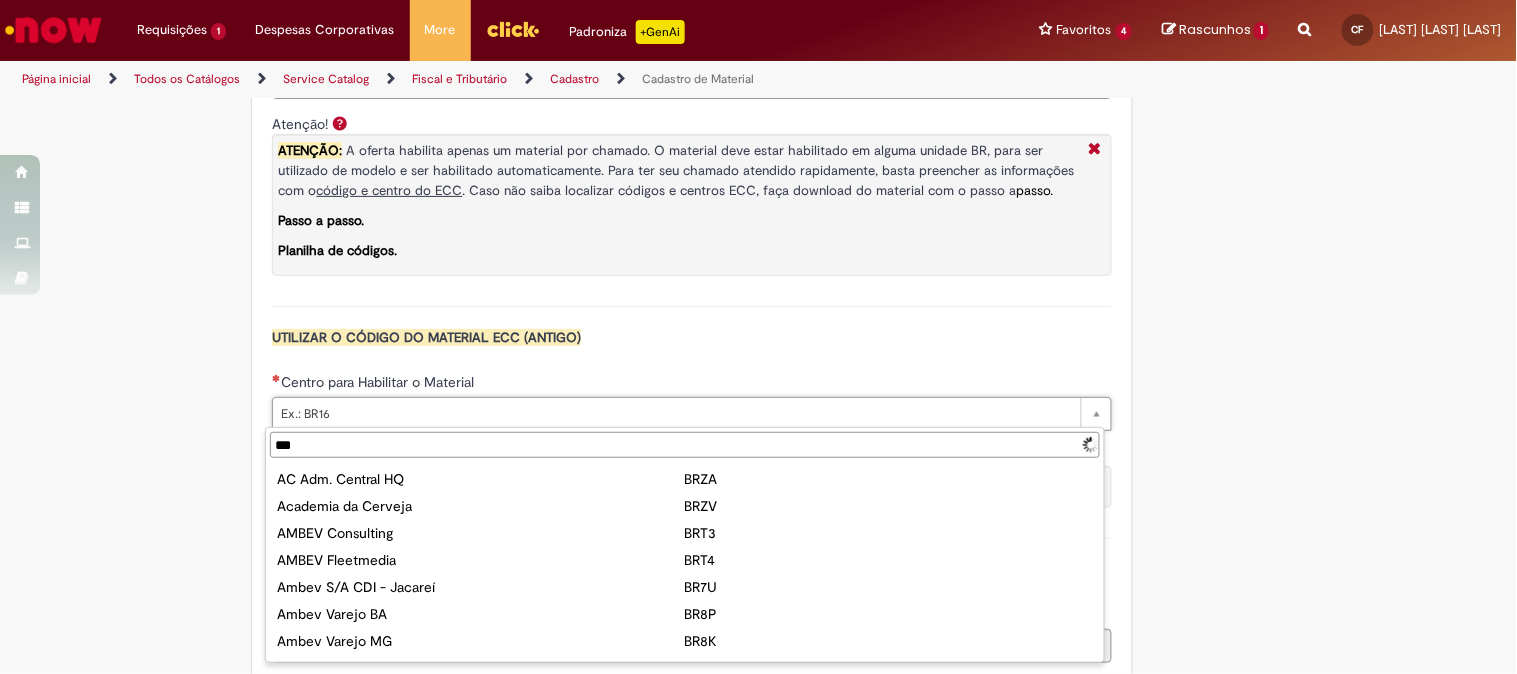 type on "****" 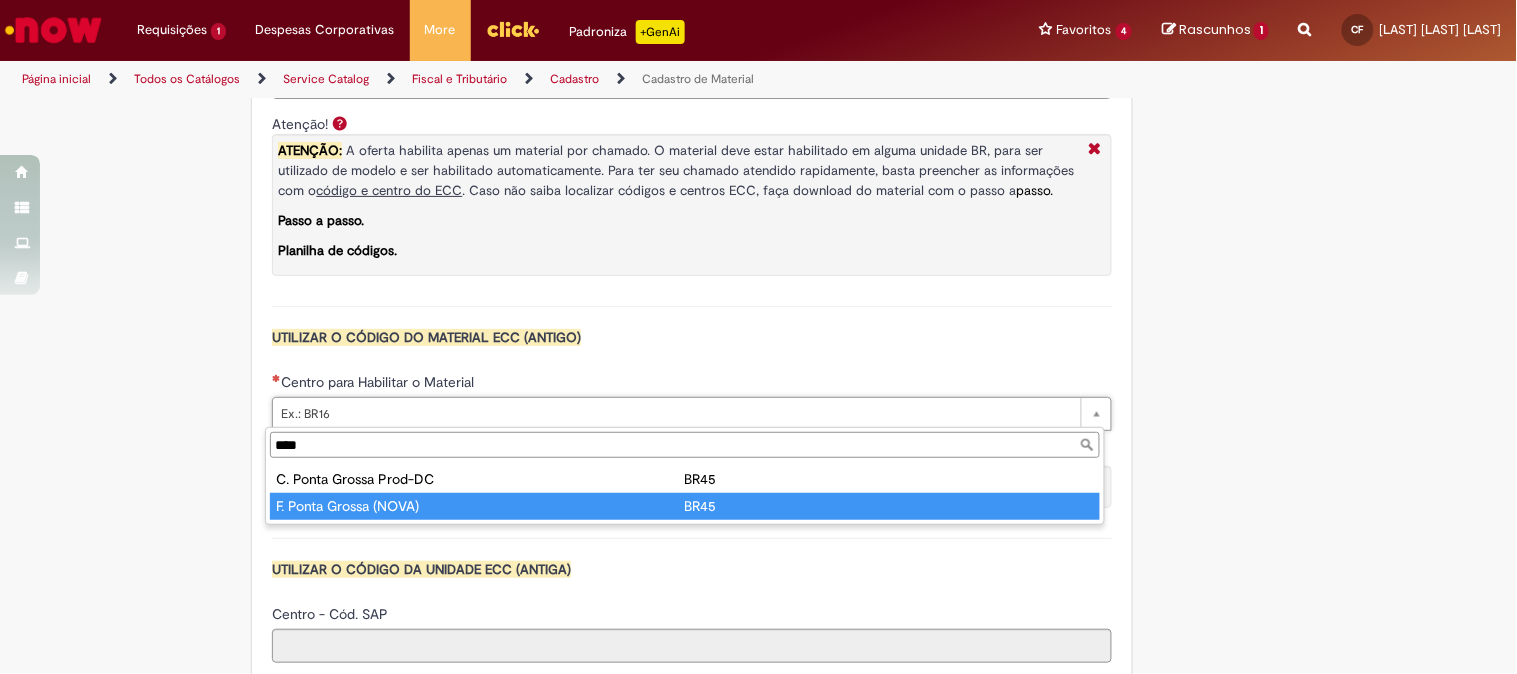 type on "**********" 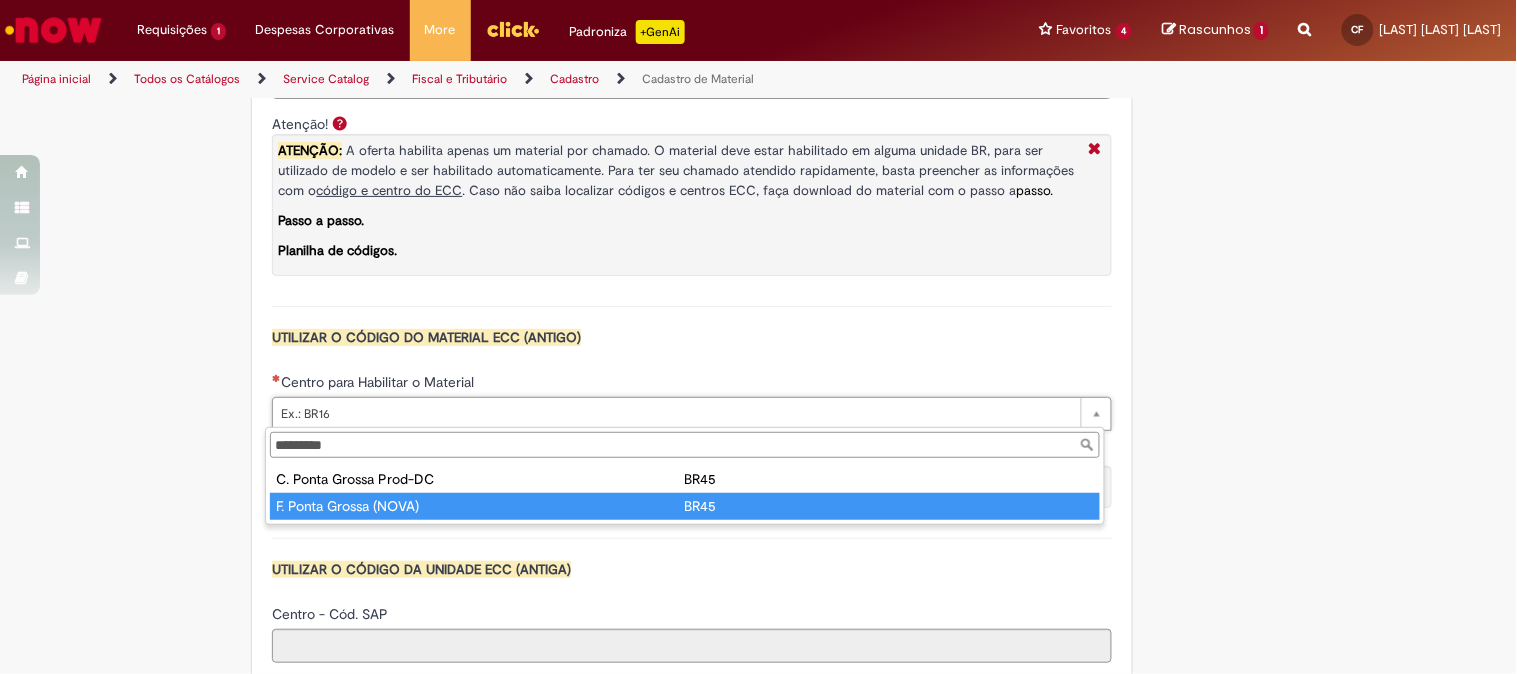 type on "****" 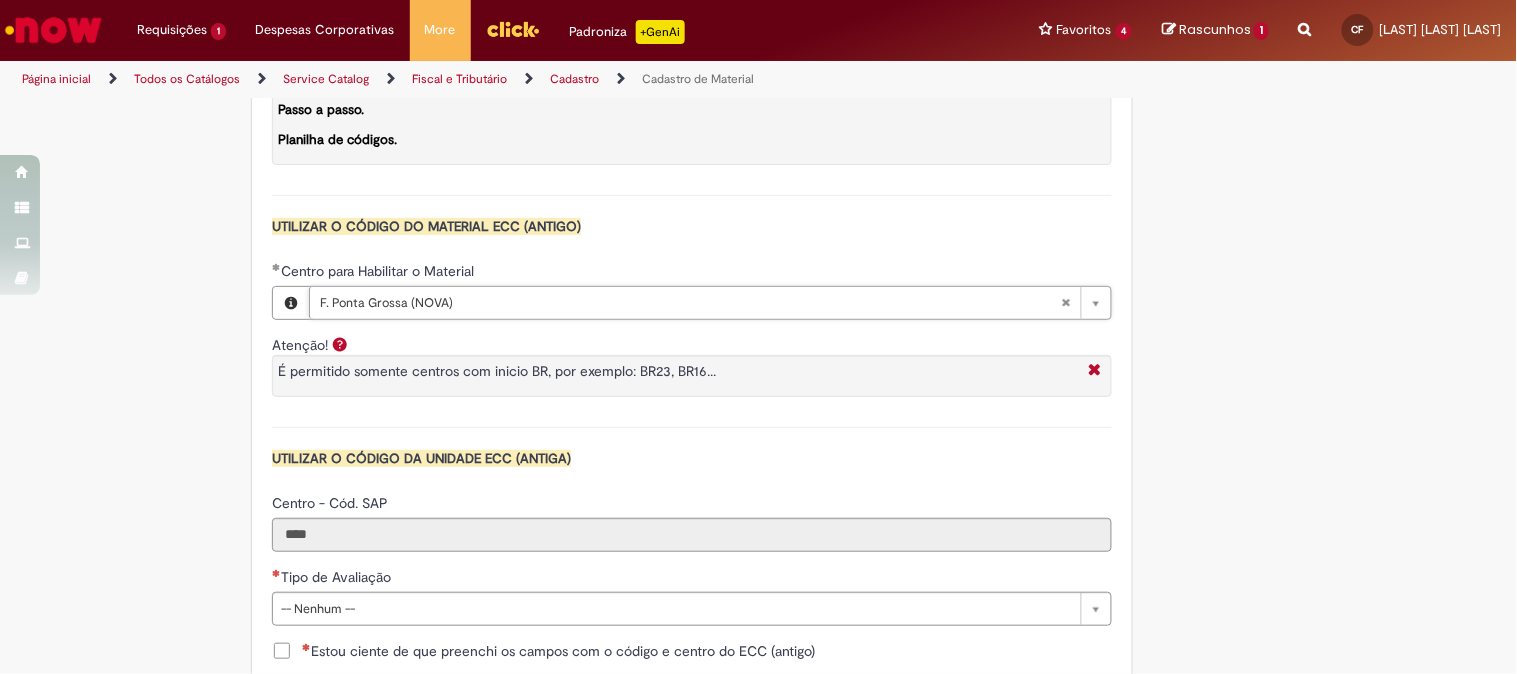 scroll, scrollTop: 1888, scrollLeft: 0, axis: vertical 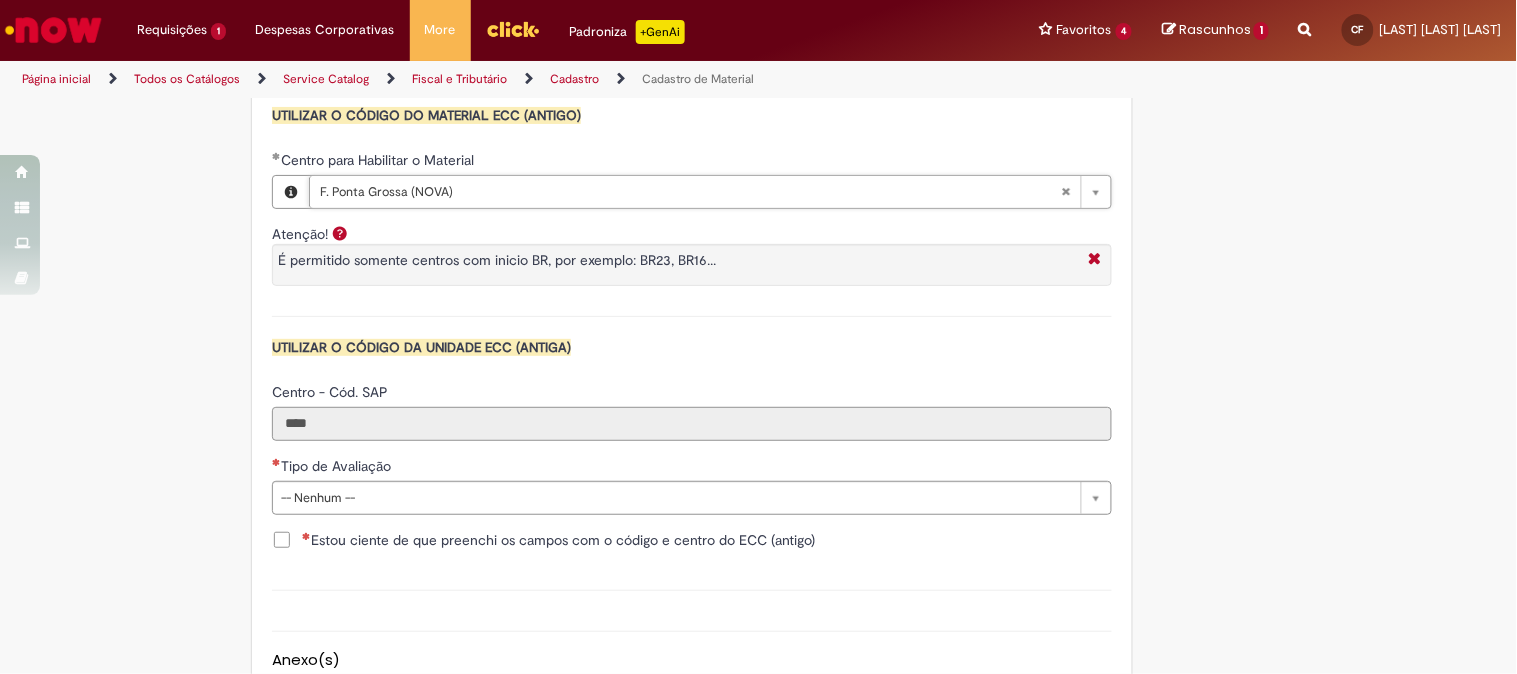 click on "****" at bounding box center [692, 424] 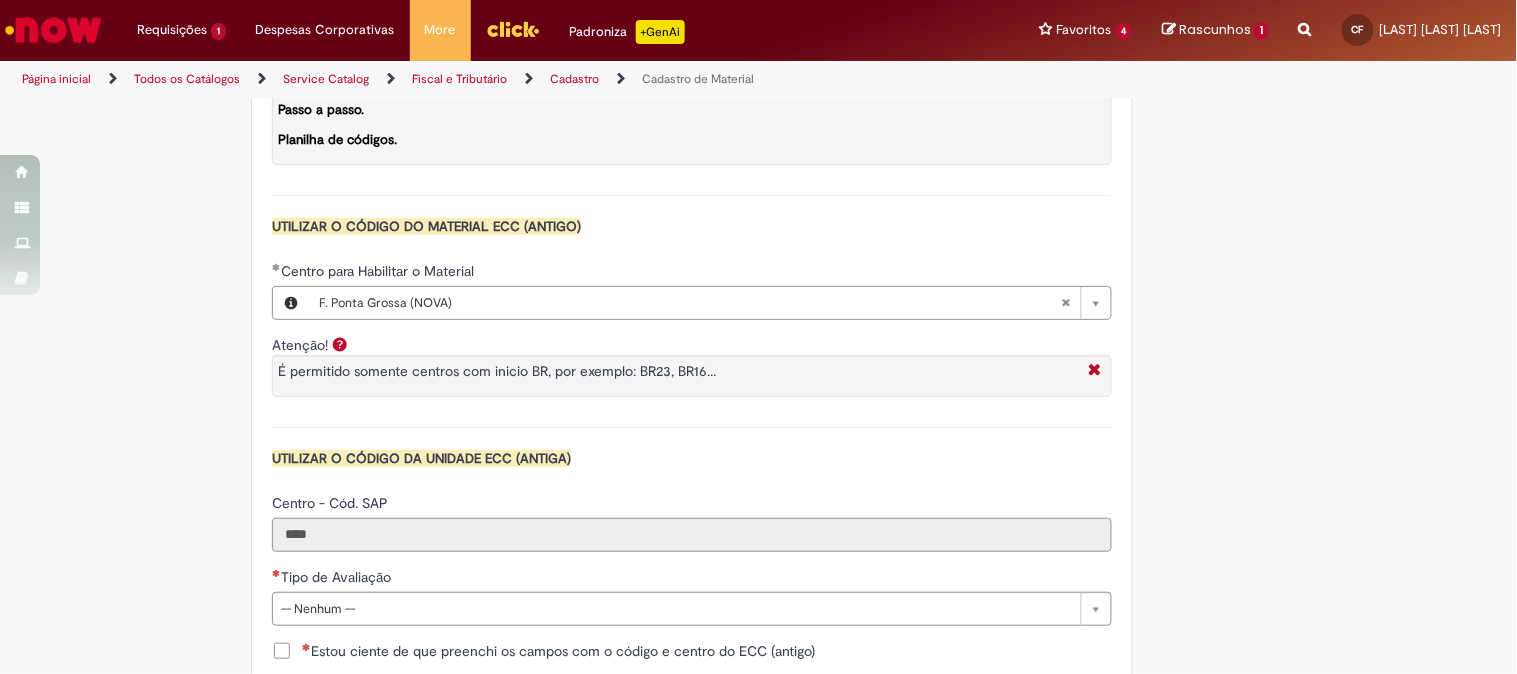 scroll, scrollTop: 2000, scrollLeft: 0, axis: vertical 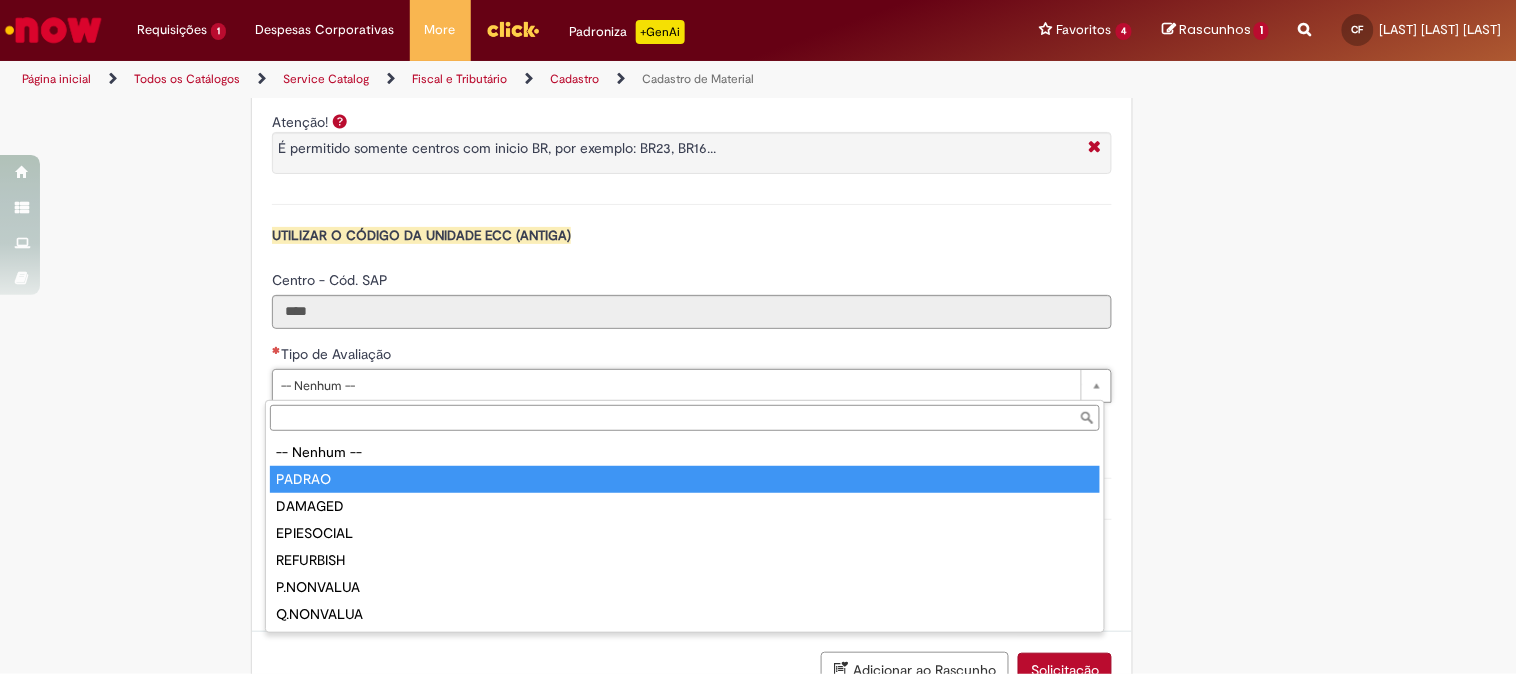 type on "******" 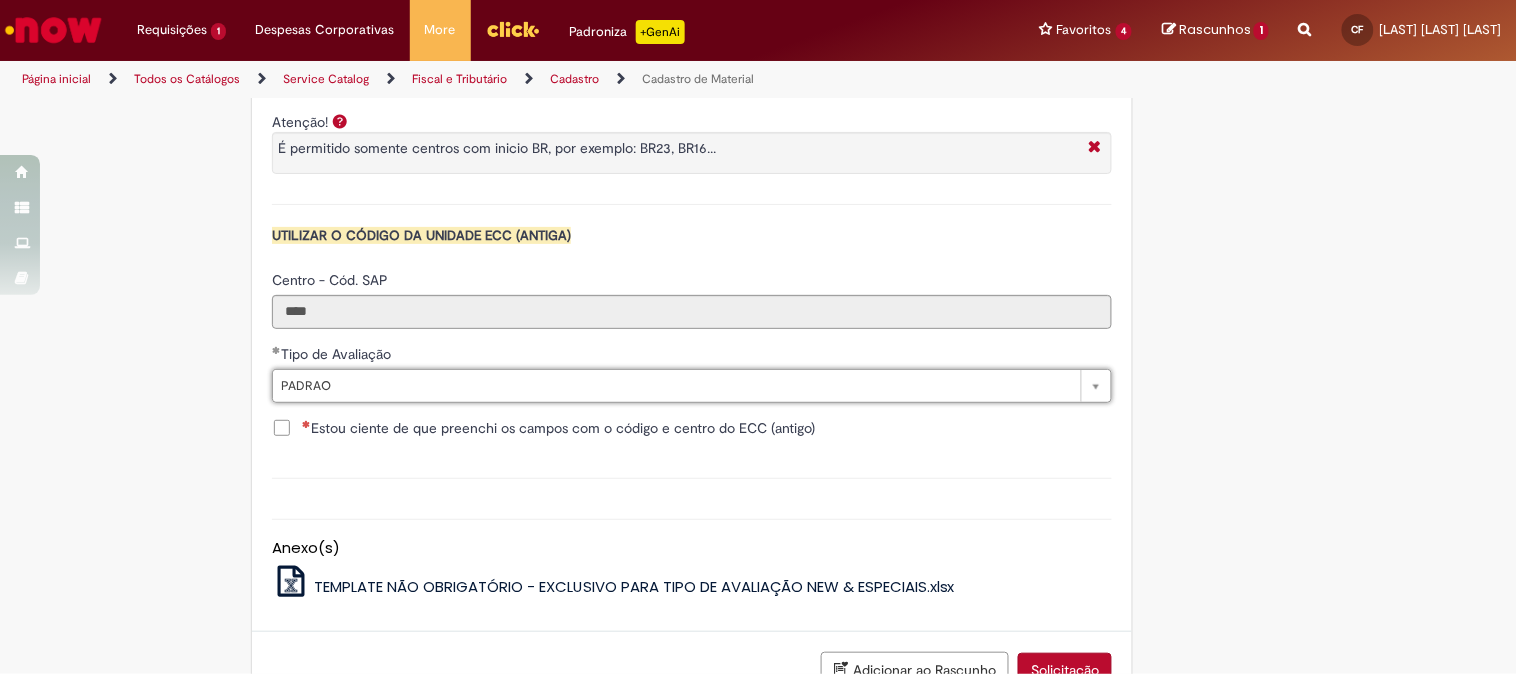 click on "Estou ciente de que preenchi os campos com o código e centro do ECC  (antigo)" at bounding box center [558, 428] 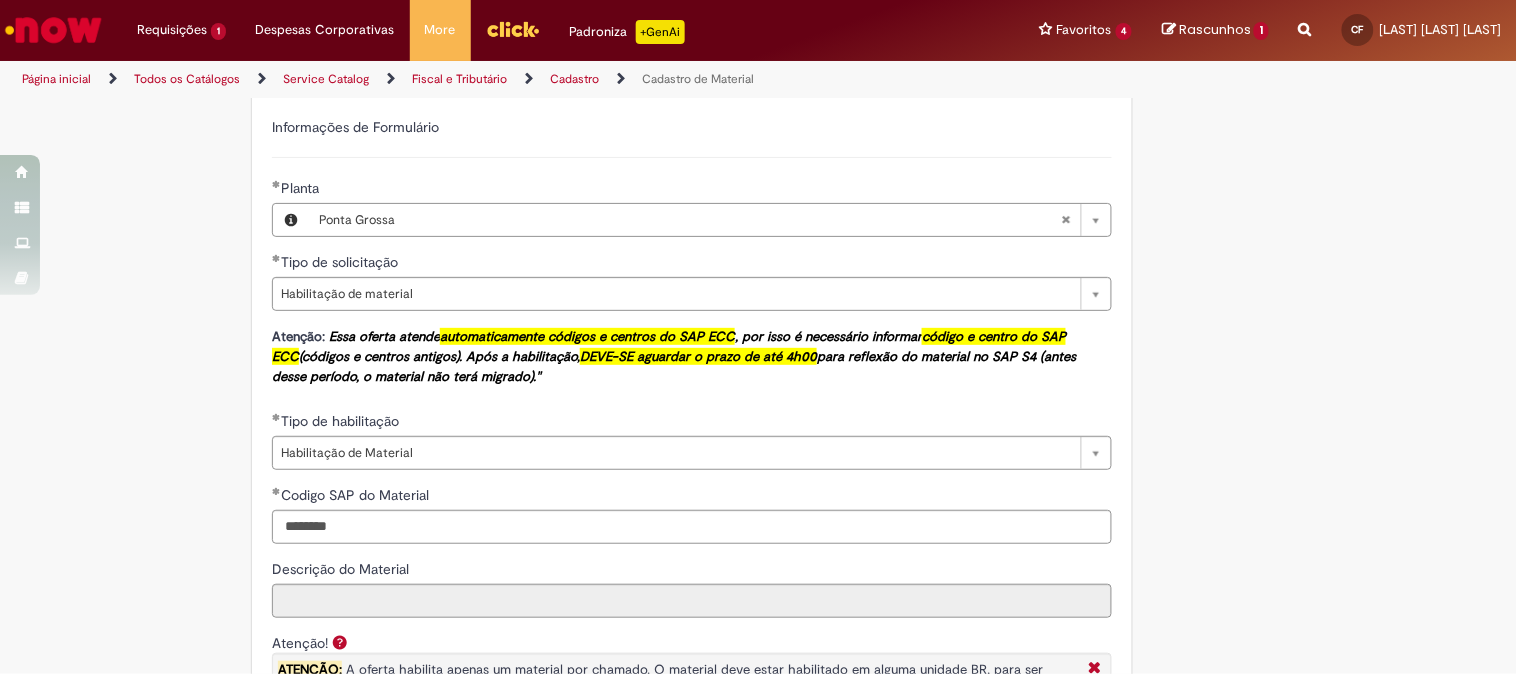 scroll, scrollTop: 1370, scrollLeft: 0, axis: vertical 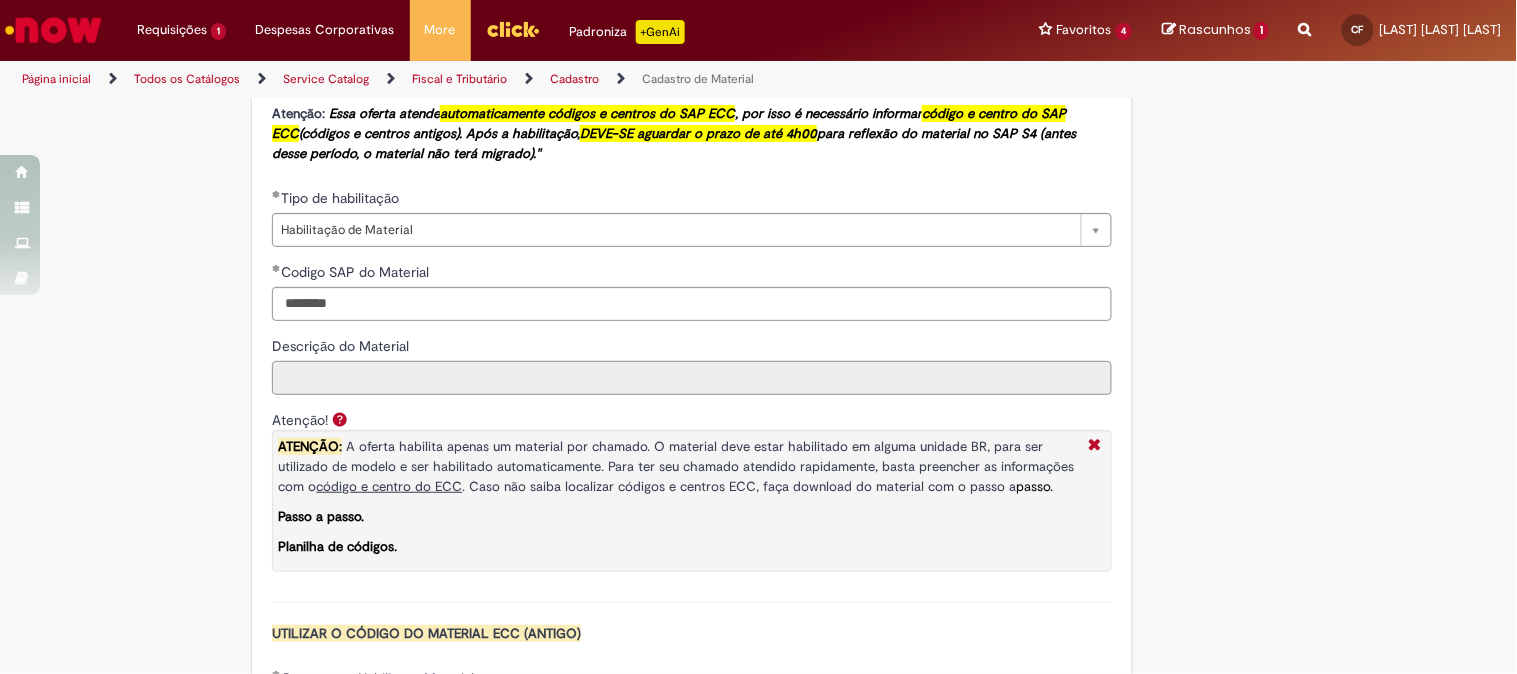 click on "Descrição do Material" at bounding box center [692, 378] 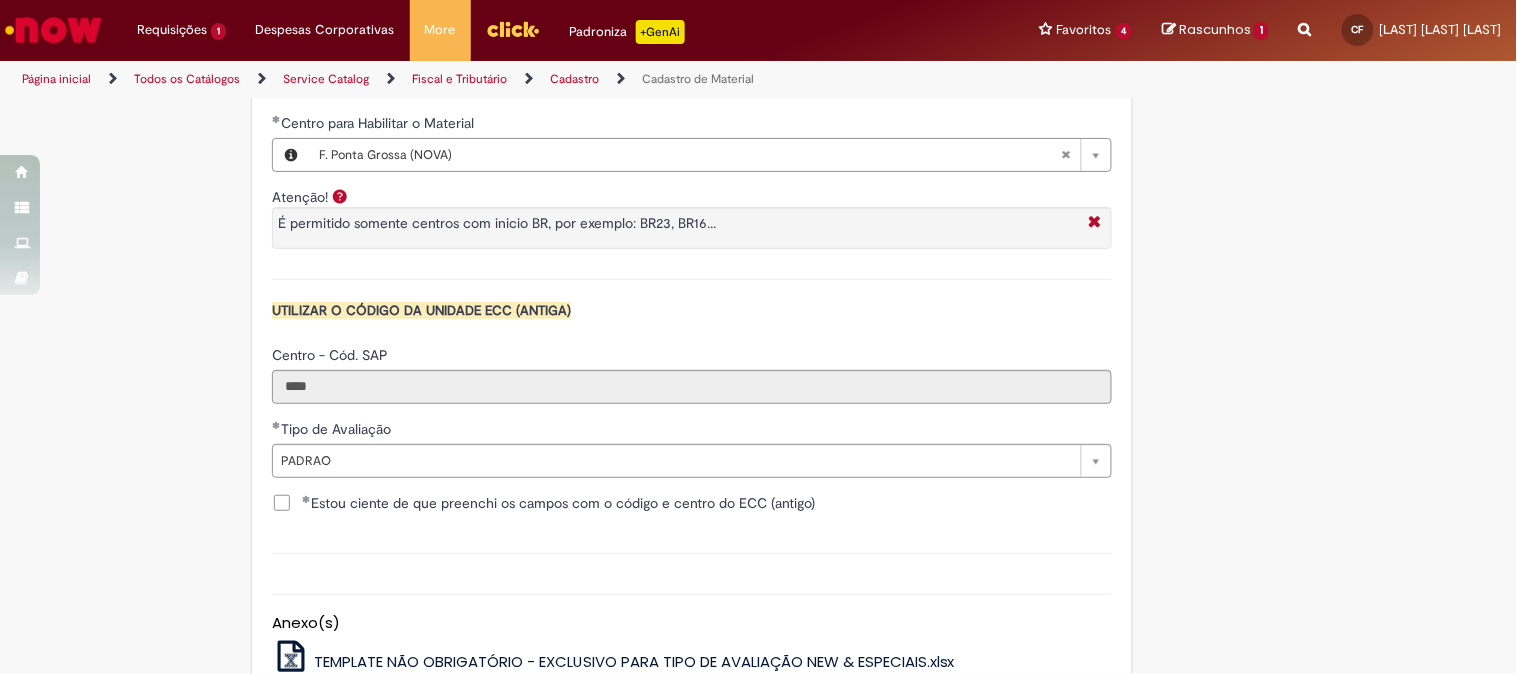 scroll, scrollTop: 2147, scrollLeft: 0, axis: vertical 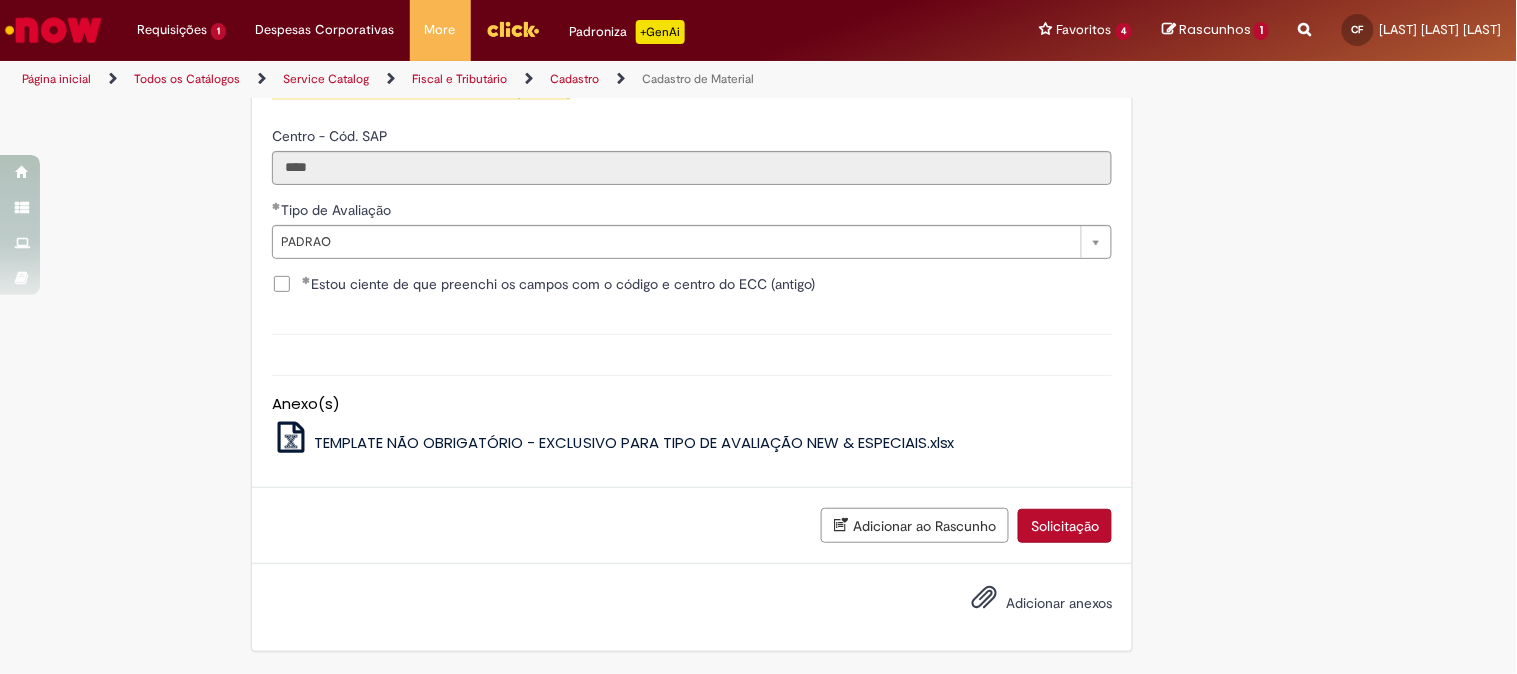 click on "Solicitação" at bounding box center (1065, 526) 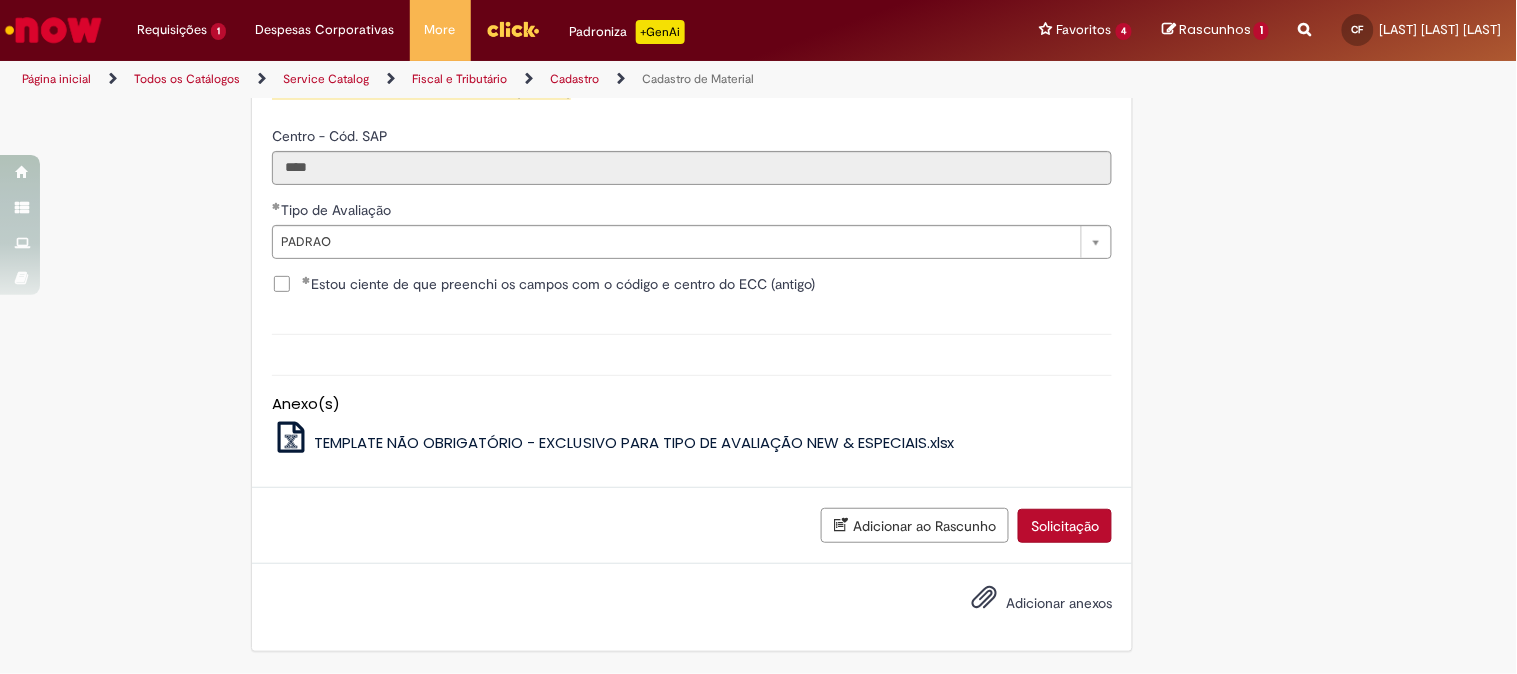 scroll, scrollTop: 2101, scrollLeft: 0, axis: vertical 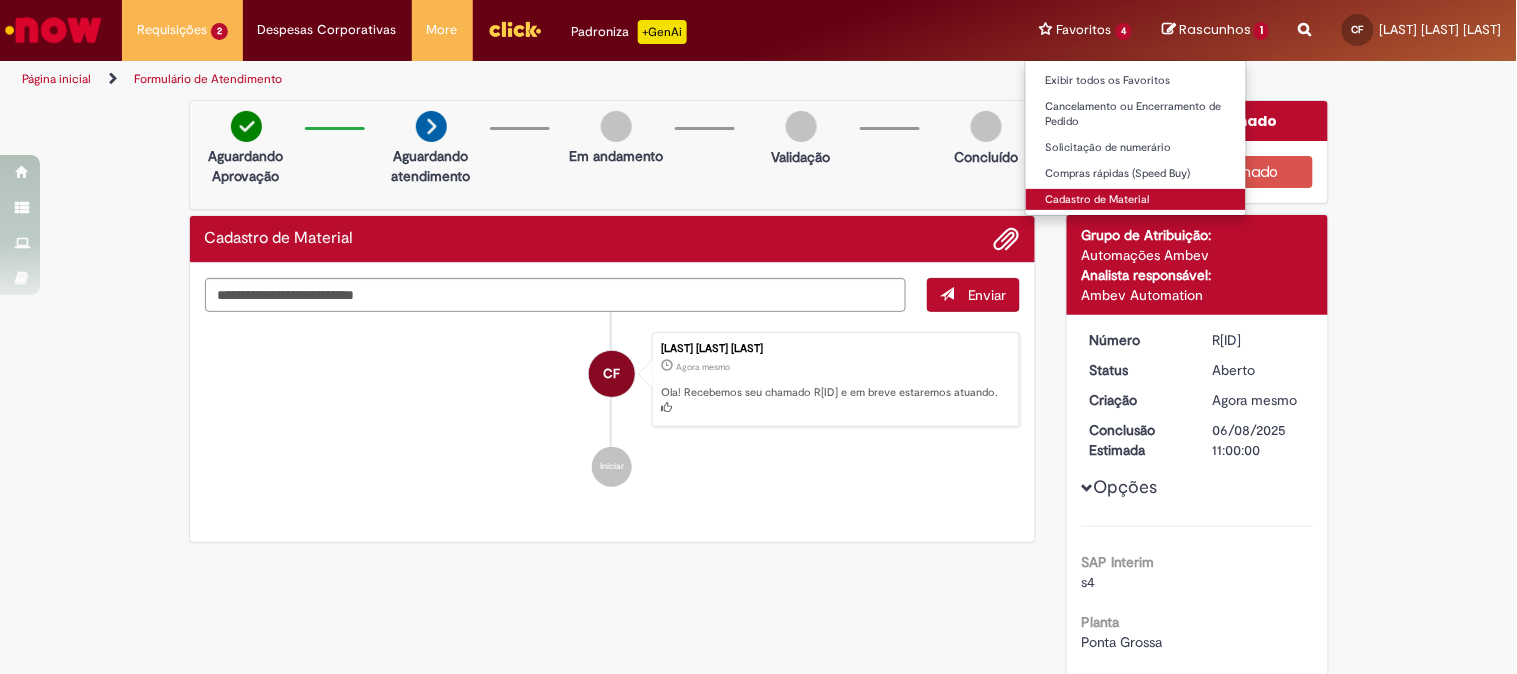 click on "Cadastro de Material" at bounding box center [1136, 200] 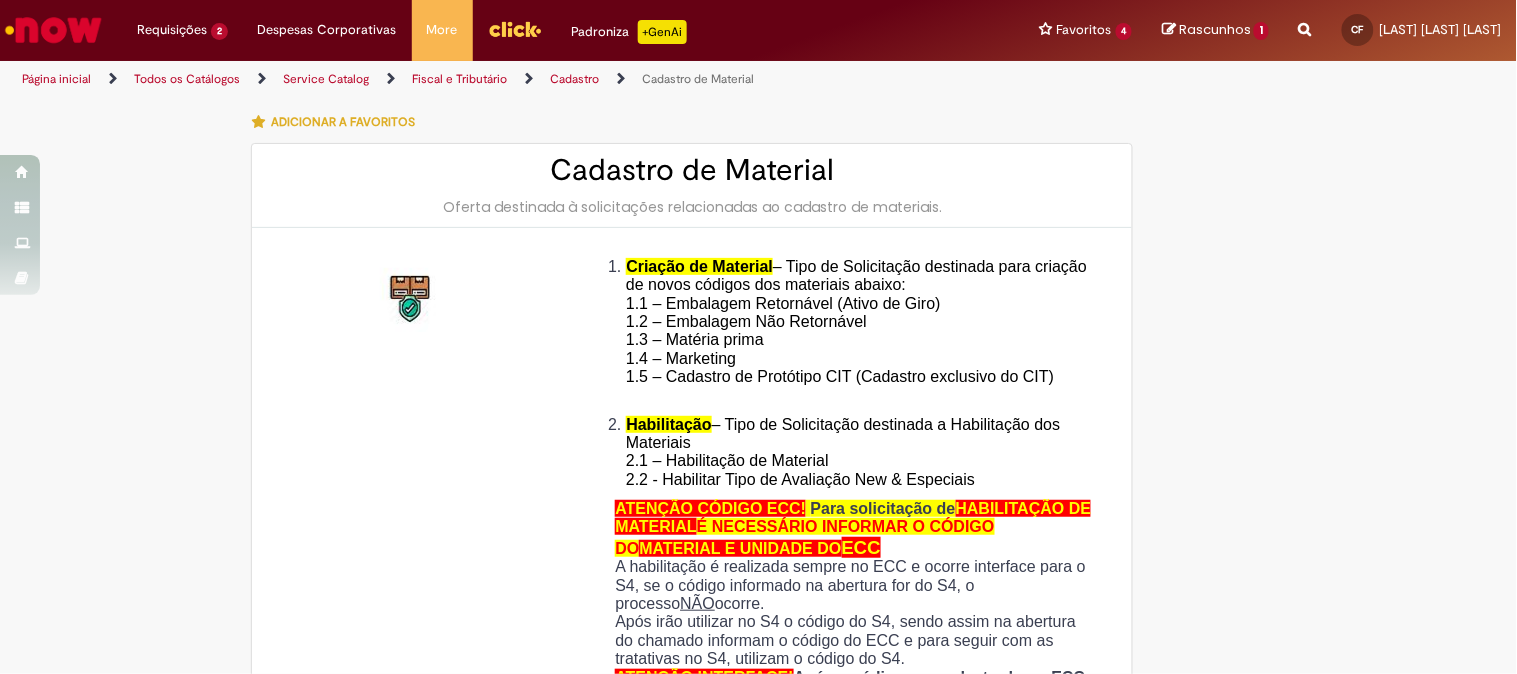 type on "********" 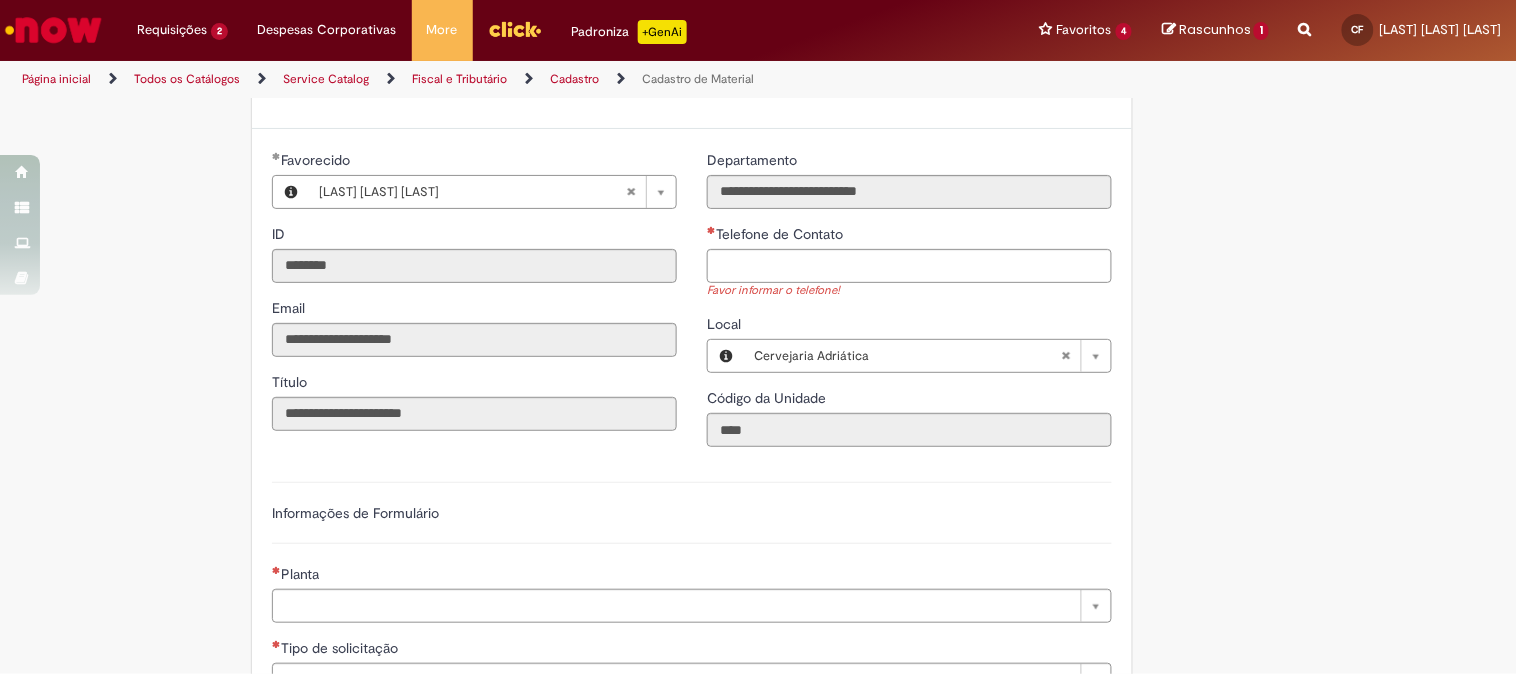 scroll, scrollTop: 1111, scrollLeft: 0, axis: vertical 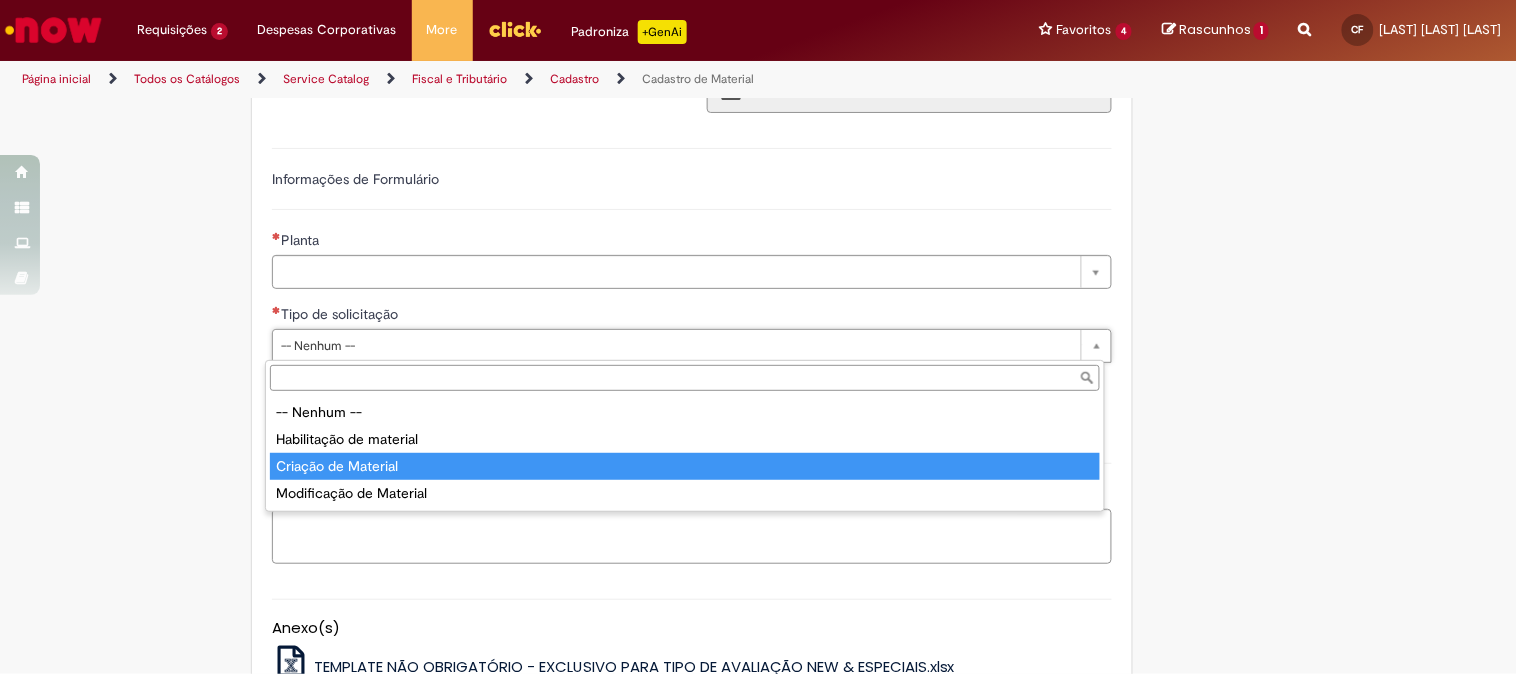 type on "**********" 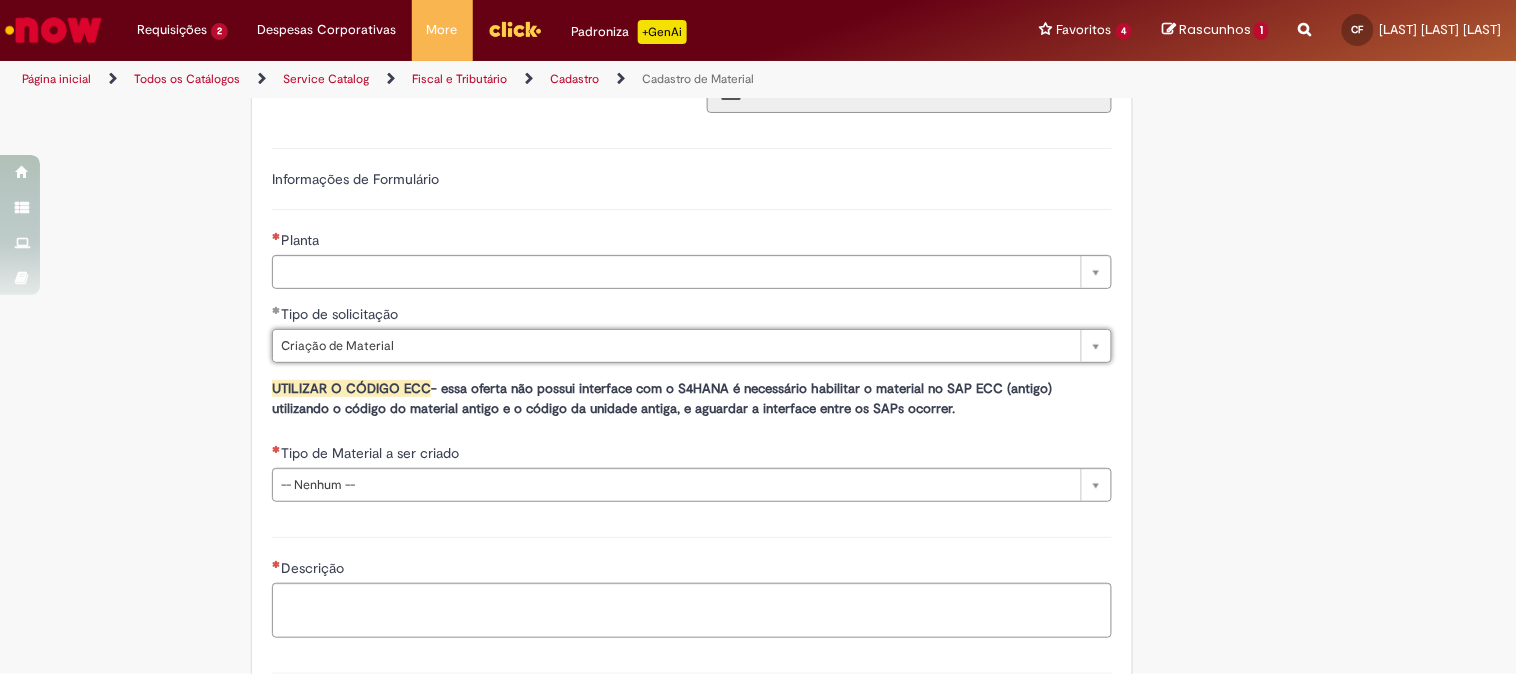 scroll, scrollTop: 888, scrollLeft: 0, axis: vertical 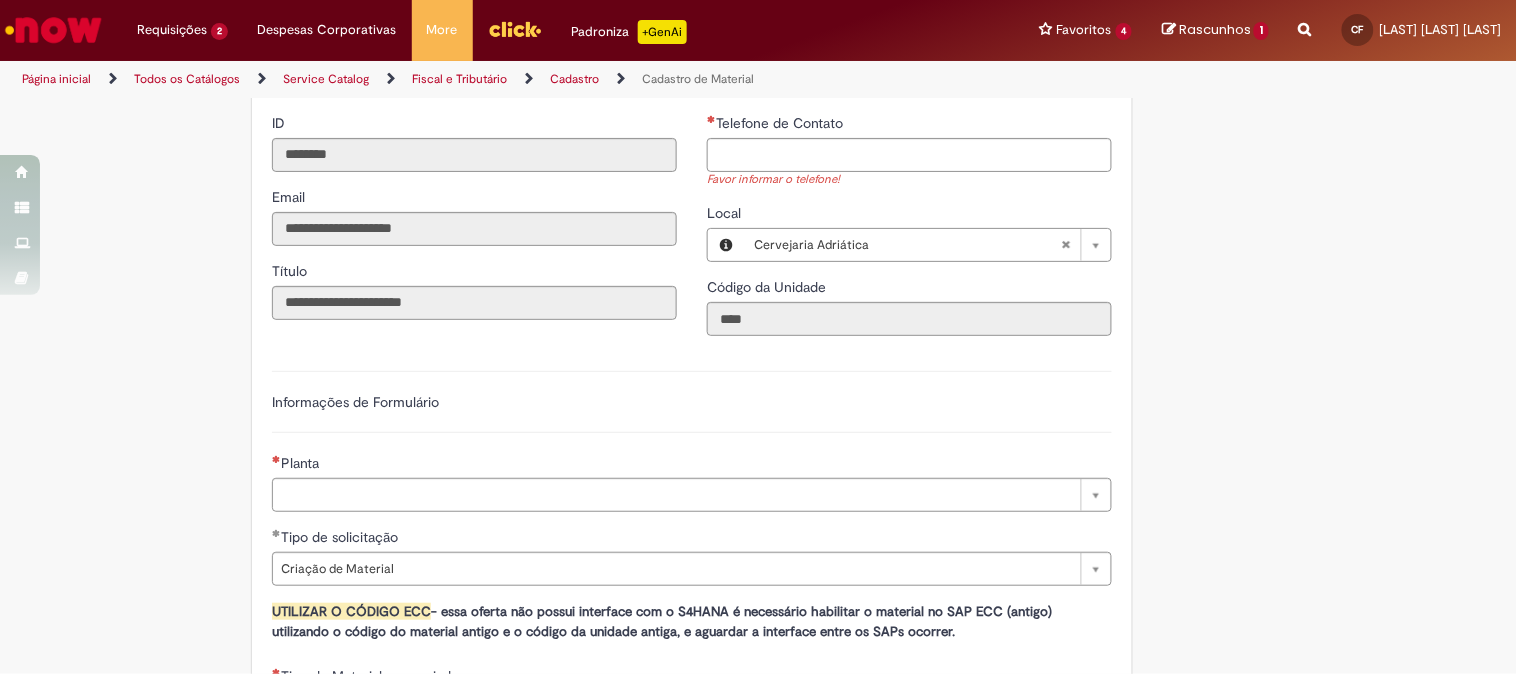 click on "Telefone de Contato" at bounding box center (781, 123) 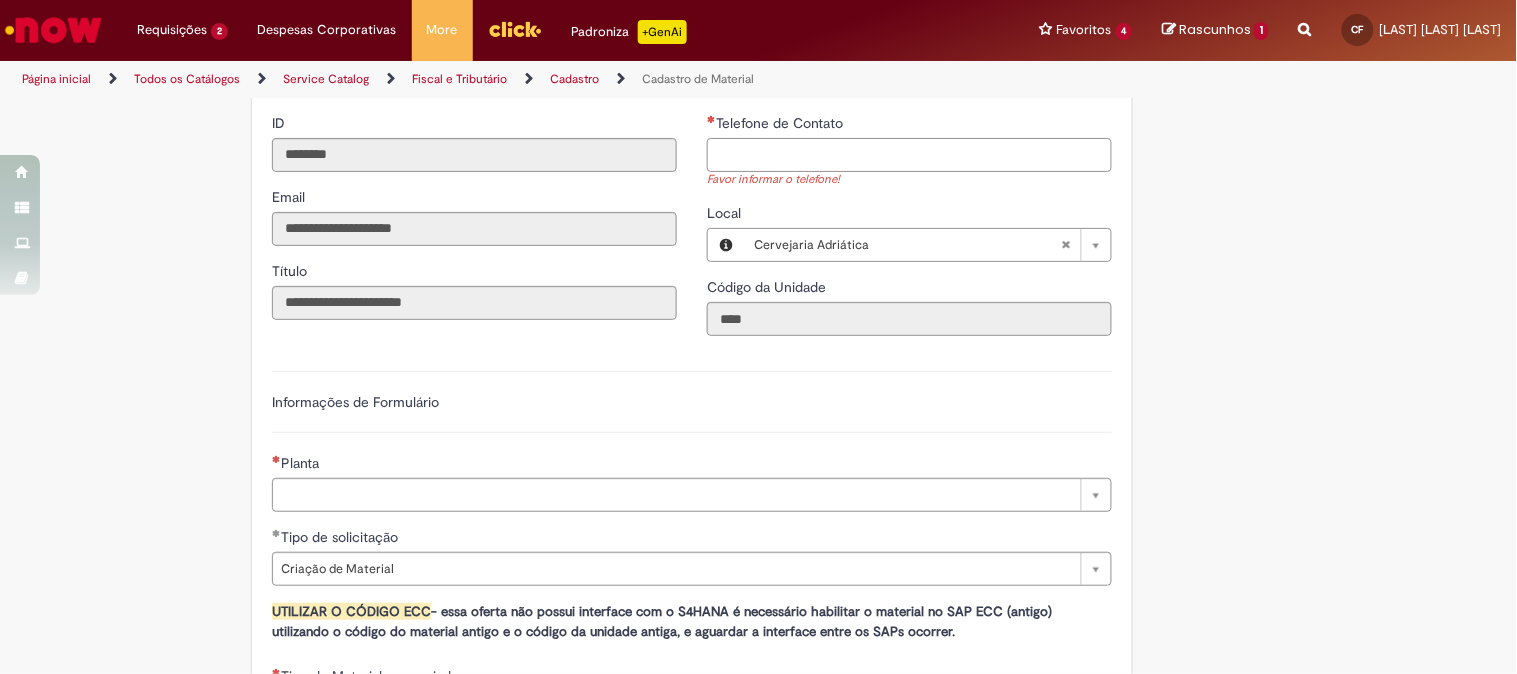 click on "Telefone de Contato" at bounding box center (909, 155) 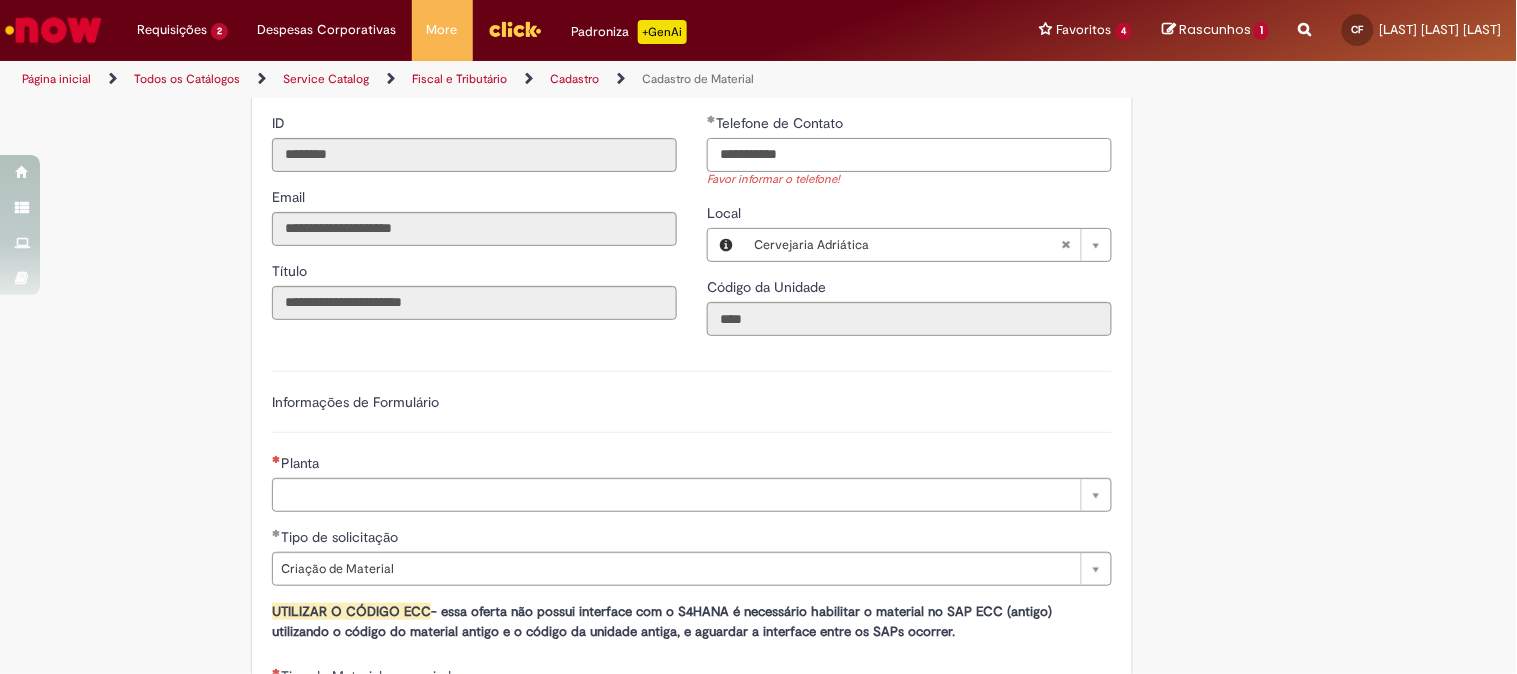 scroll, scrollTop: 1111, scrollLeft: 0, axis: vertical 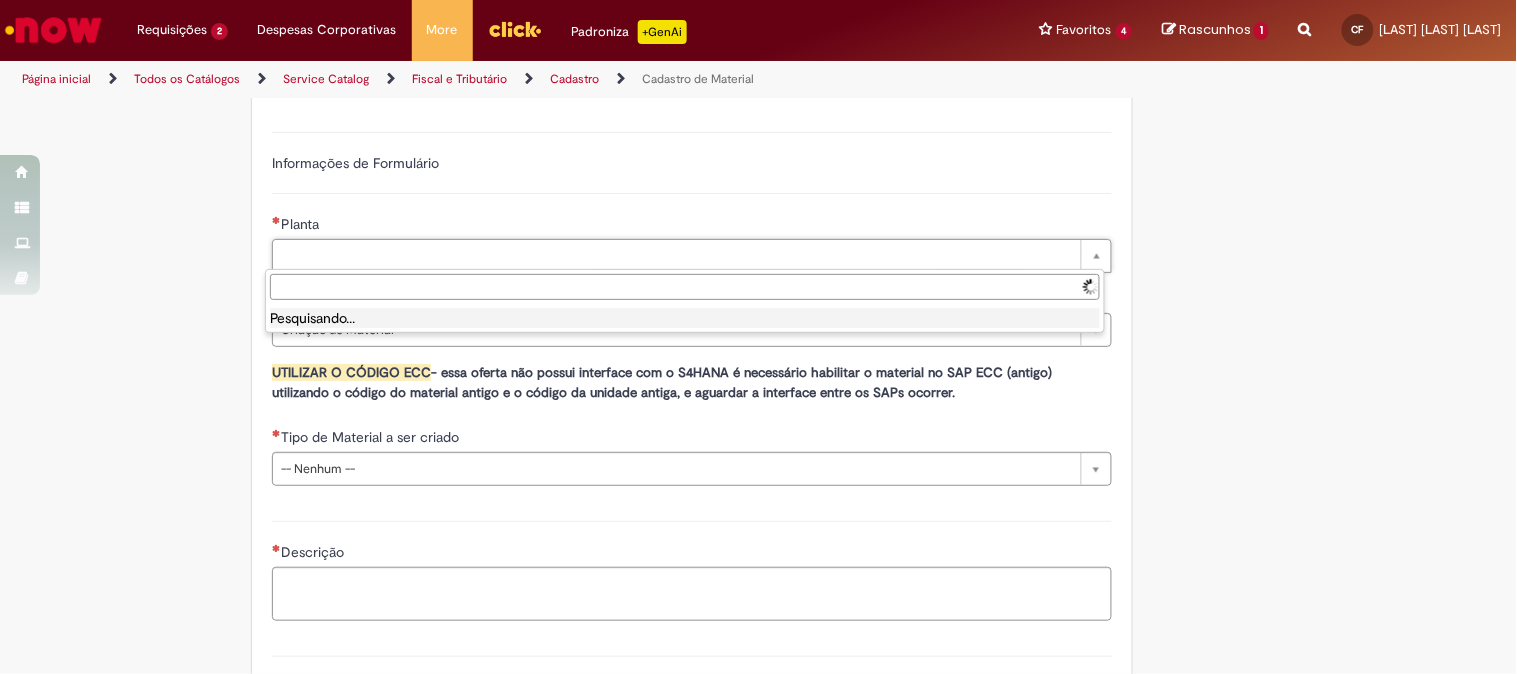 type on "**********" 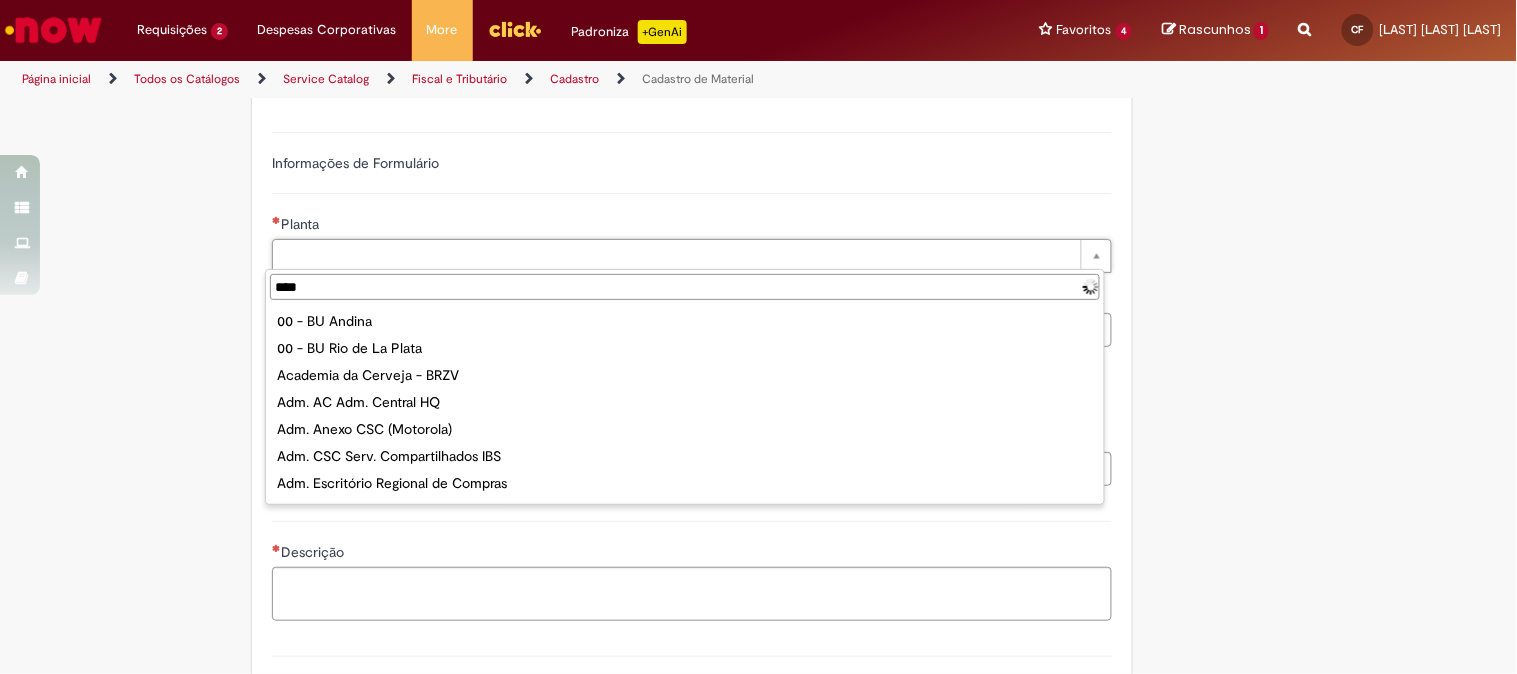 type on "*****" 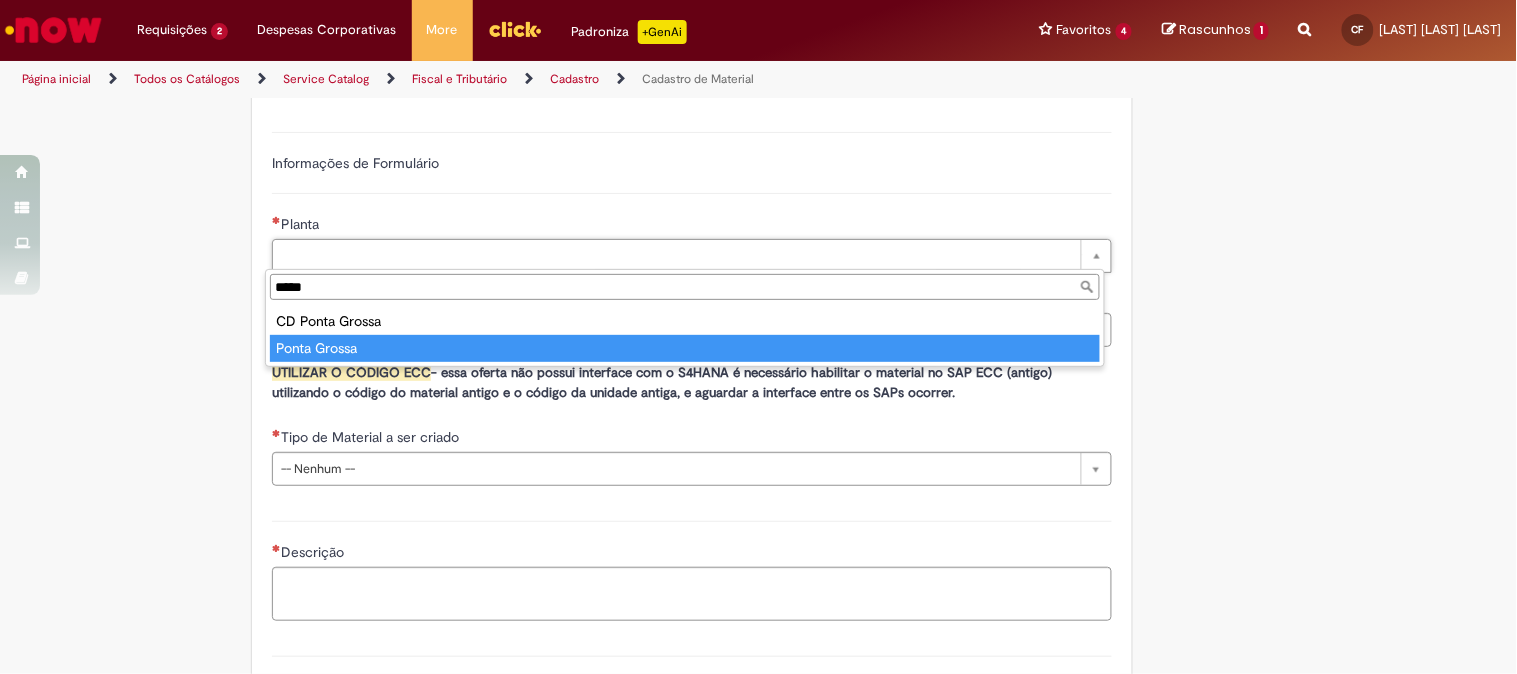 type on "**********" 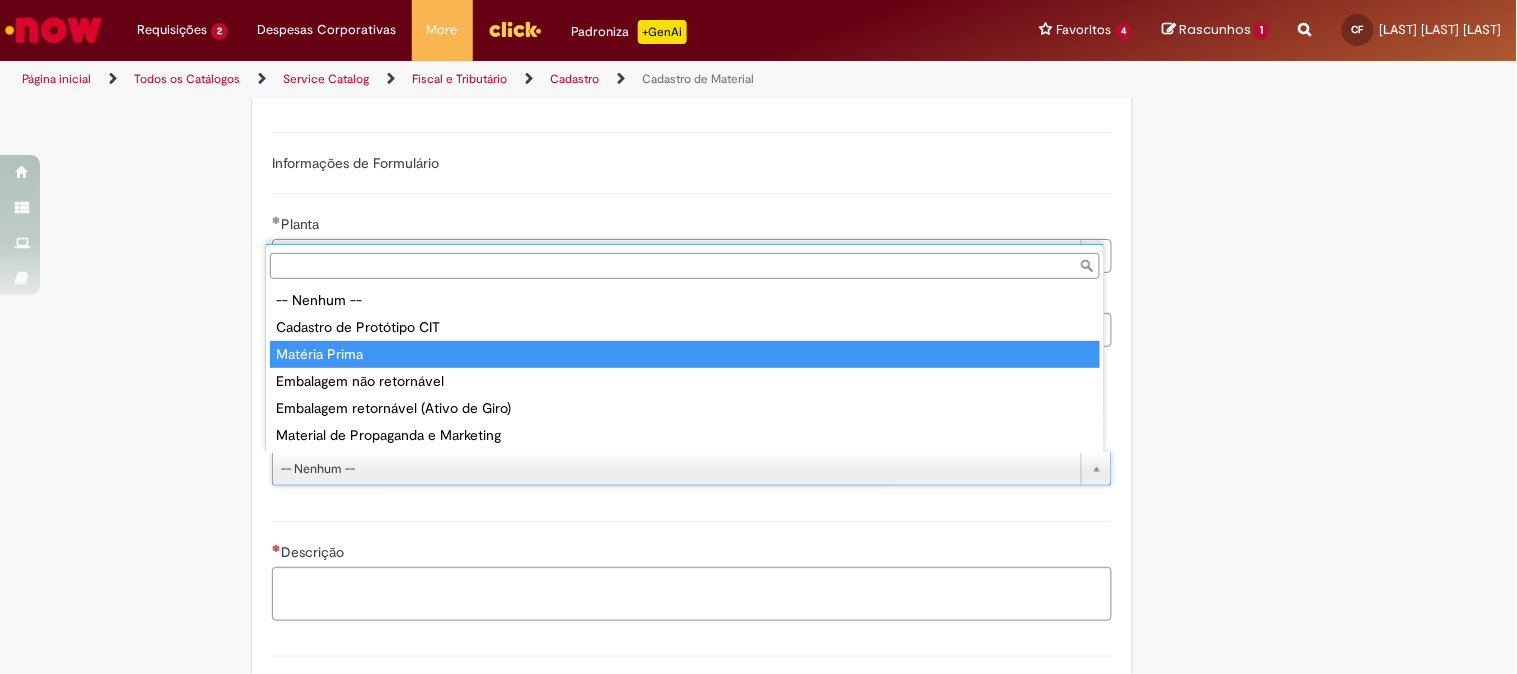 type on "**********" 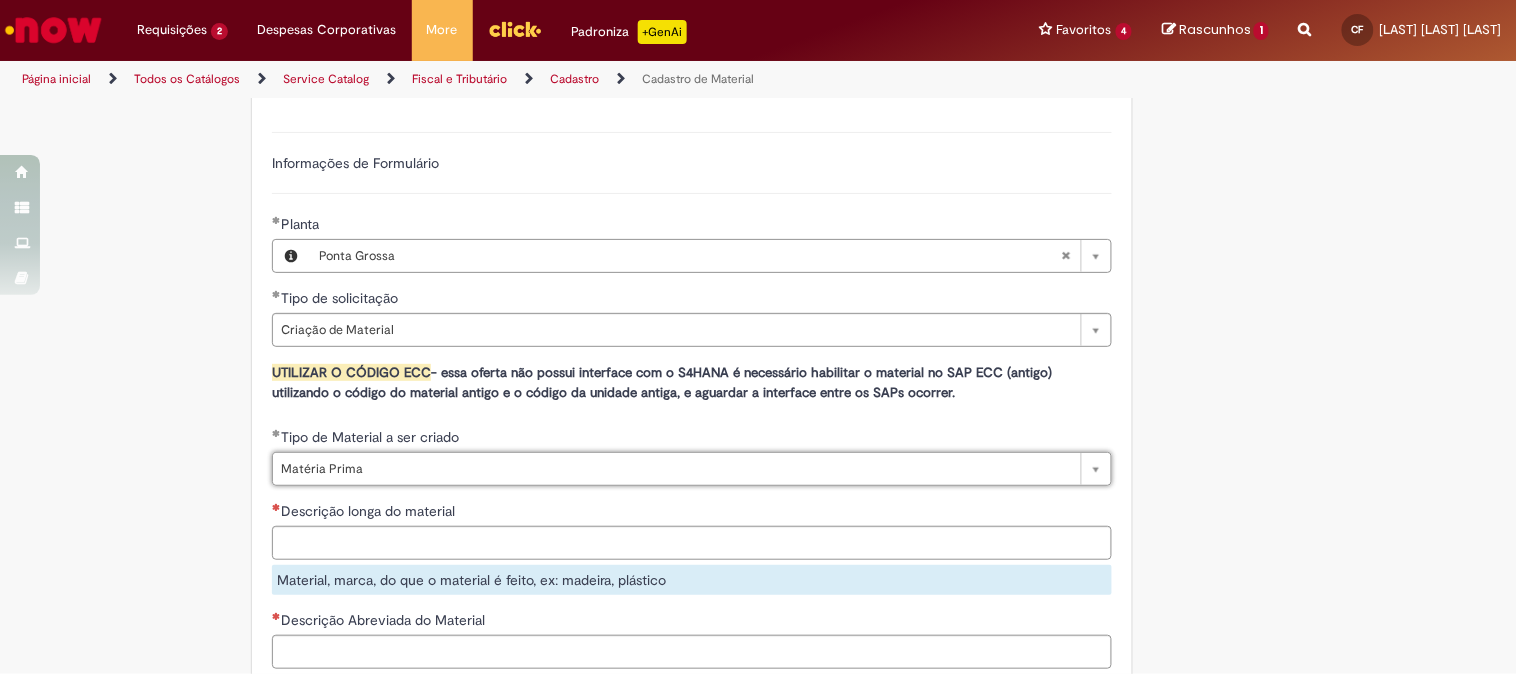 scroll, scrollTop: 1222, scrollLeft: 0, axis: vertical 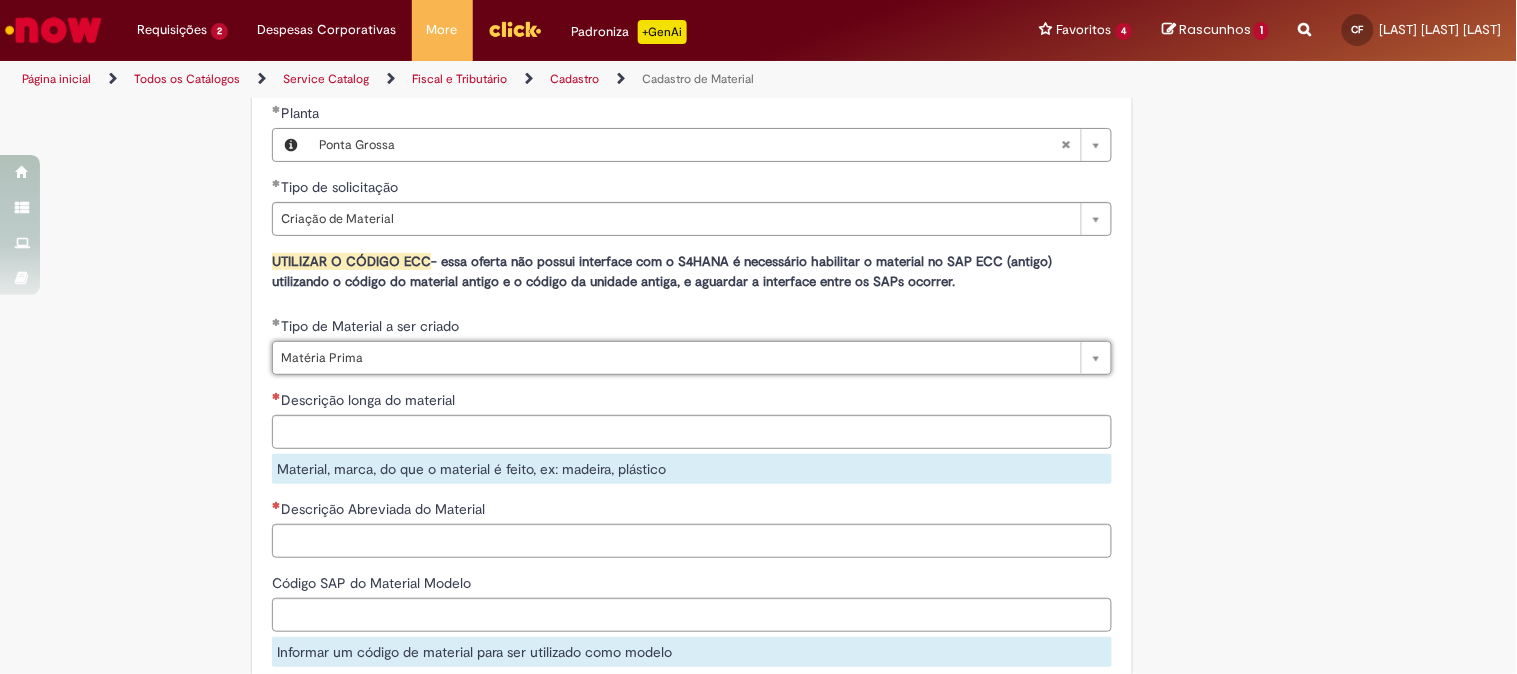 click on "**********" at bounding box center [692, 891] 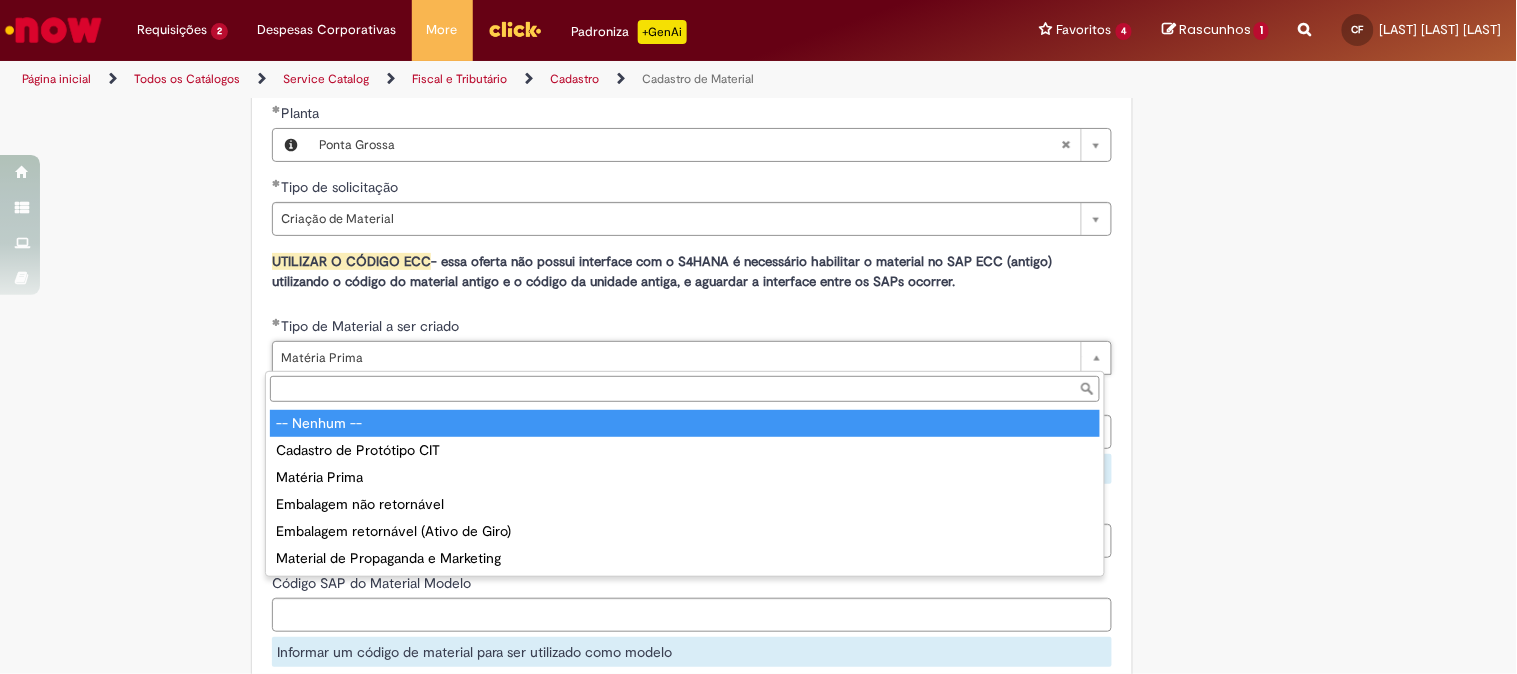 type on "**********" 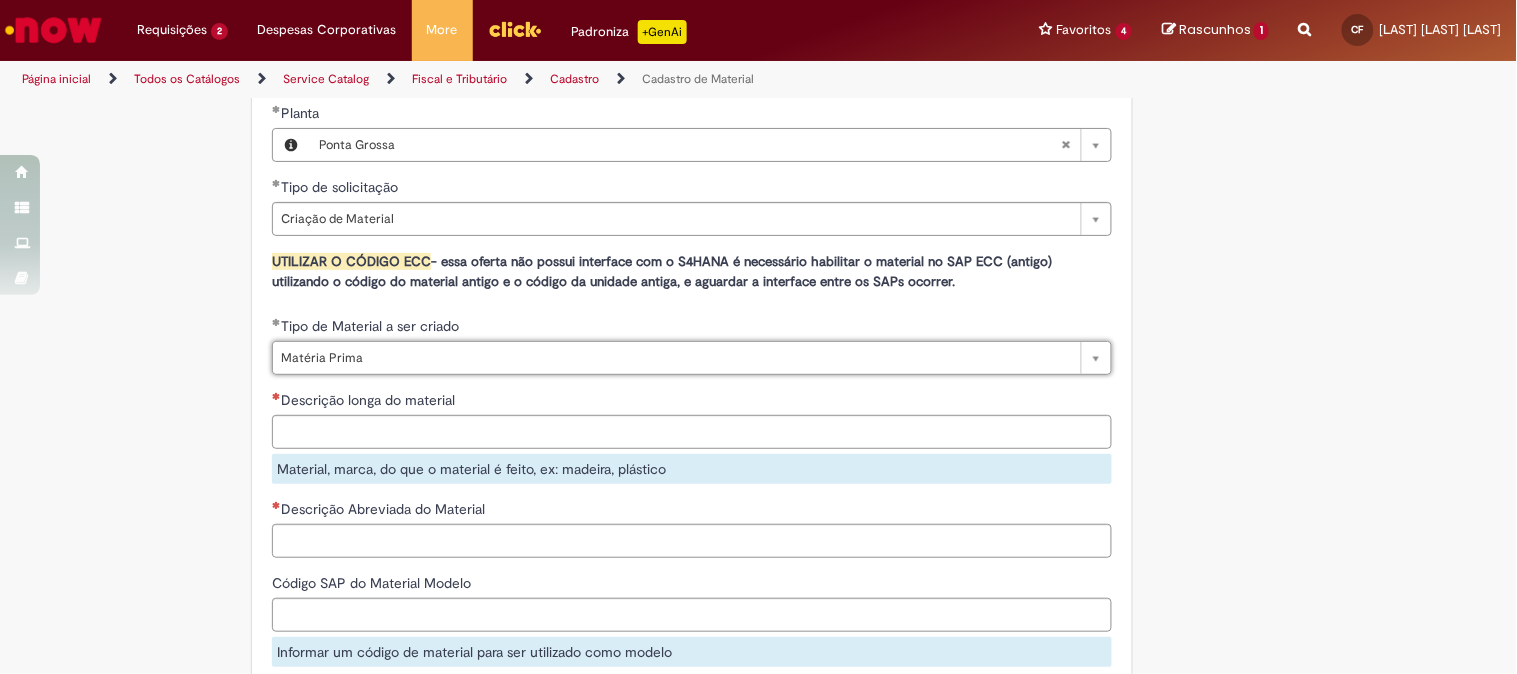 scroll, scrollTop: 1333, scrollLeft: 0, axis: vertical 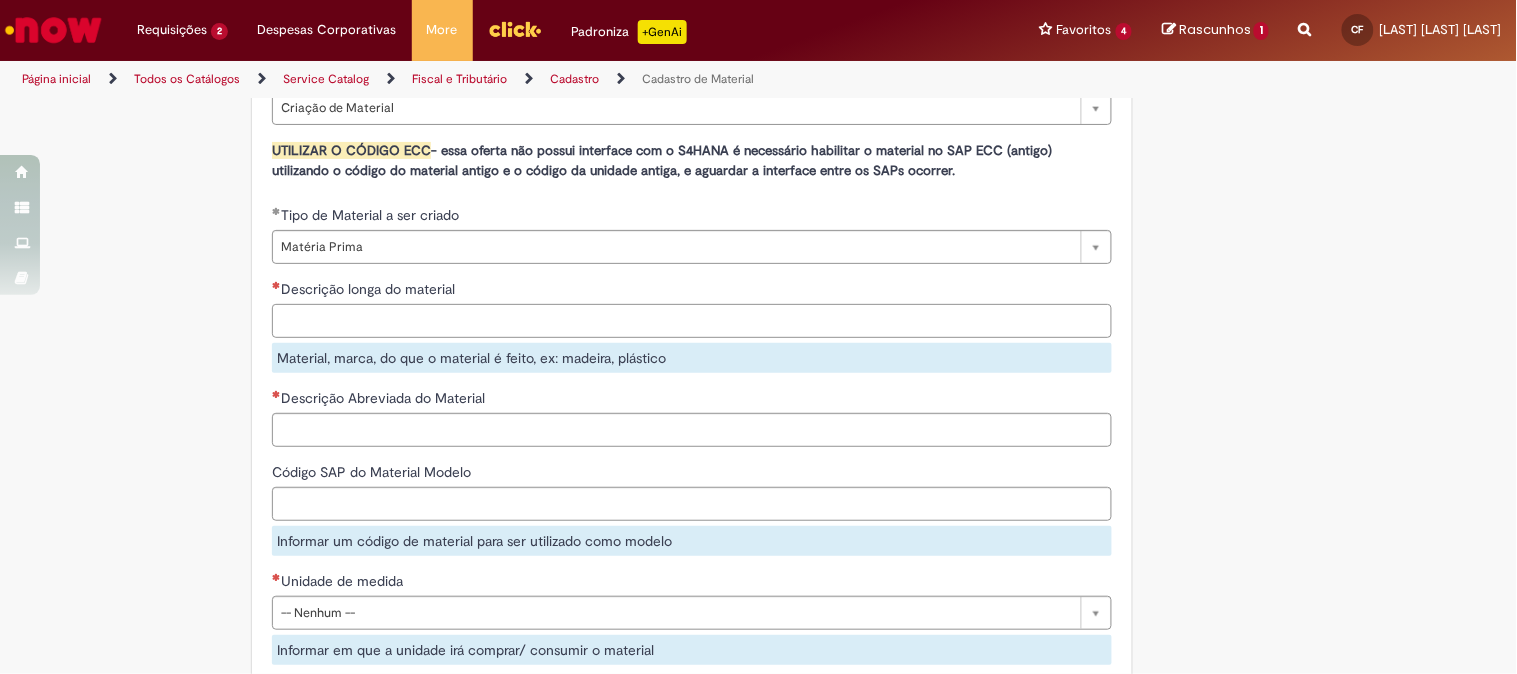 click on "Descrição longa do material" at bounding box center [692, 321] 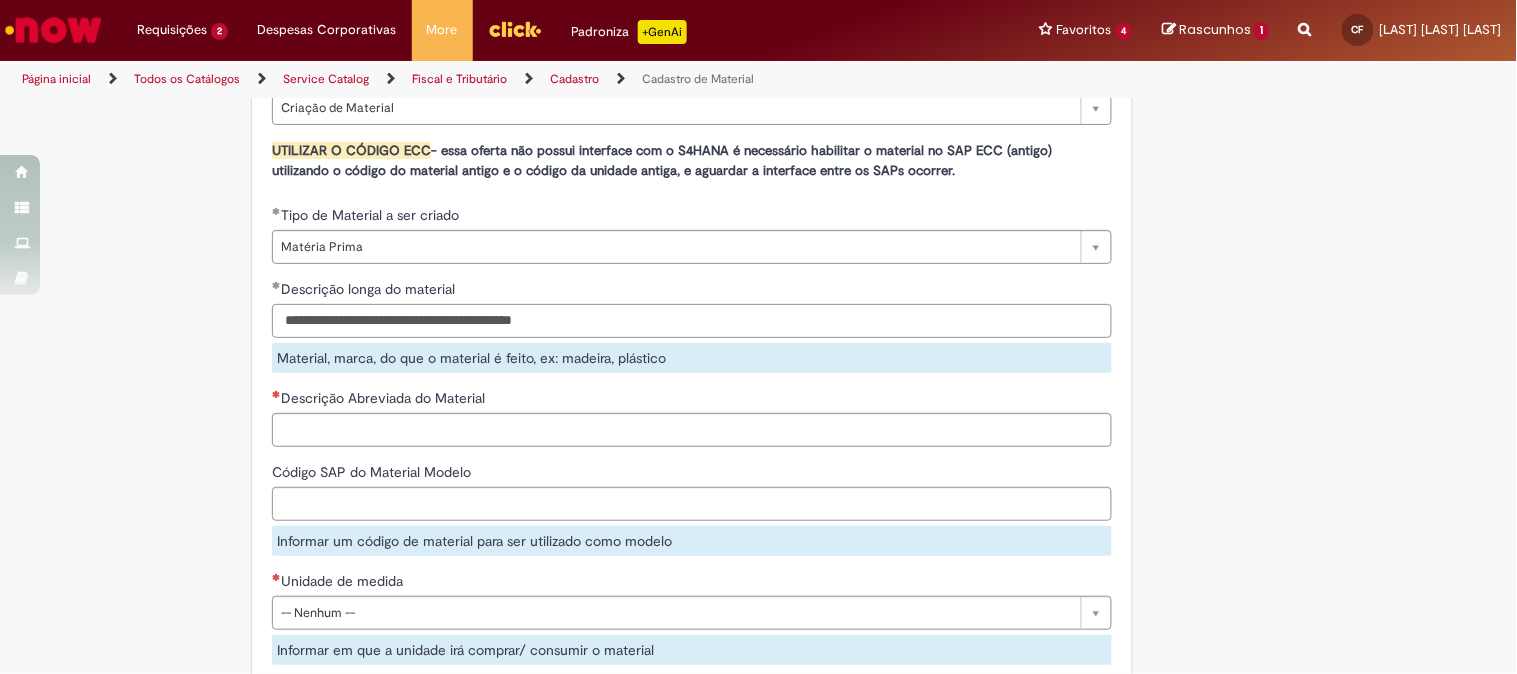 type on "**********" 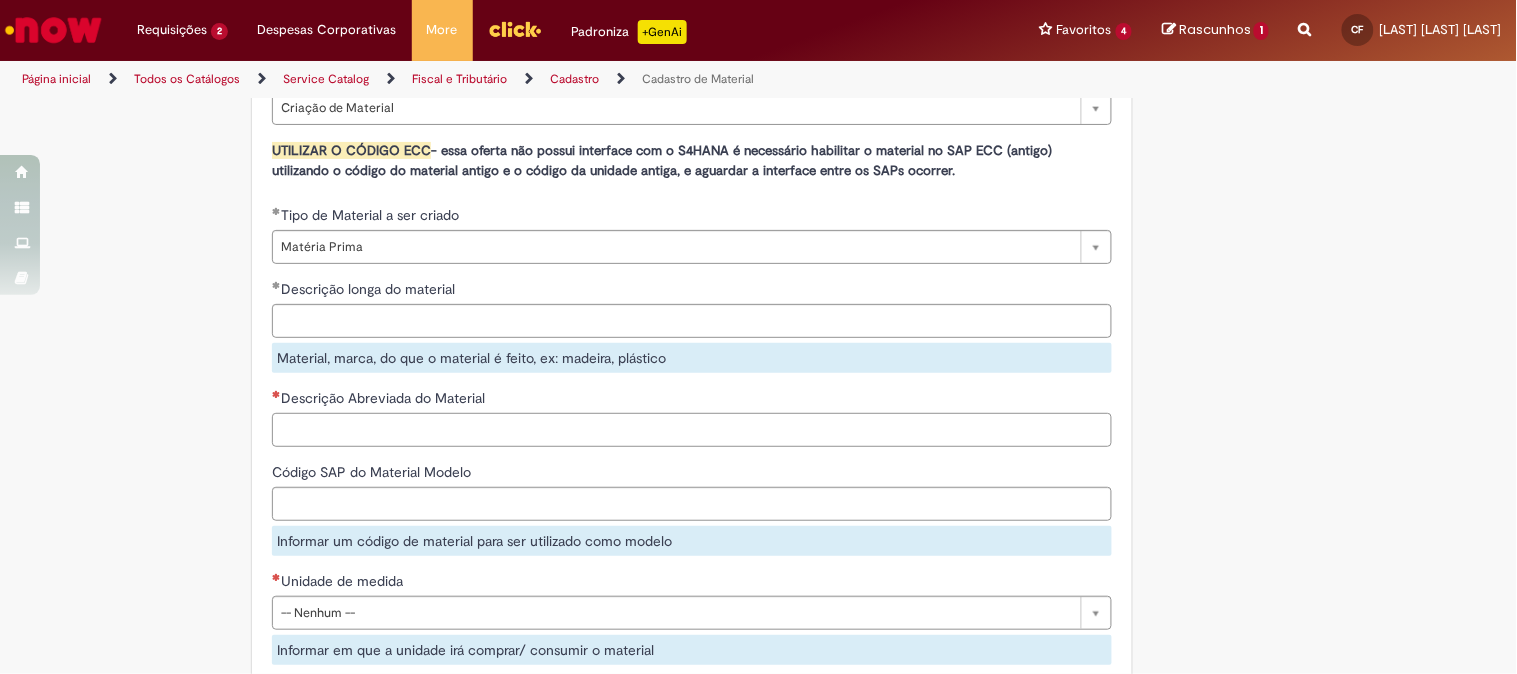 click on "**********" at bounding box center [692, 780] 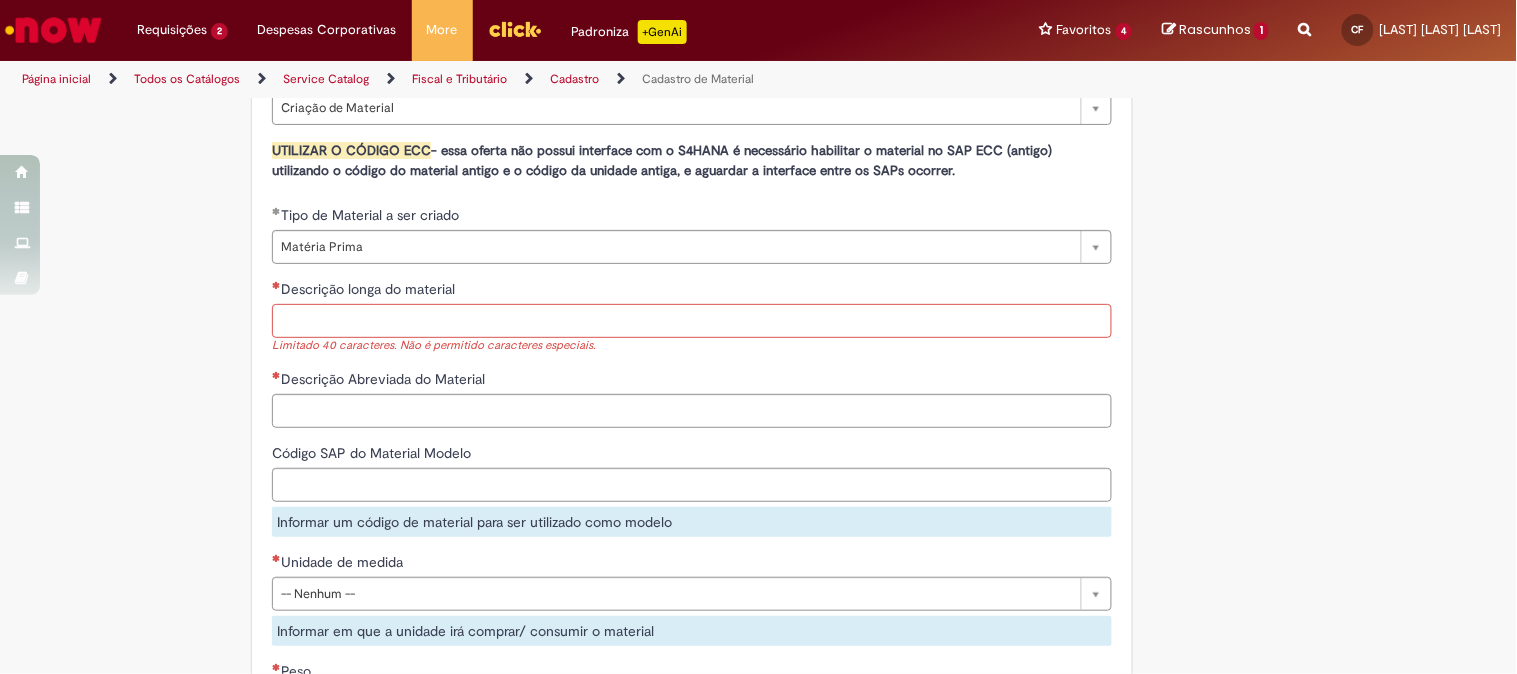 click on "Descrição longa do material" at bounding box center (692, 321) 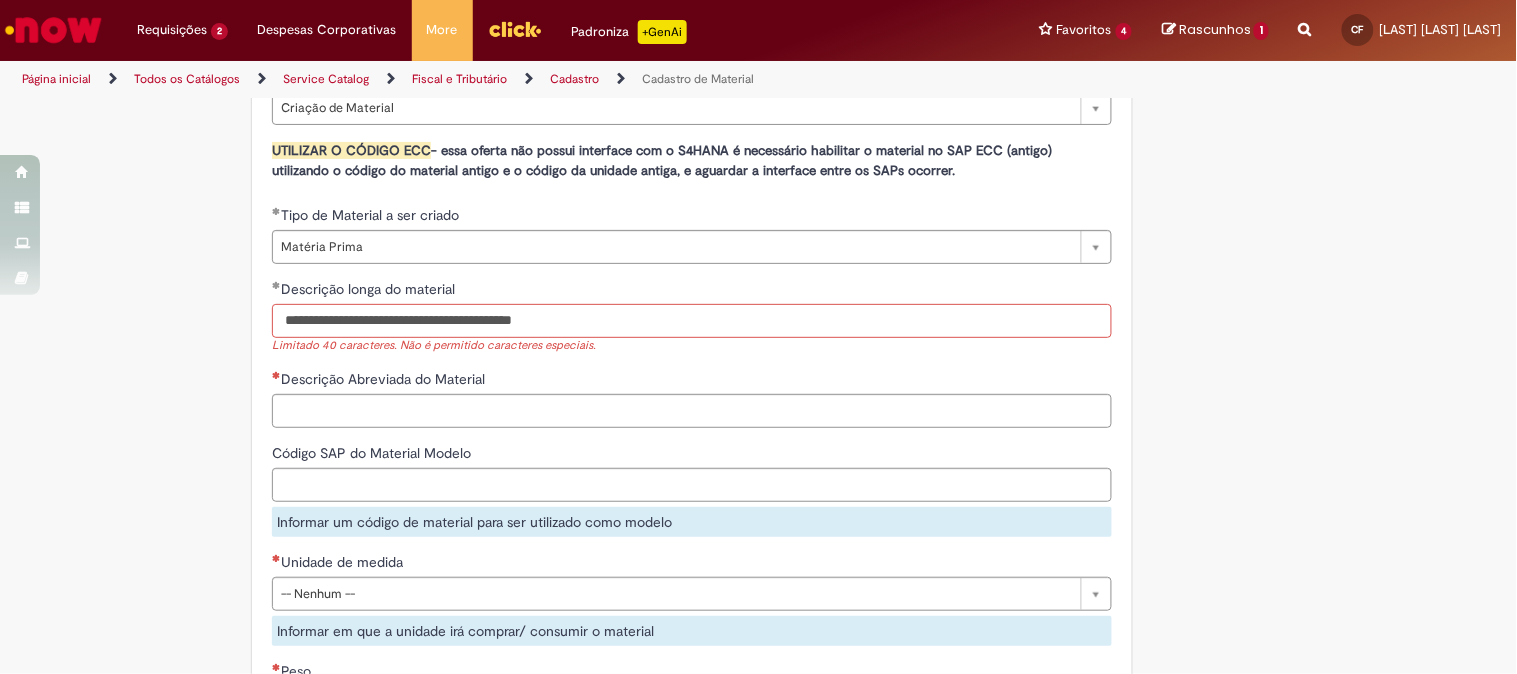 click on "**********" at bounding box center (692, 321) 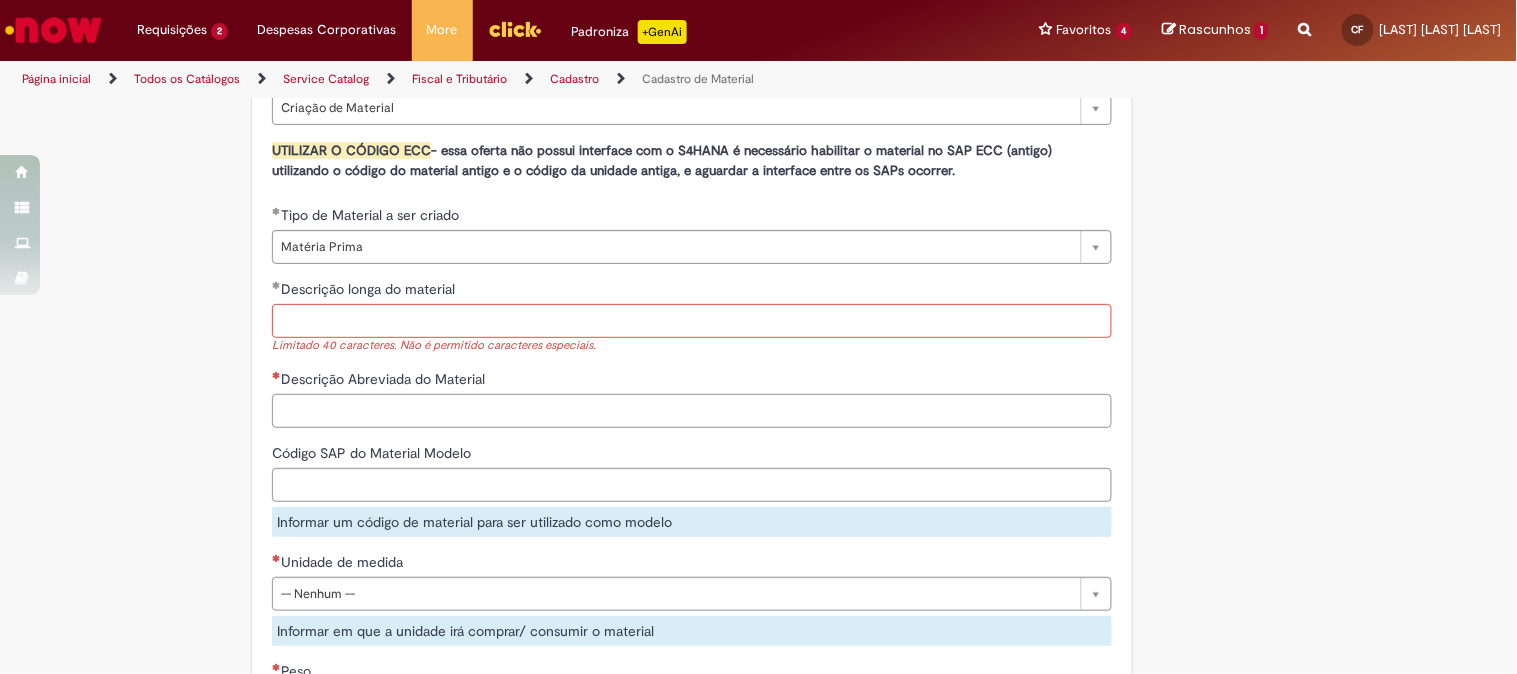 click on "Descrição Abreviada do Material" at bounding box center (692, 411) 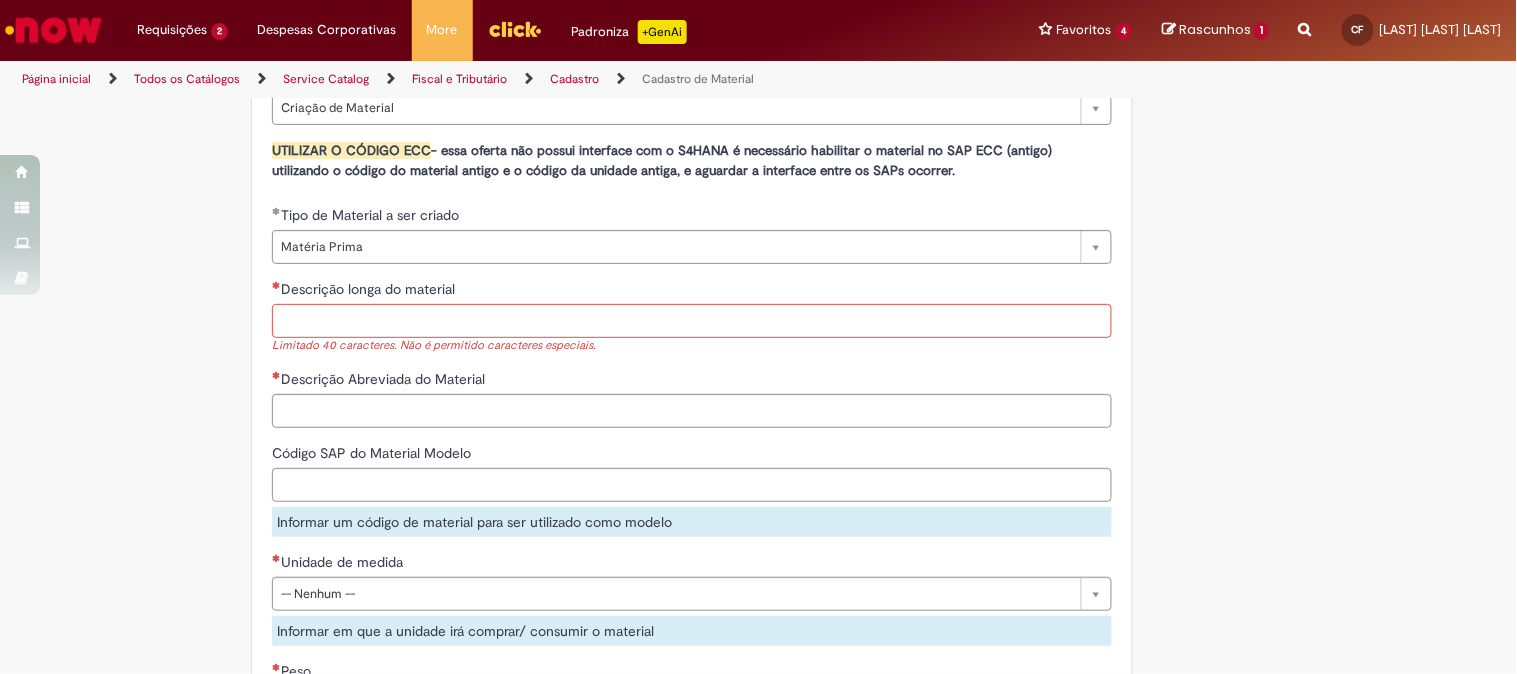 click on "Descrição longa do material" at bounding box center [692, 321] 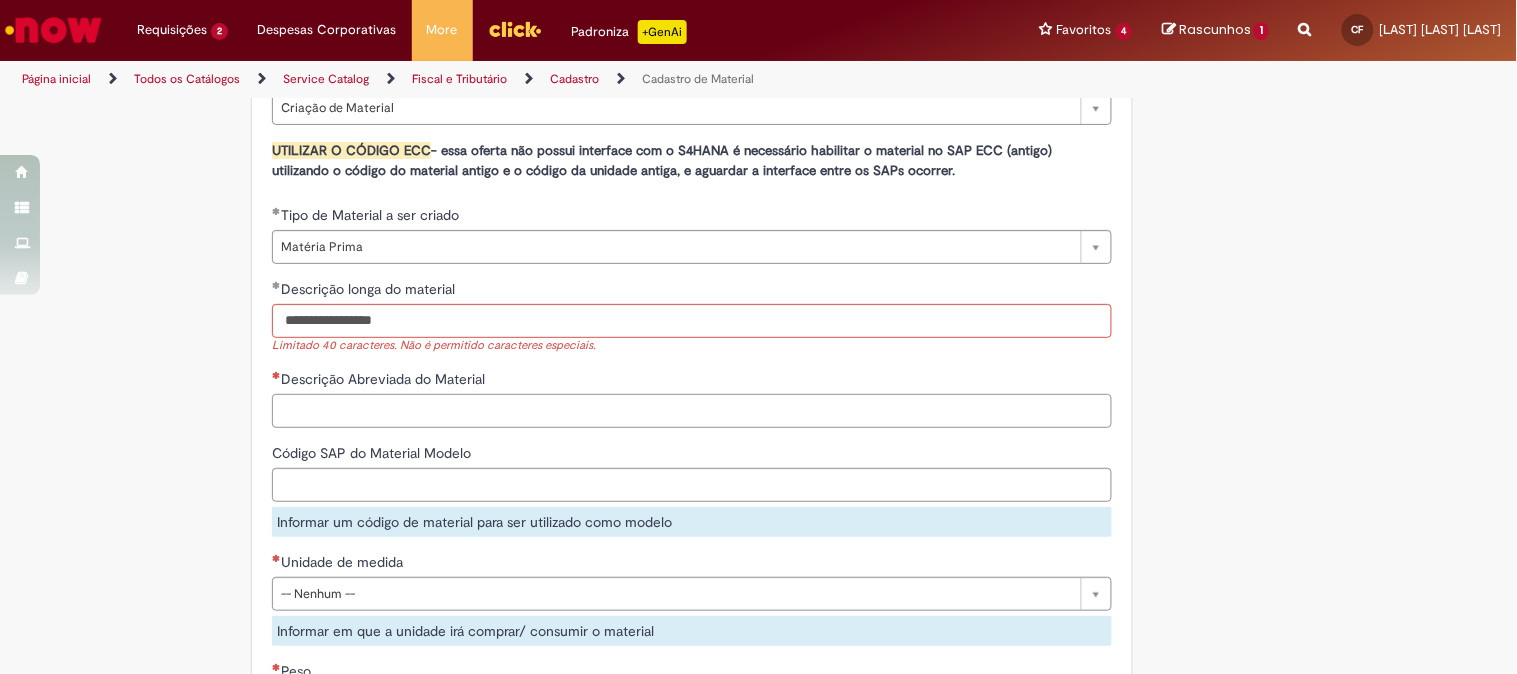 type on "**********" 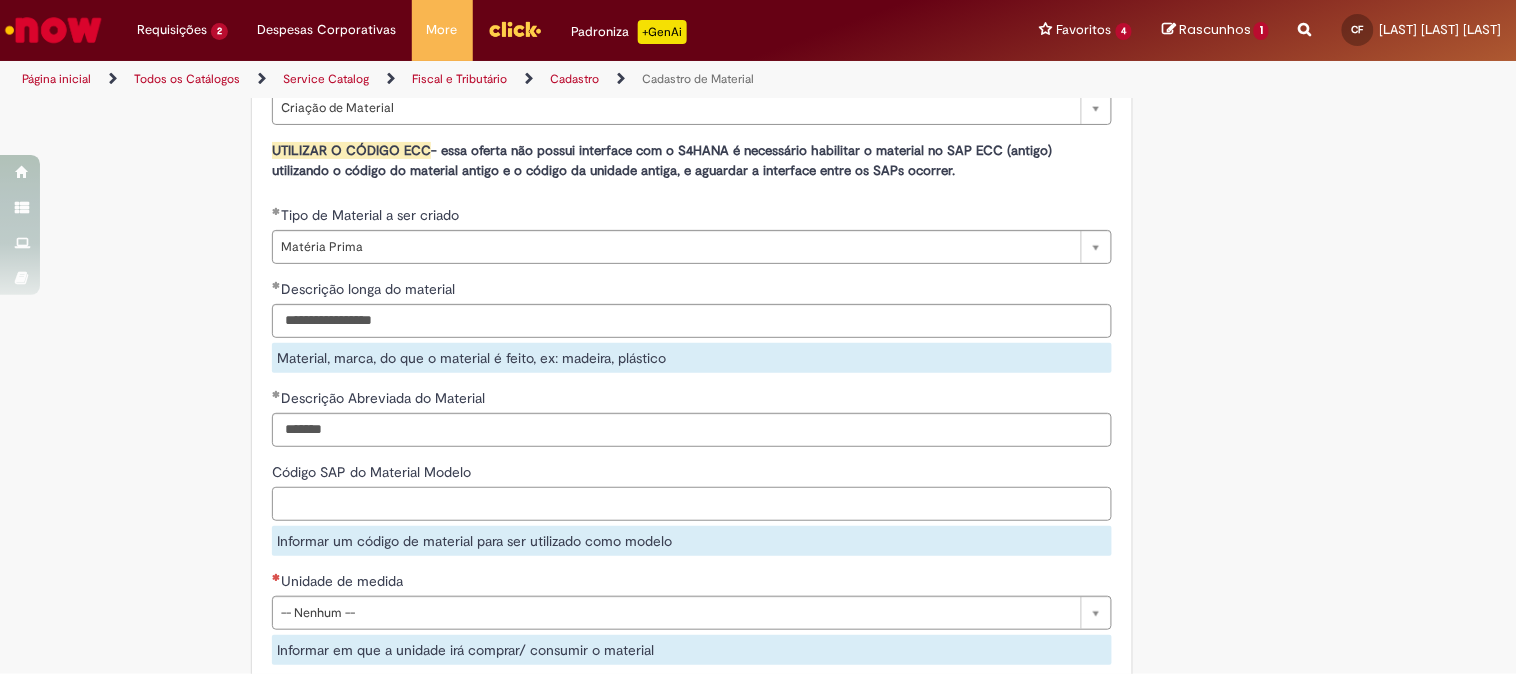 type on "*******" 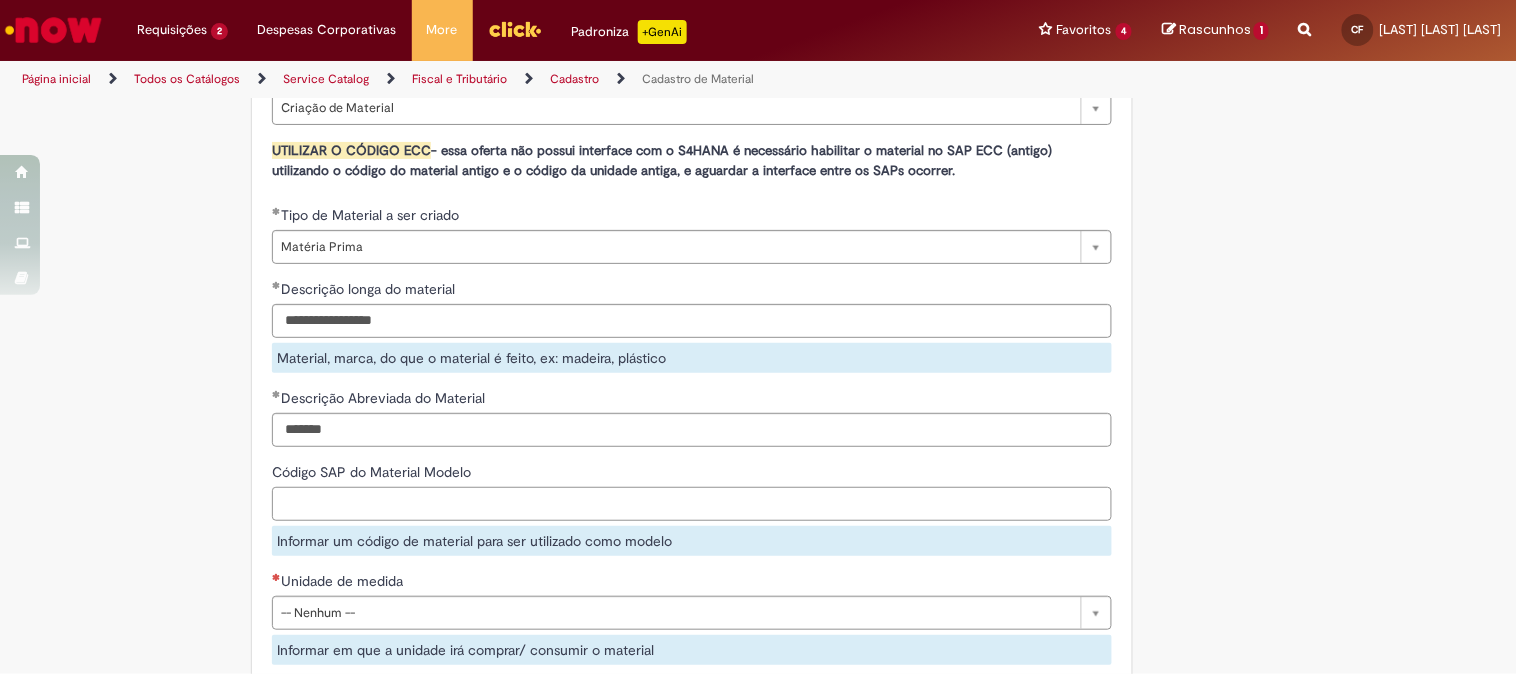 paste on "********" 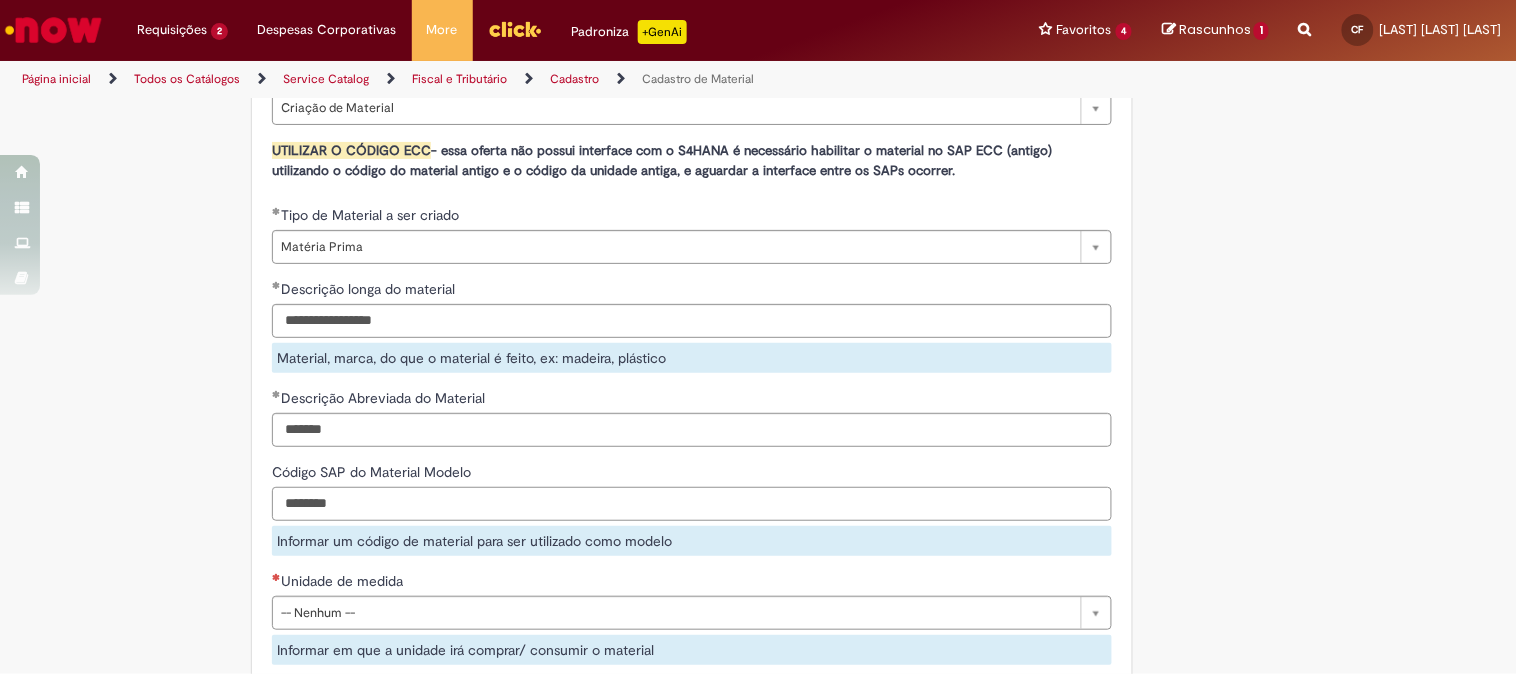 scroll, scrollTop: 1555, scrollLeft: 0, axis: vertical 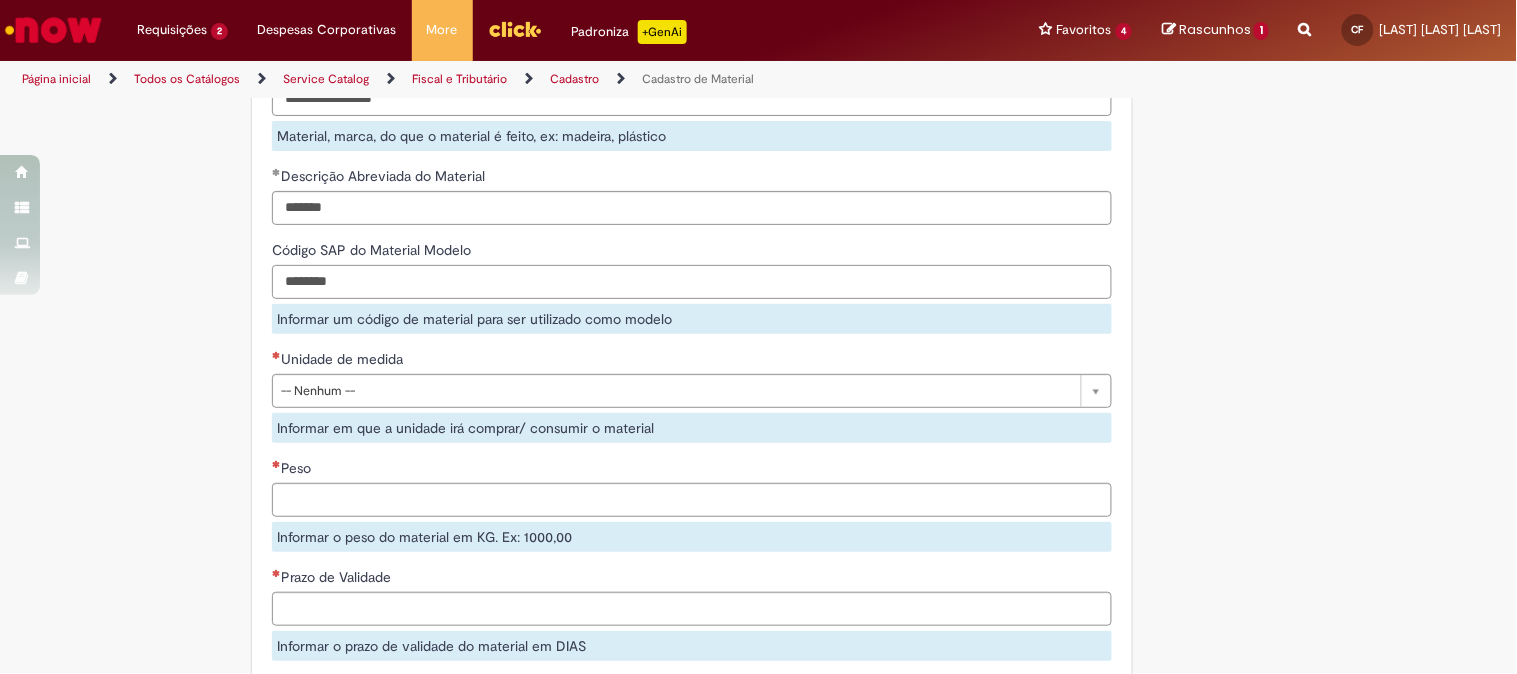 type on "********" 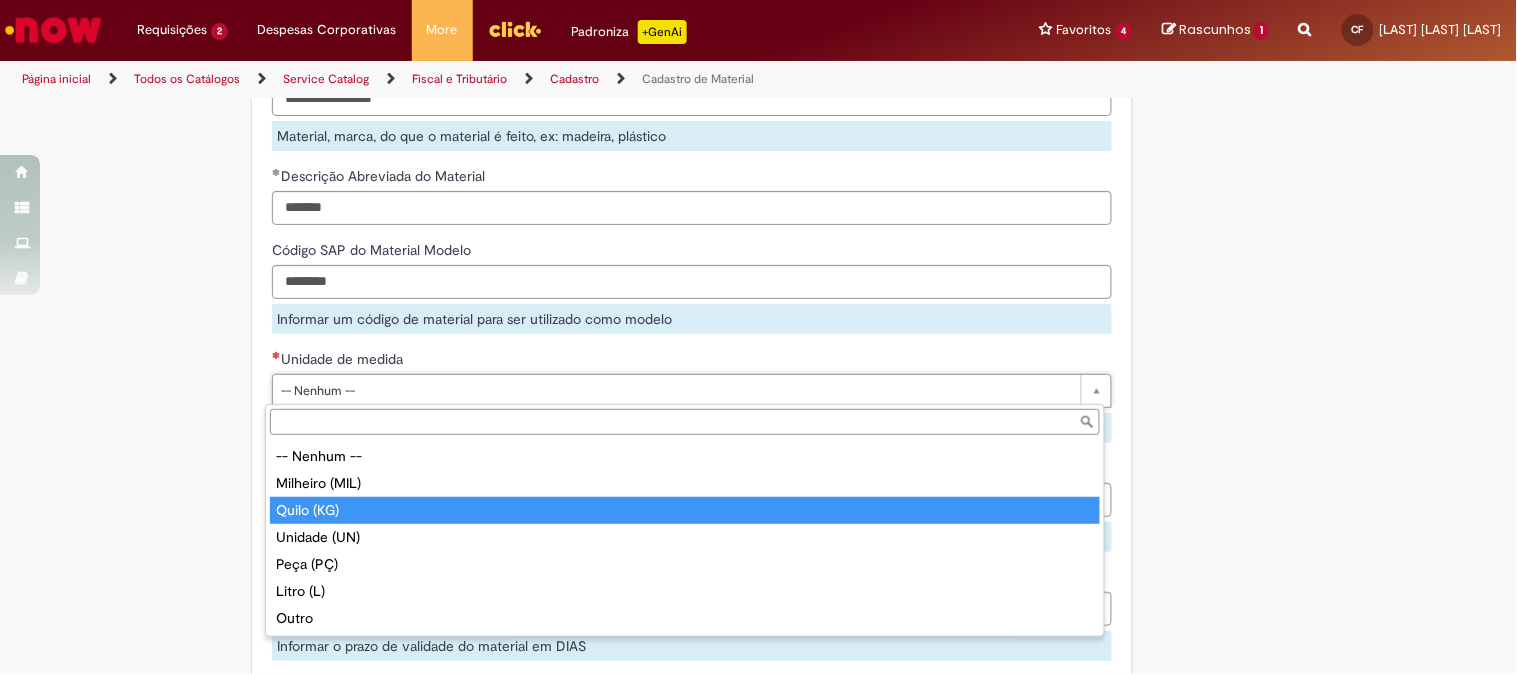 type on "**********" 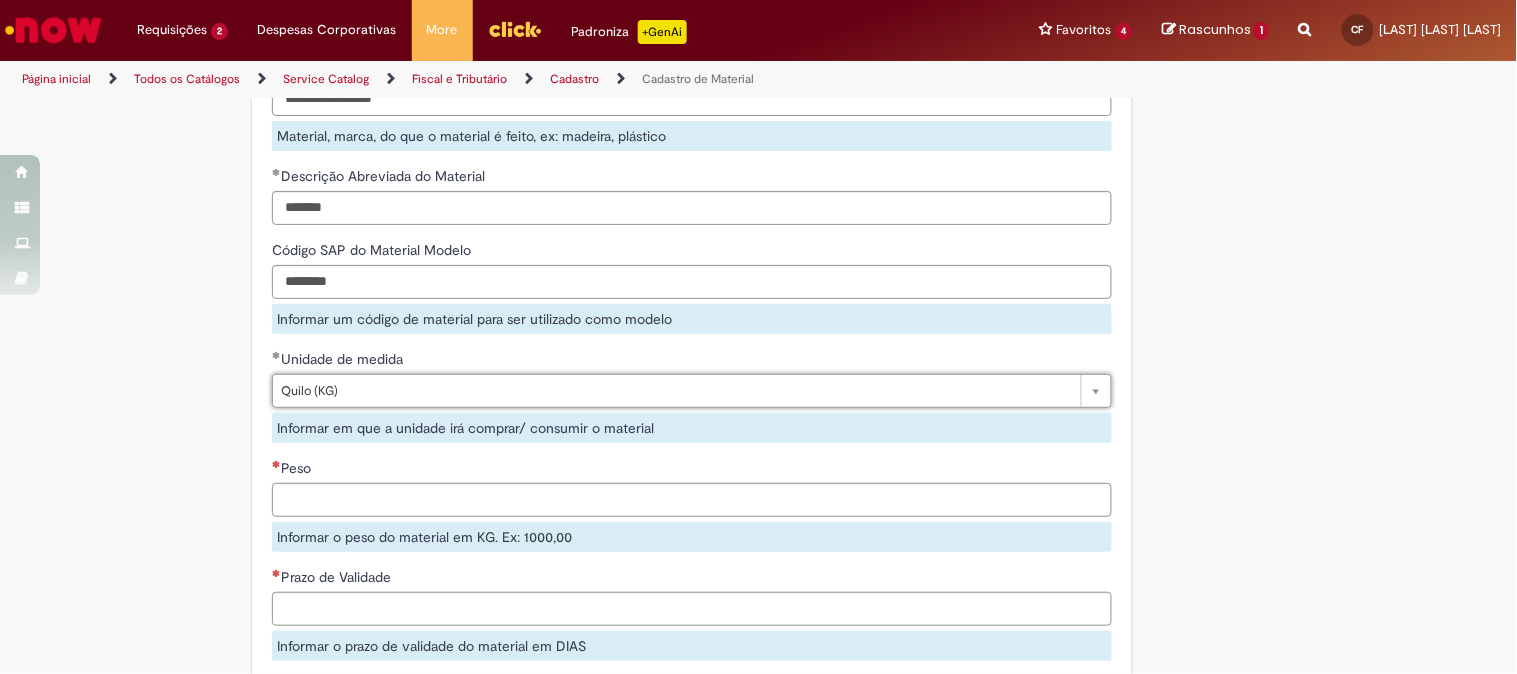 scroll, scrollTop: 1666, scrollLeft: 0, axis: vertical 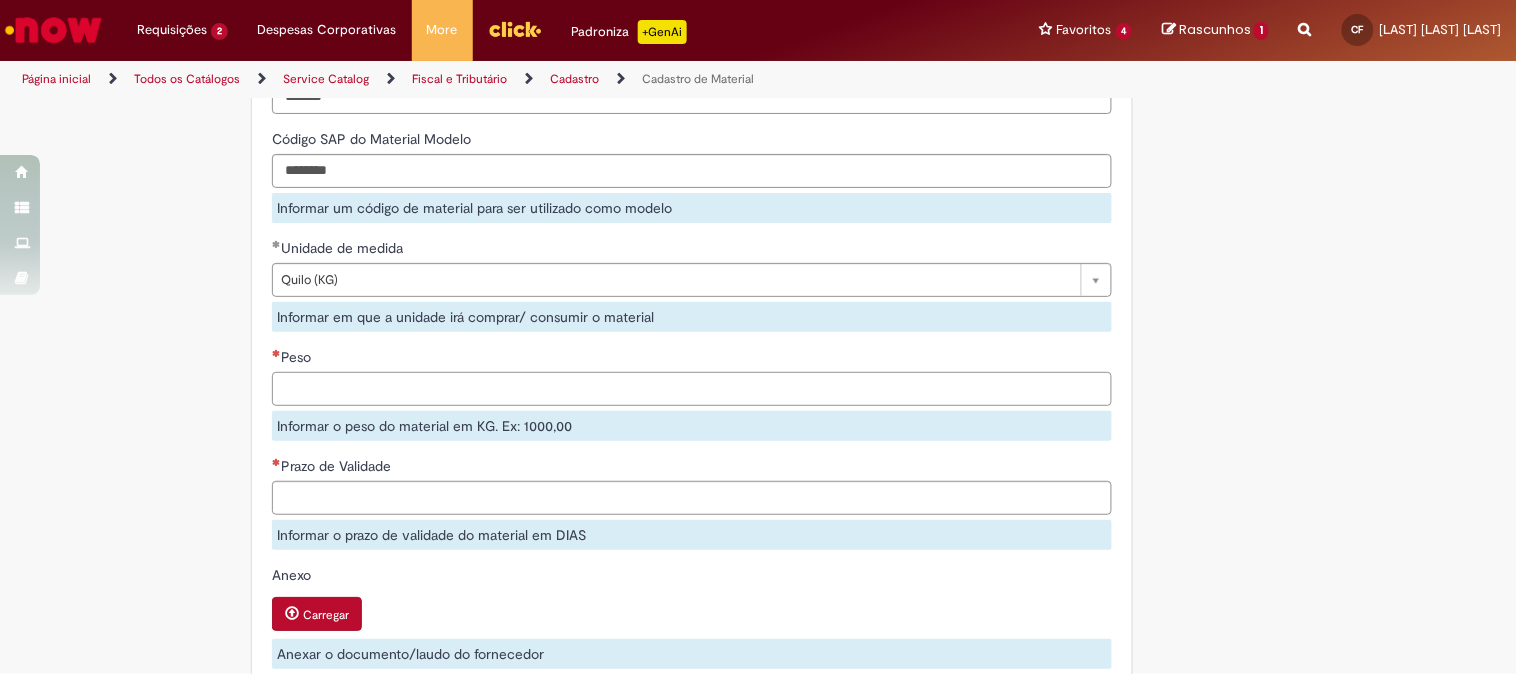 click on "Peso" at bounding box center [692, 389] 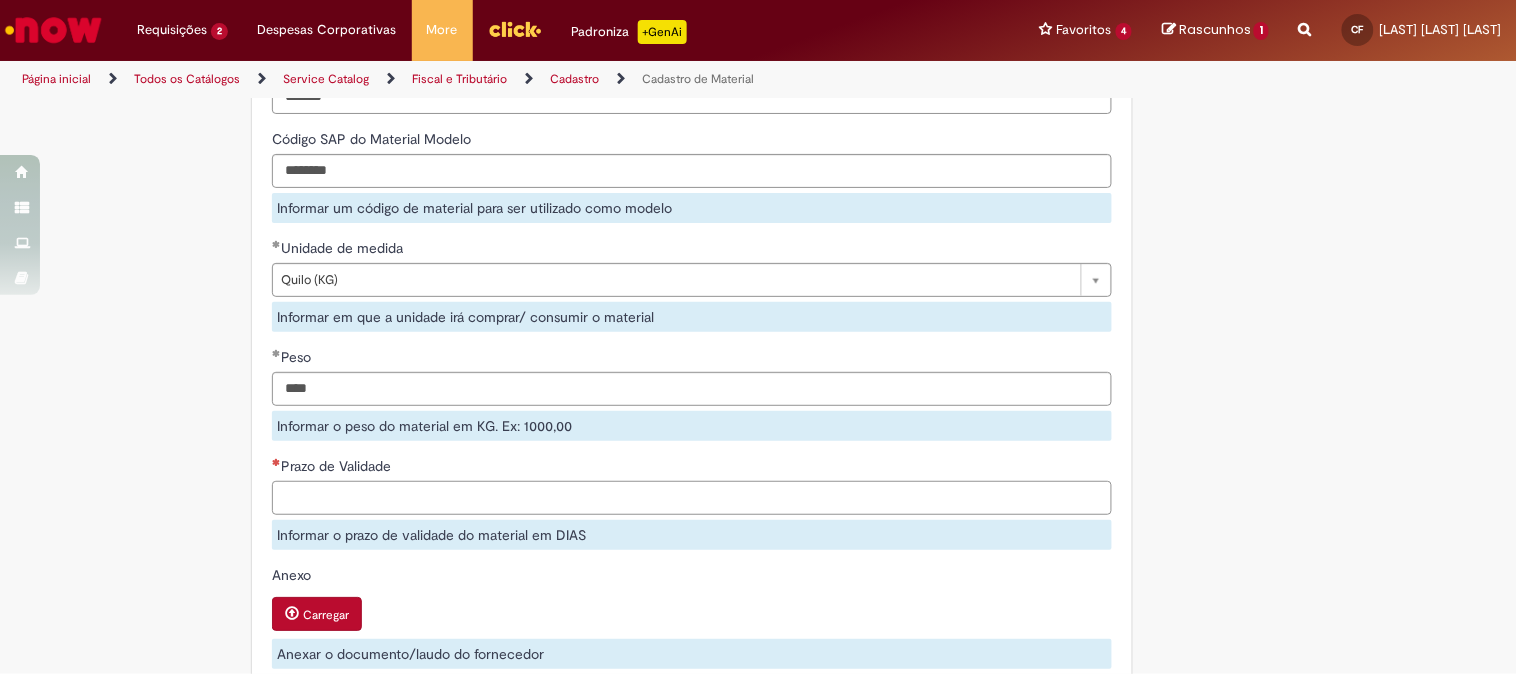 click on "Prazo de Validade" at bounding box center (692, 498) 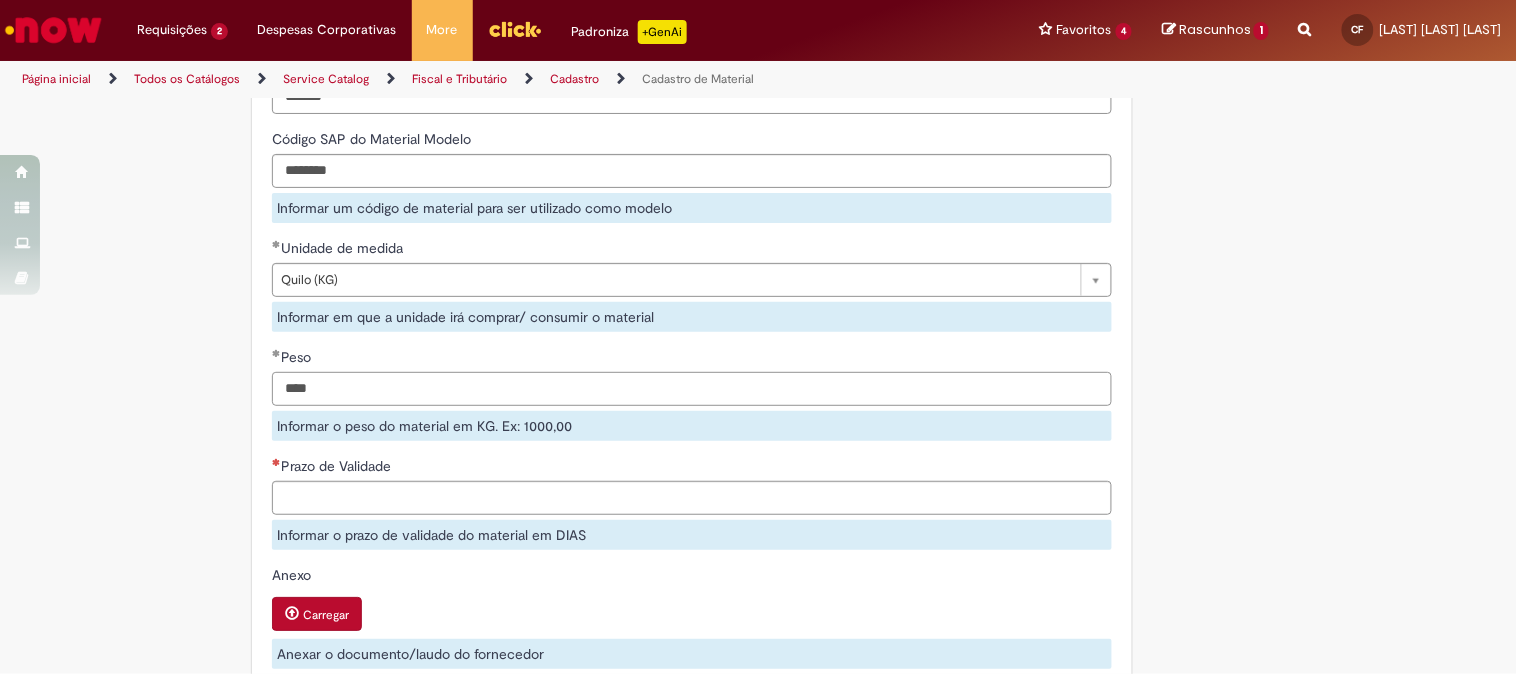 drag, startPoint x: 280, startPoint y: 392, endPoint x: 313, endPoint y: 387, distance: 33.37664 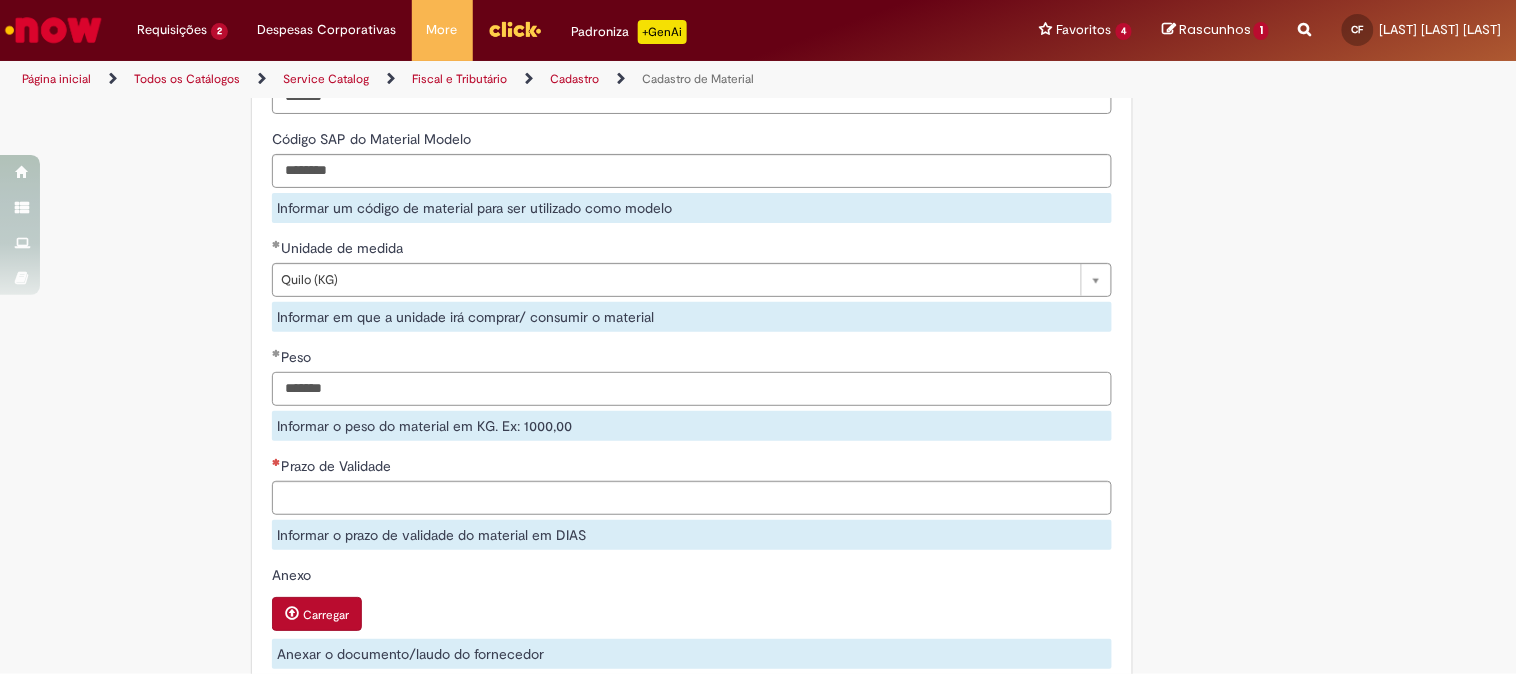 drag, startPoint x: 374, startPoint y: 373, endPoint x: 364, endPoint y: 386, distance: 16.40122 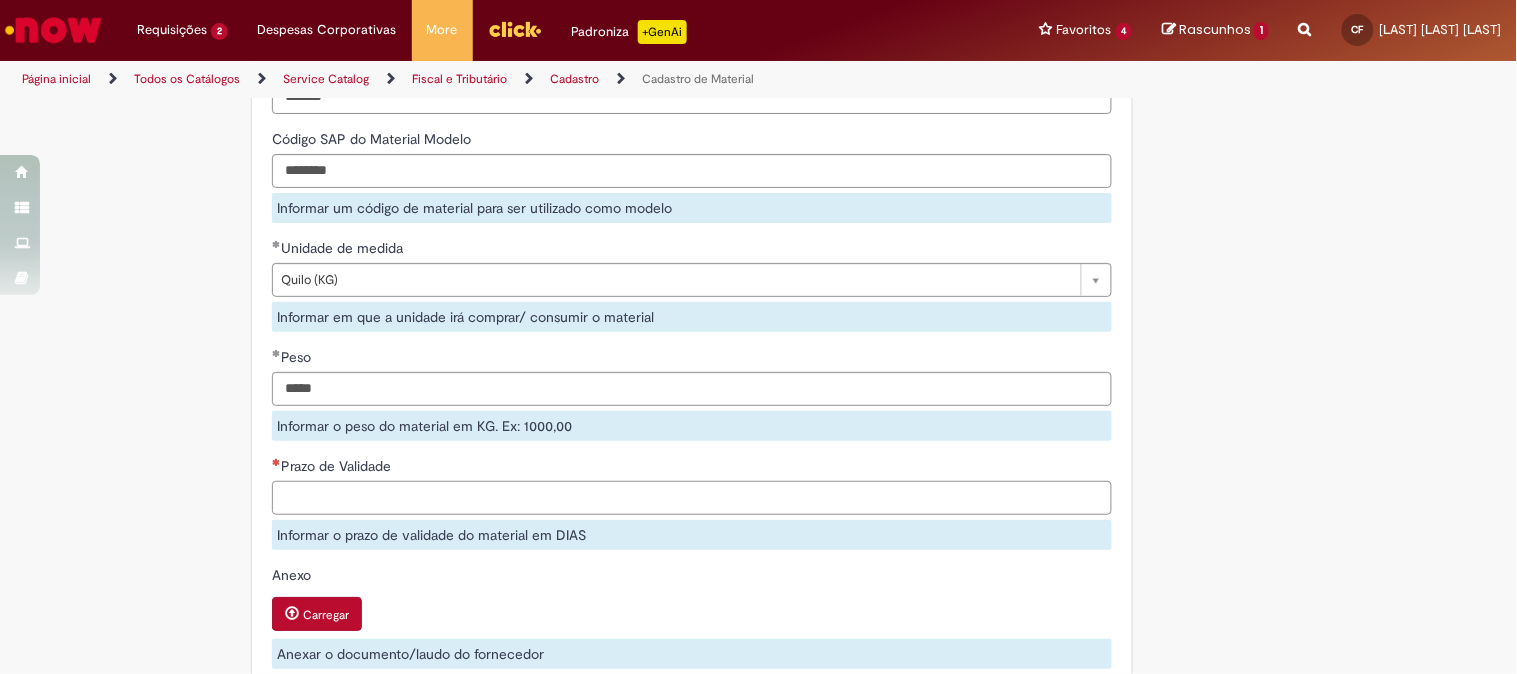 type on "********" 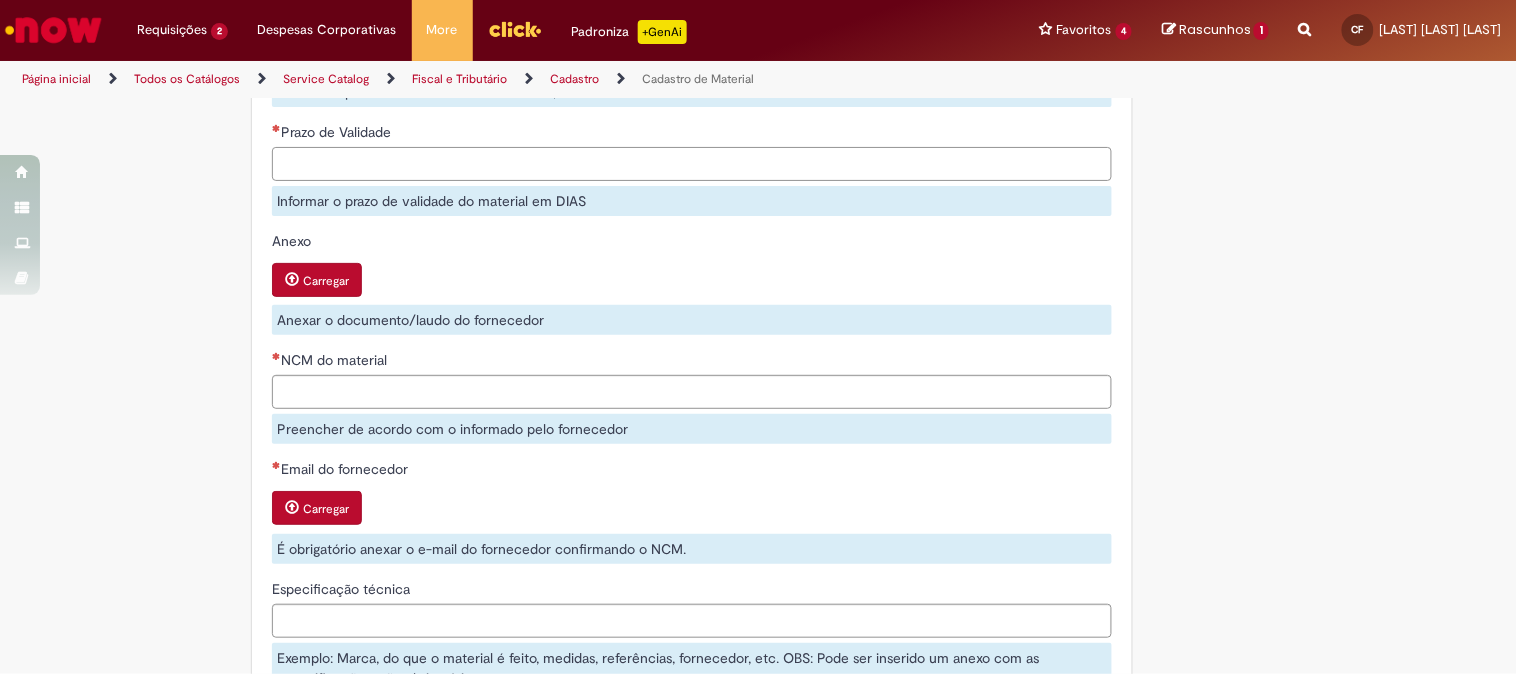 scroll, scrollTop: 2111, scrollLeft: 0, axis: vertical 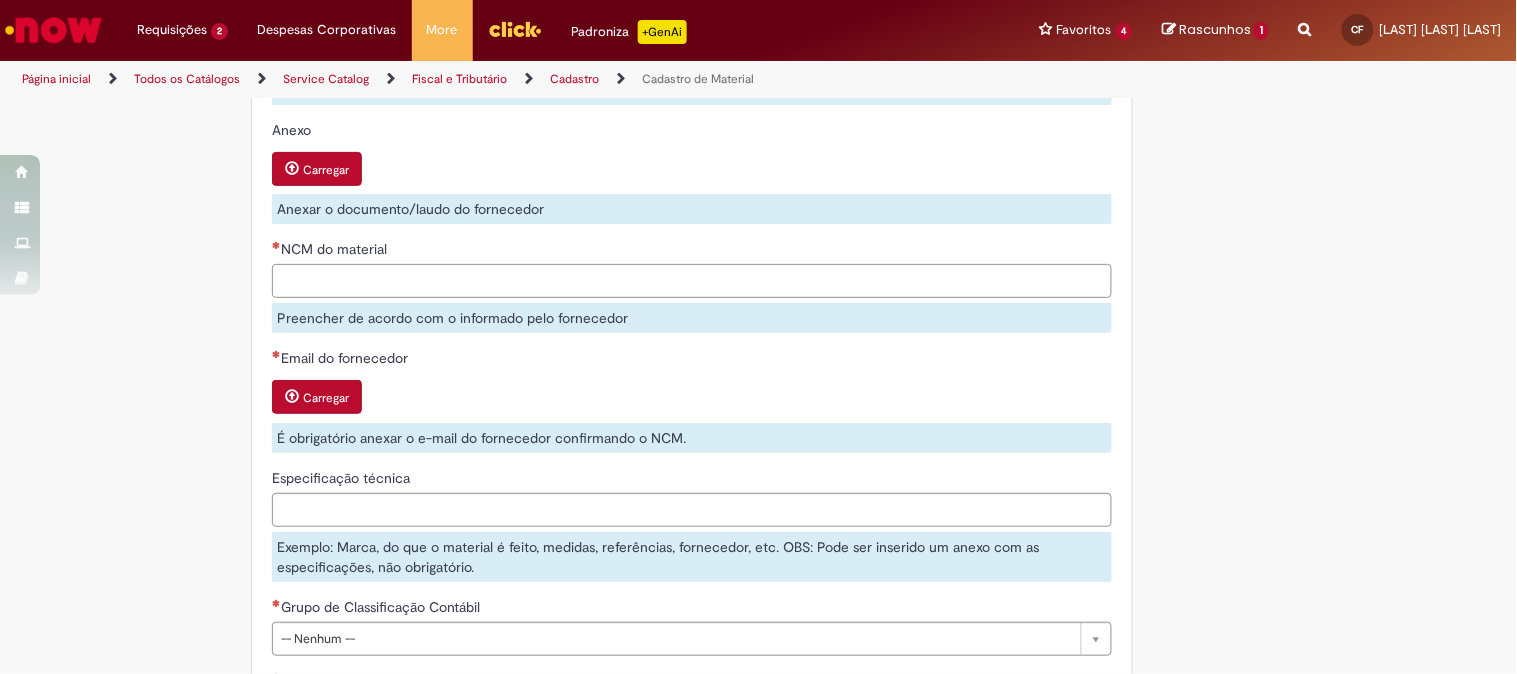 click on "NCM do material" at bounding box center [692, 281] 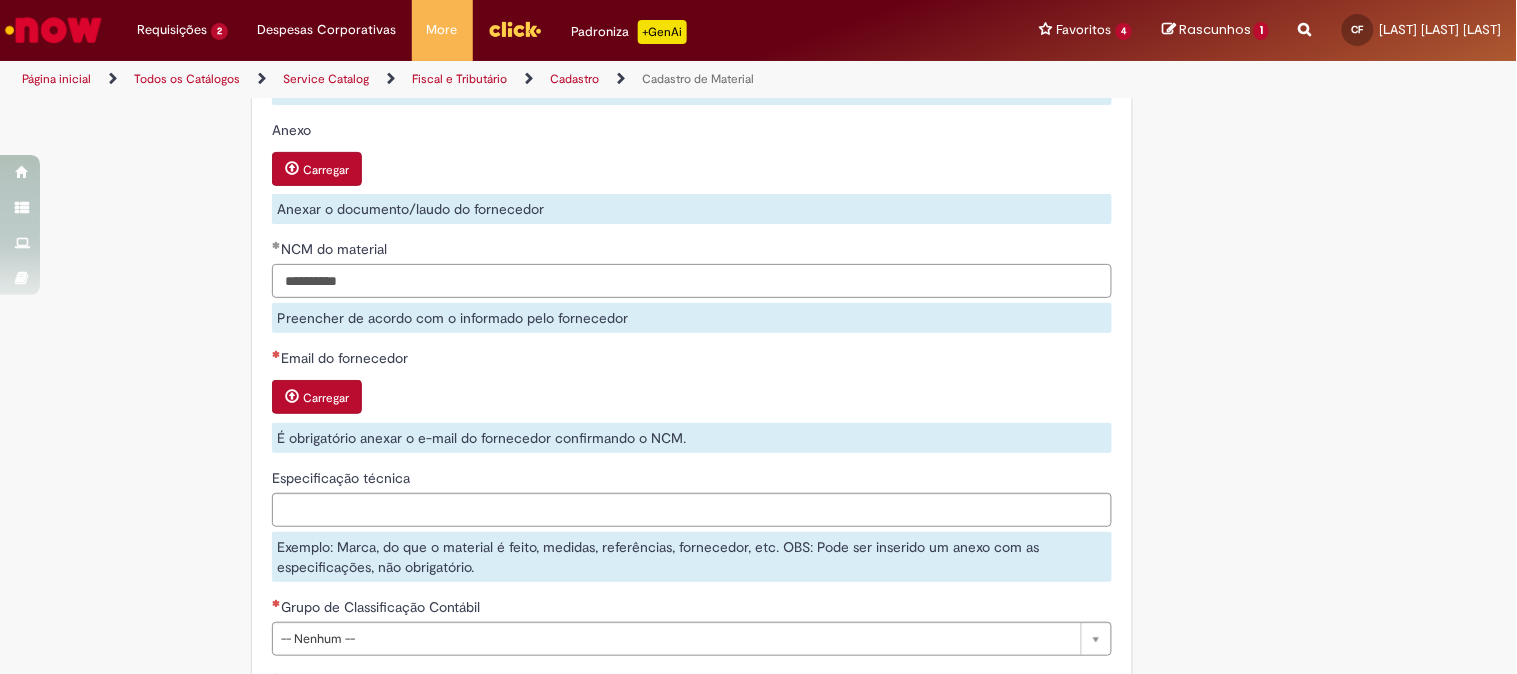 type on "**********" 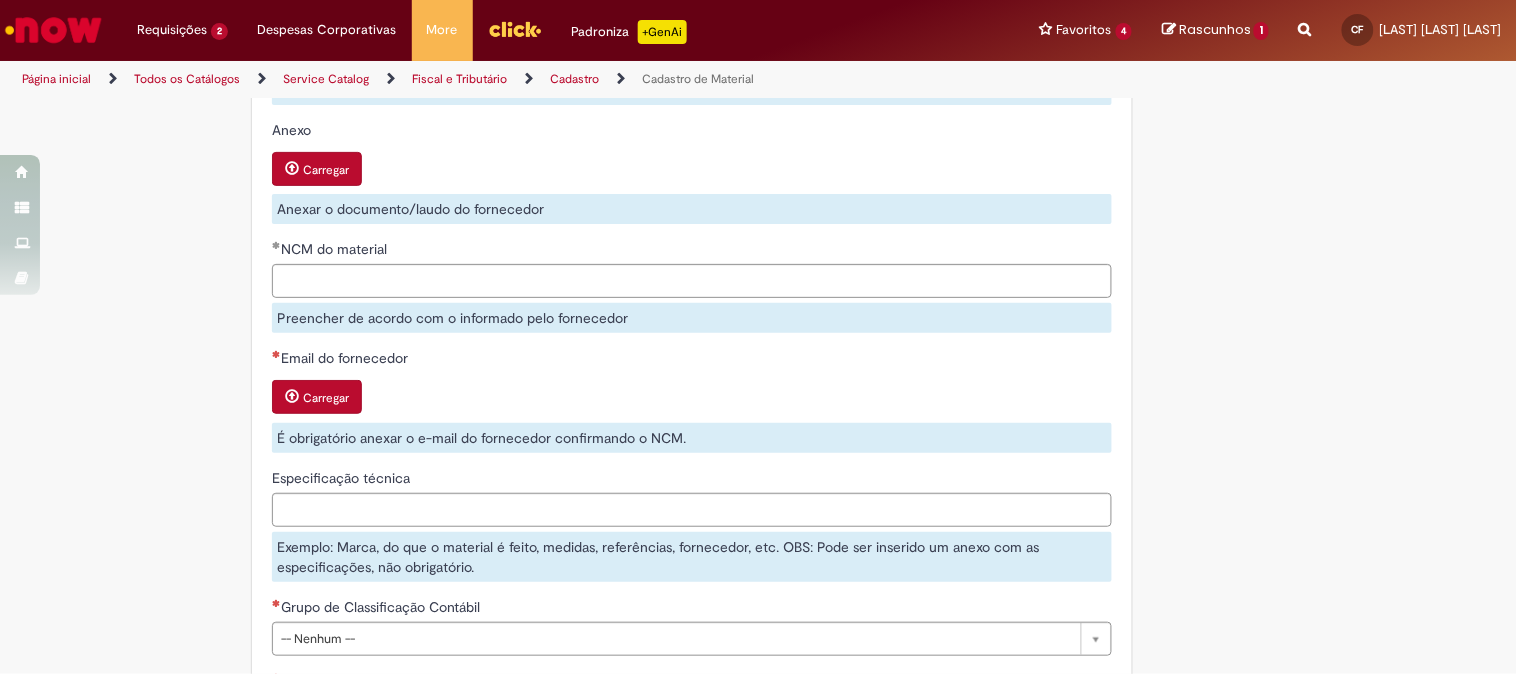 click on "Email do fornecedor" at bounding box center [692, 360] 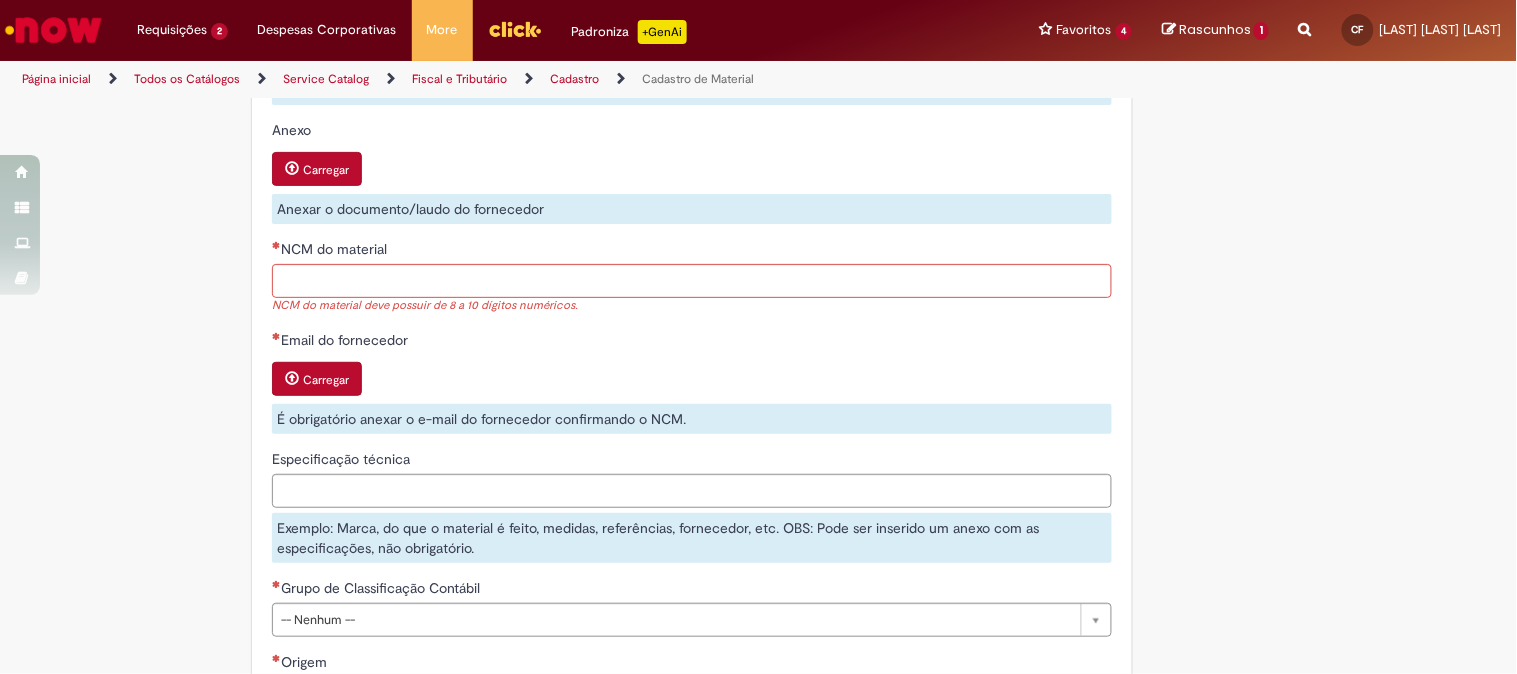 click on "NCM do material" at bounding box center [331, 249] 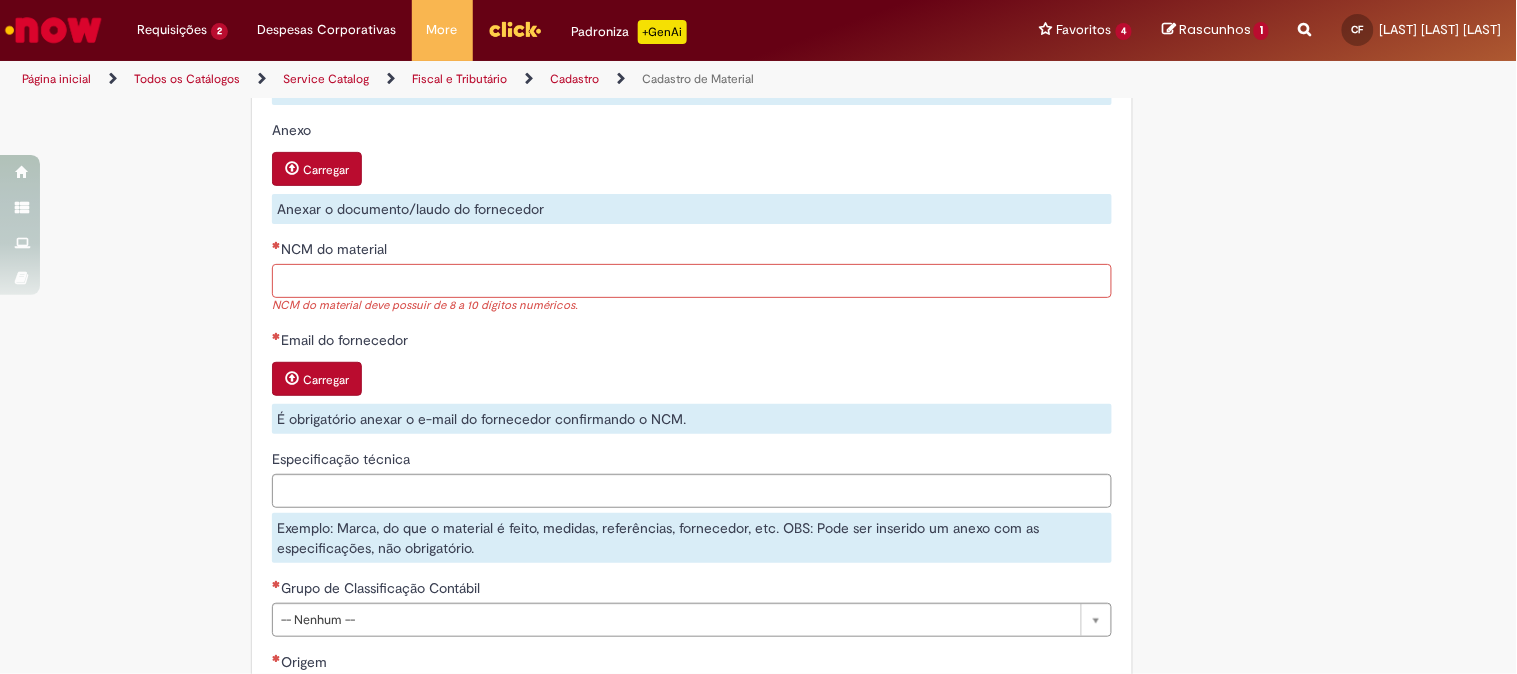 click on "NCM do material" at bounding box center [692, 281] 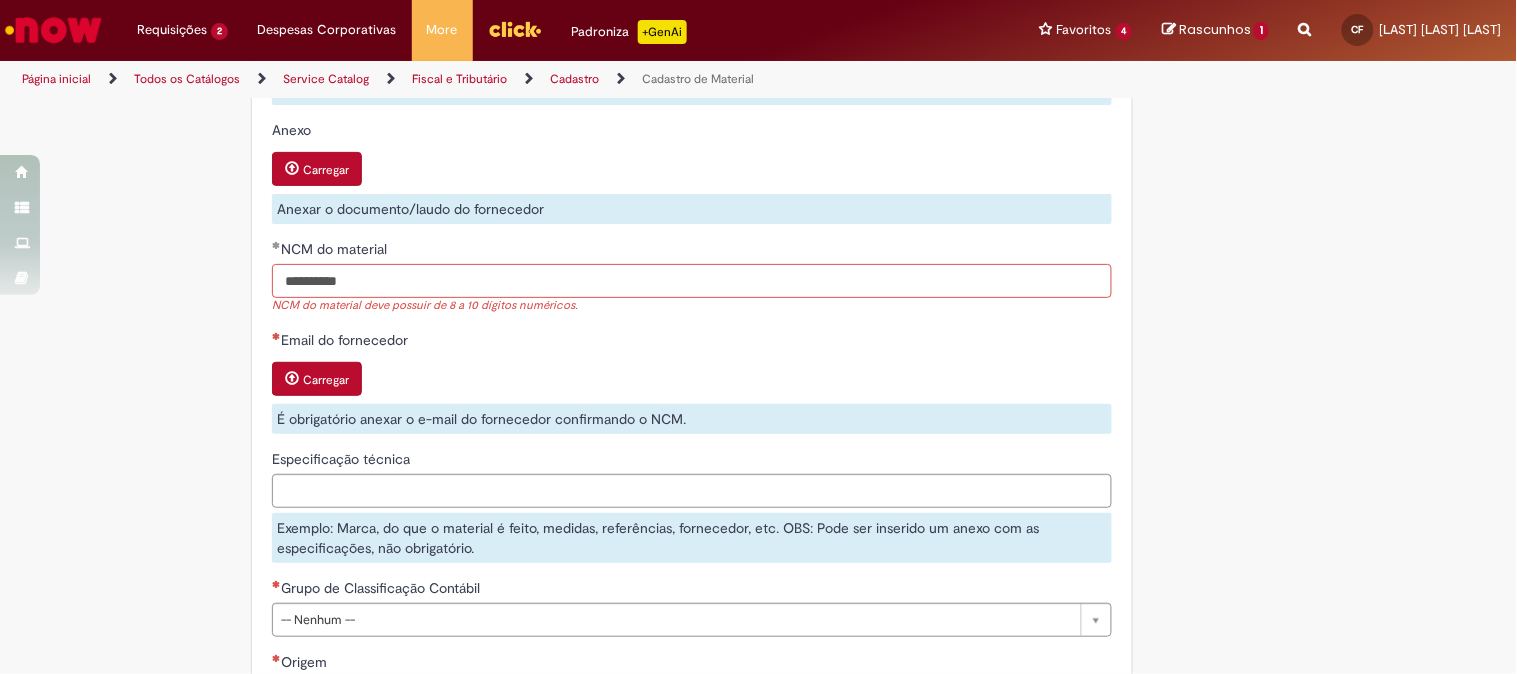 click on "**********" at bounding box center (692, 281) 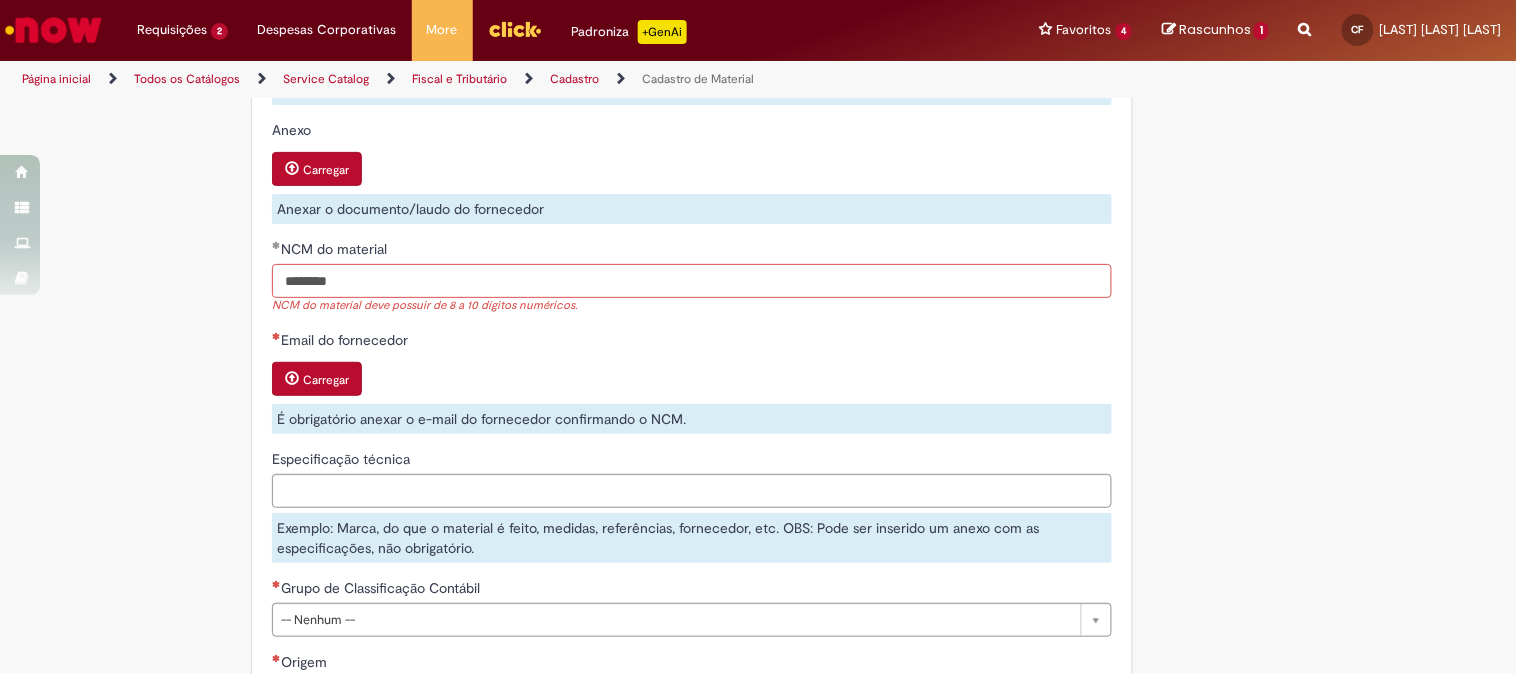 type on "********" 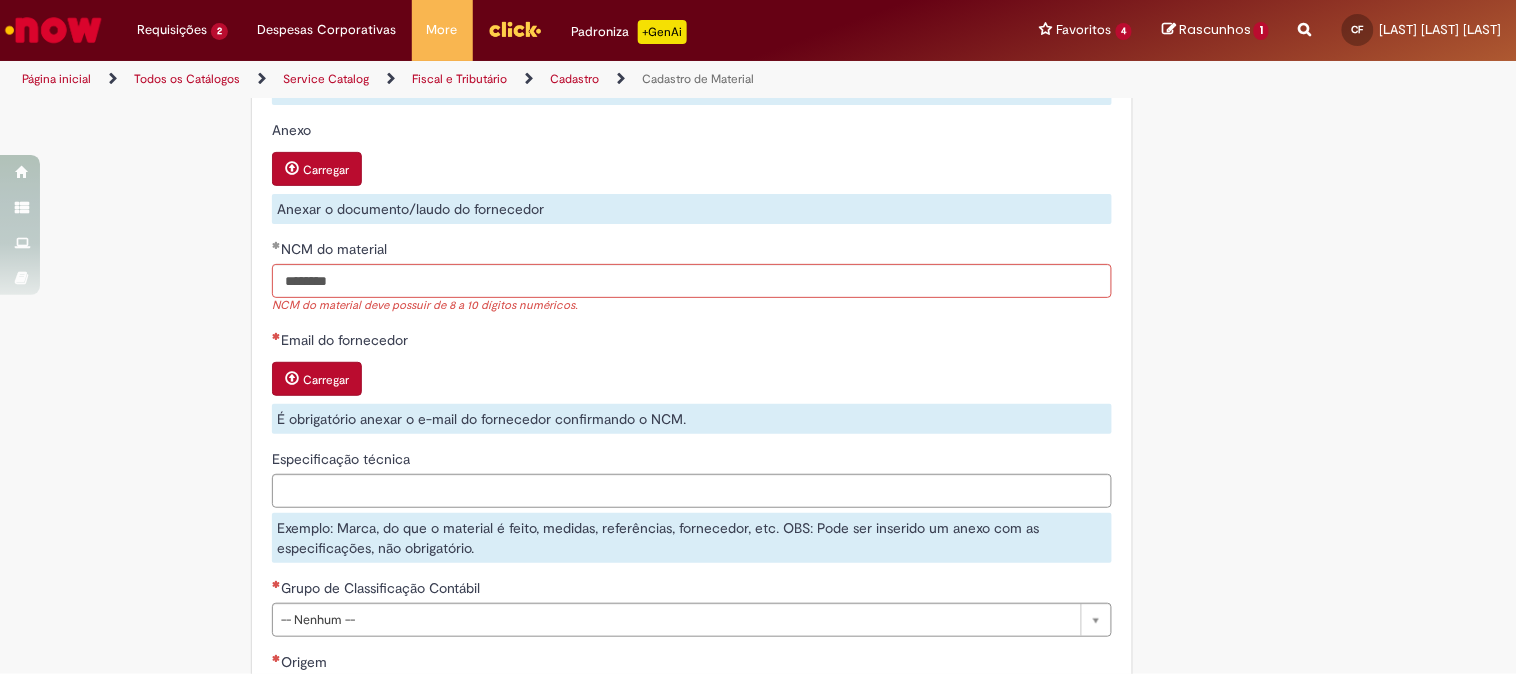 click on "**********" at bounding box center (692, -7) 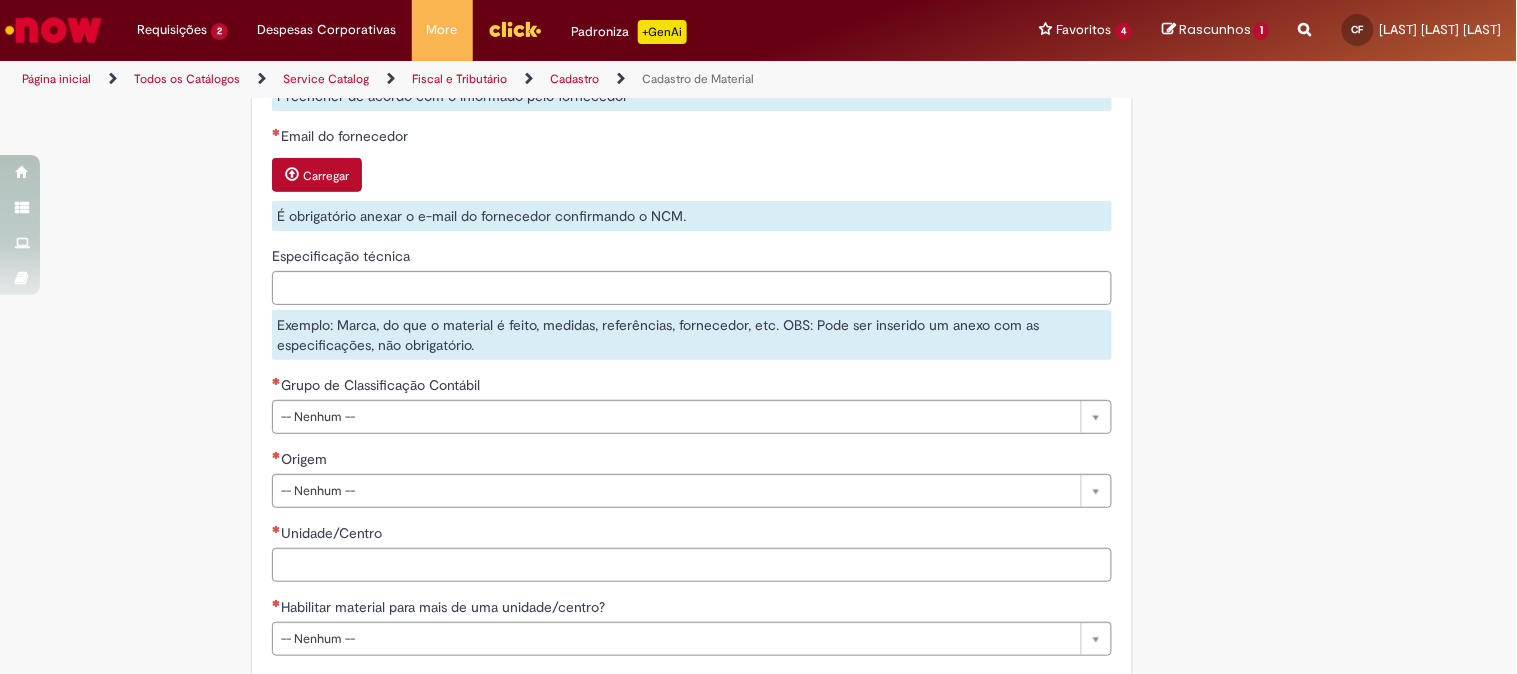 scroll, scrollTop: 2444, scrollLeft: 0, axis: vertical 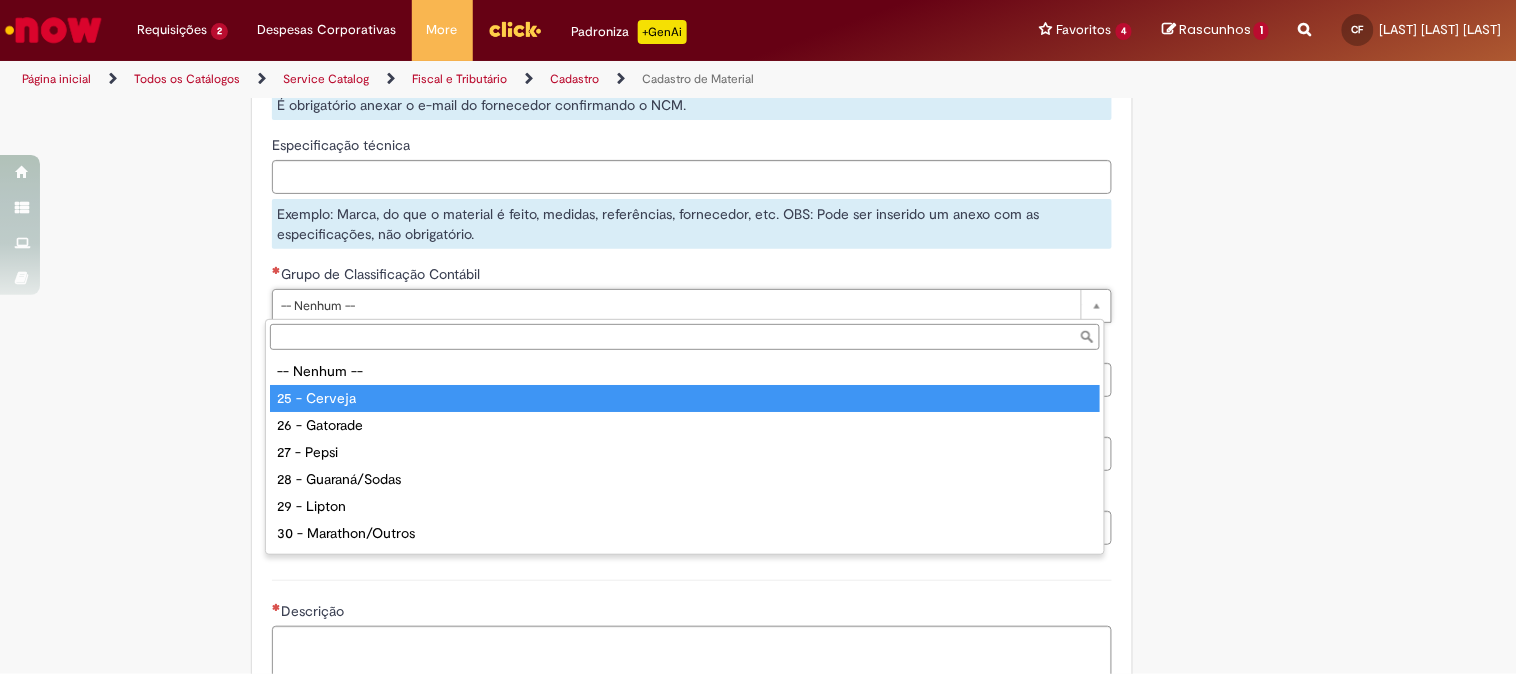 type on "**********" 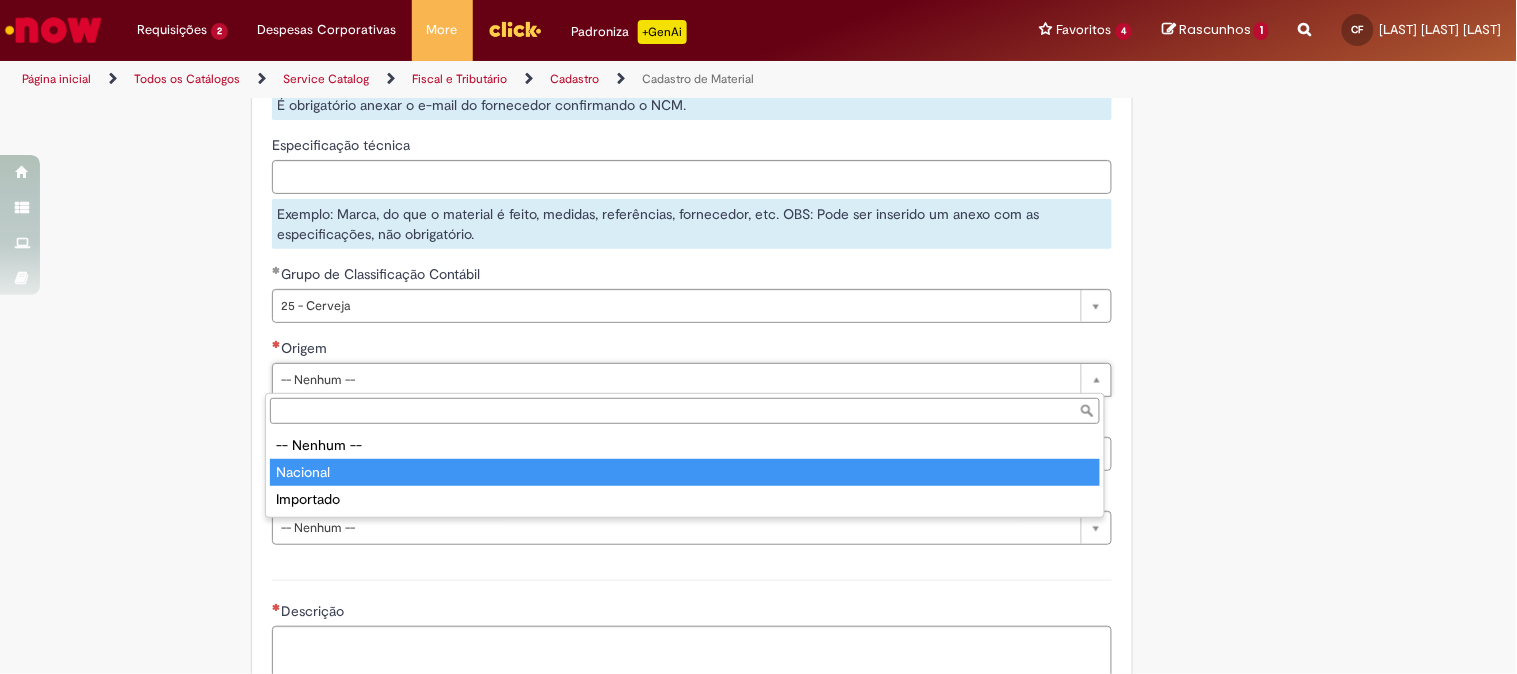 type on "********" 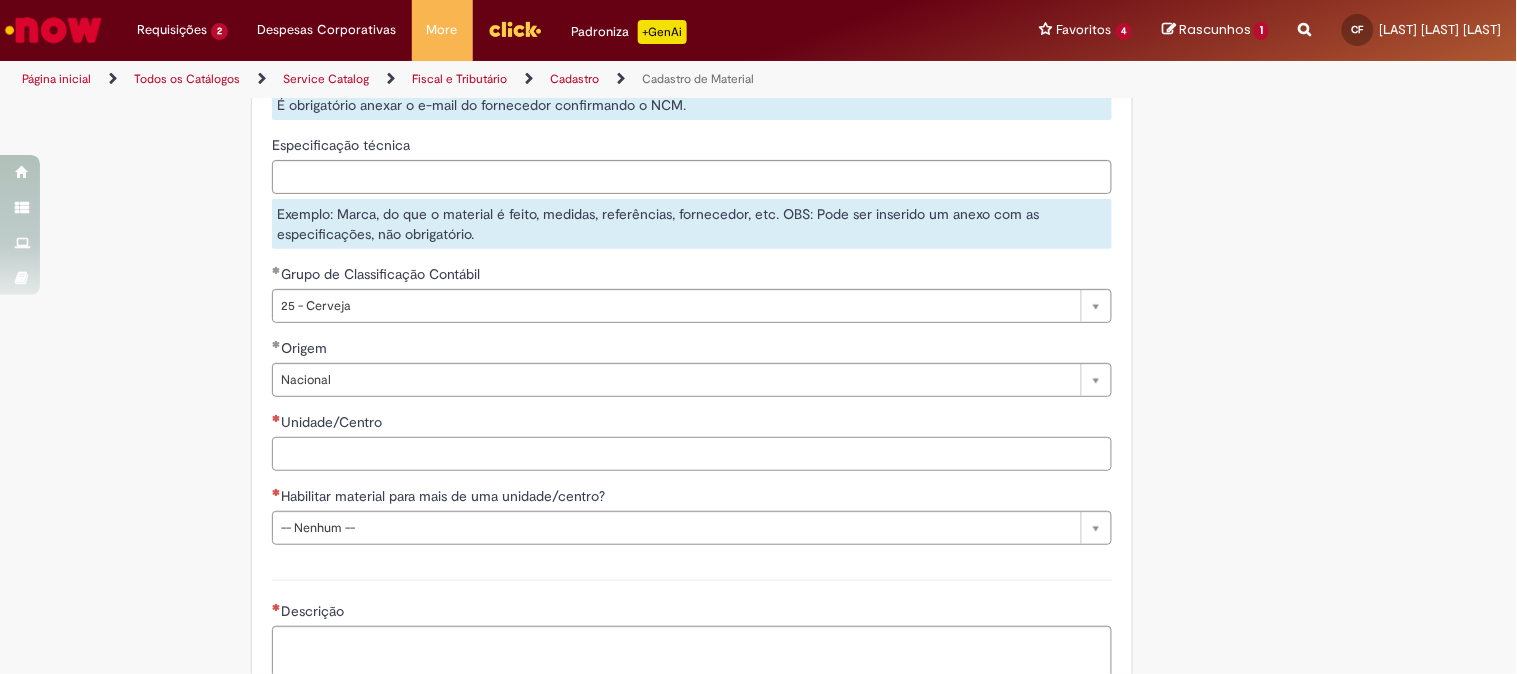click on "Unidade/Centro" at bounding box center [692, 454] 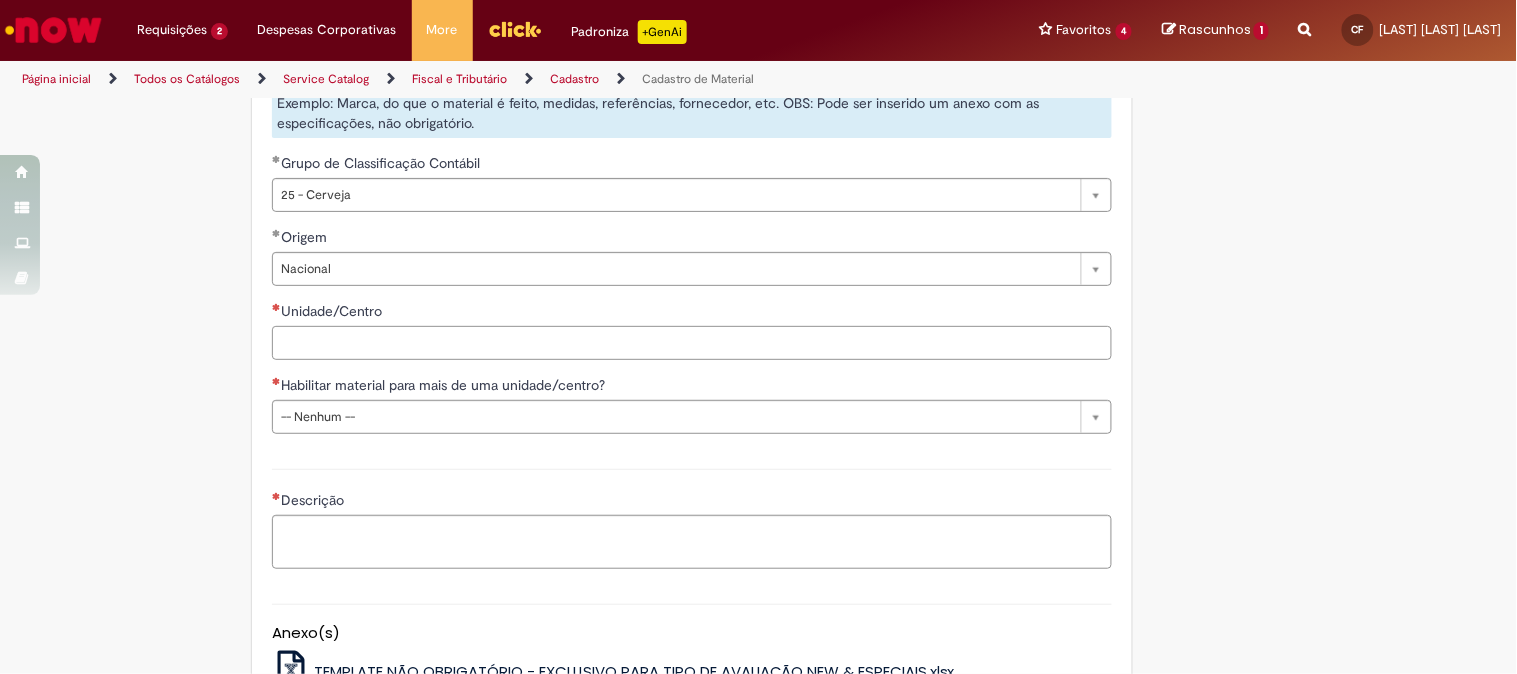scroll, scrollTop: 2777, scrollLeft: 0, axis: vertical 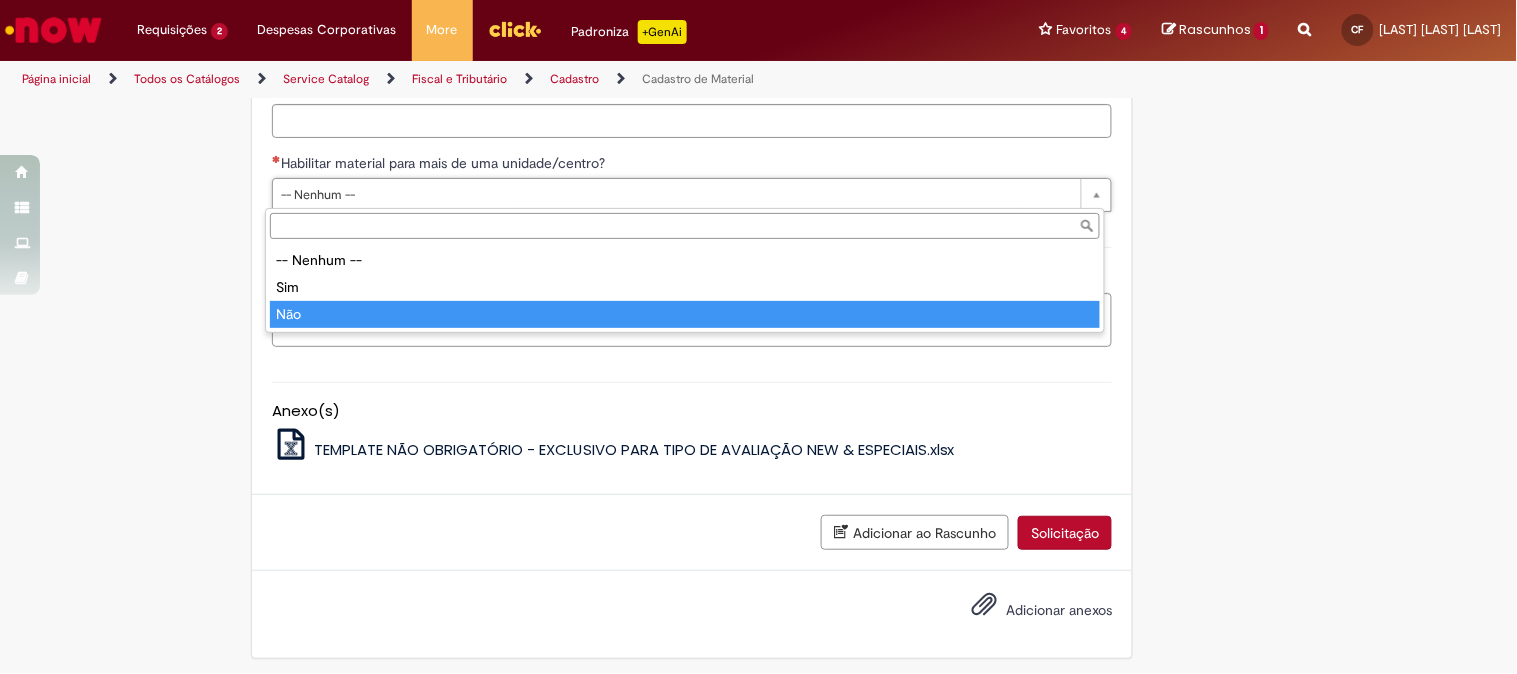 type on "***" 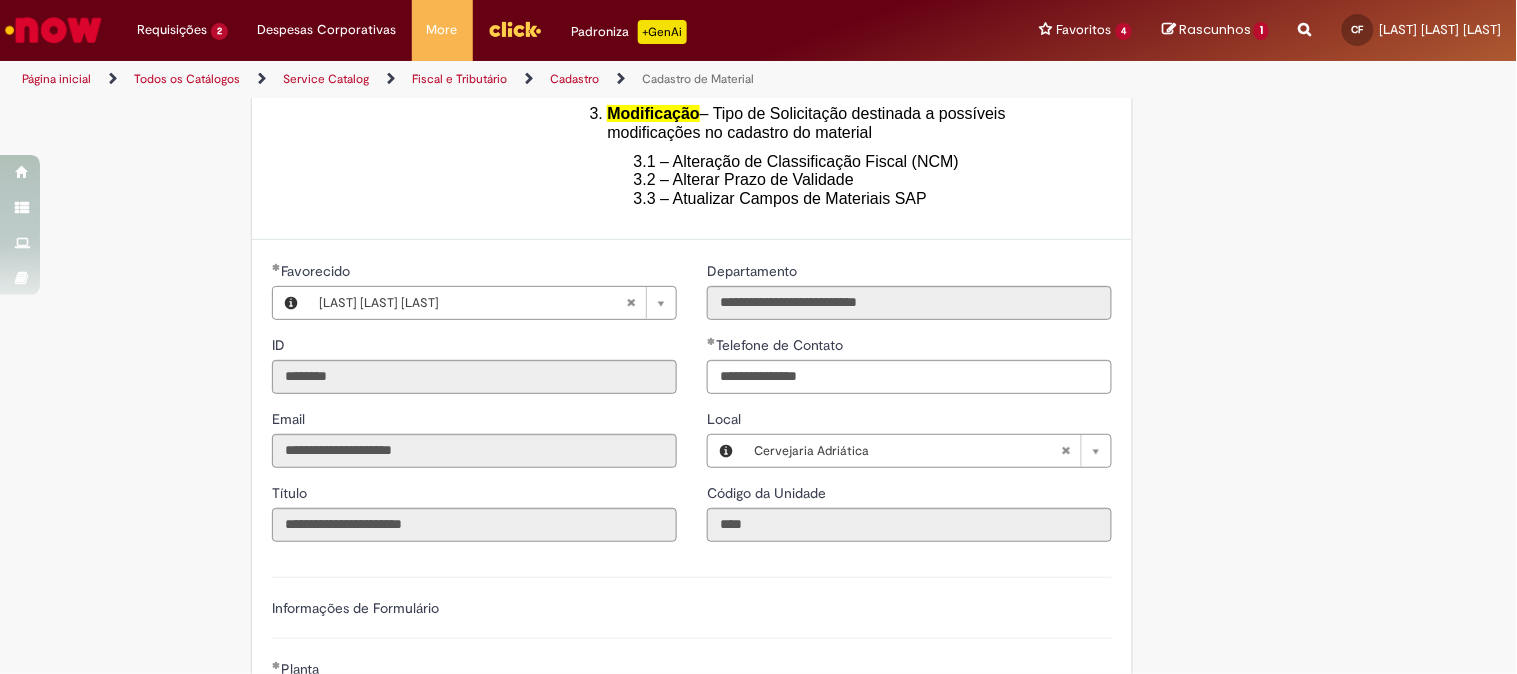 scroll, scrollTop: 444, scrollLeft: 0, axis: vertical 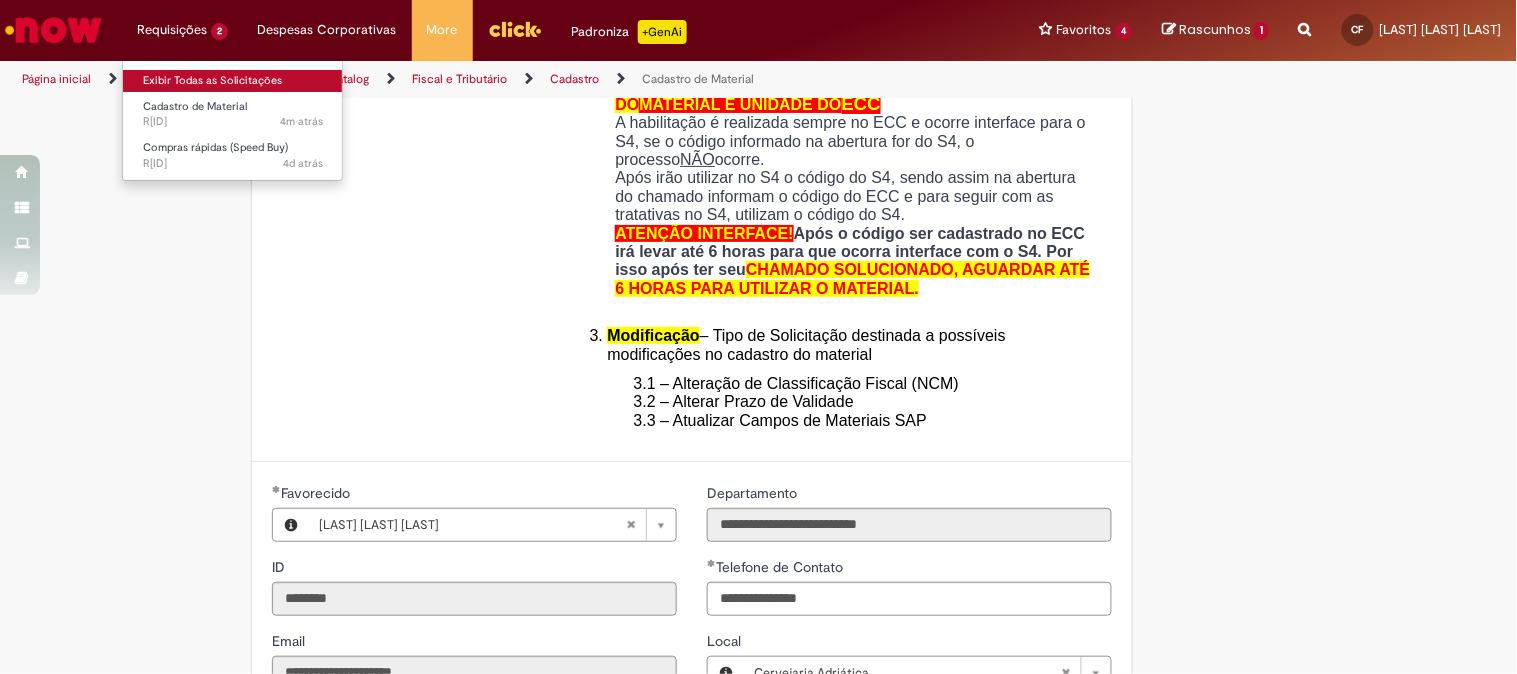 click on "Exibir Todas as Solicitações" at bounding box center [233, 81] 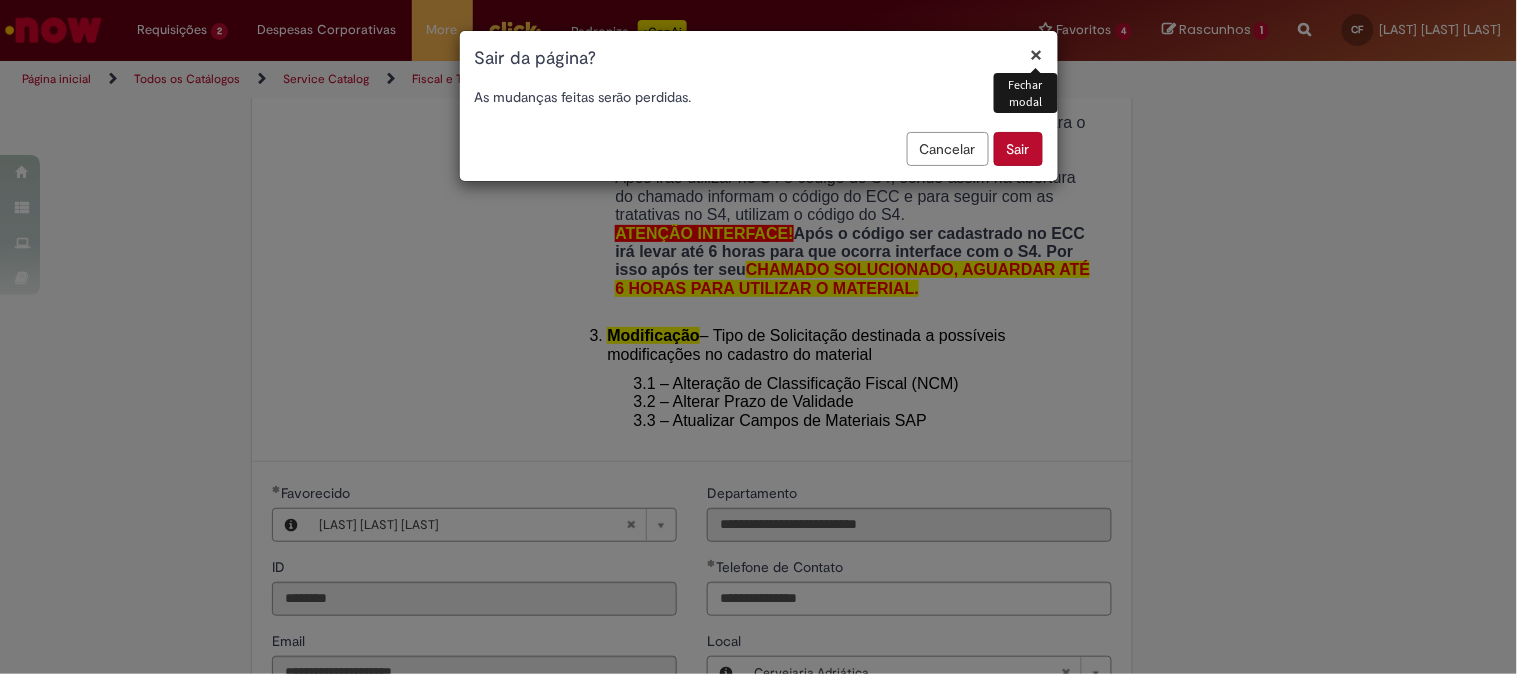 click on "Sair" at bounding box center (1018, 149) 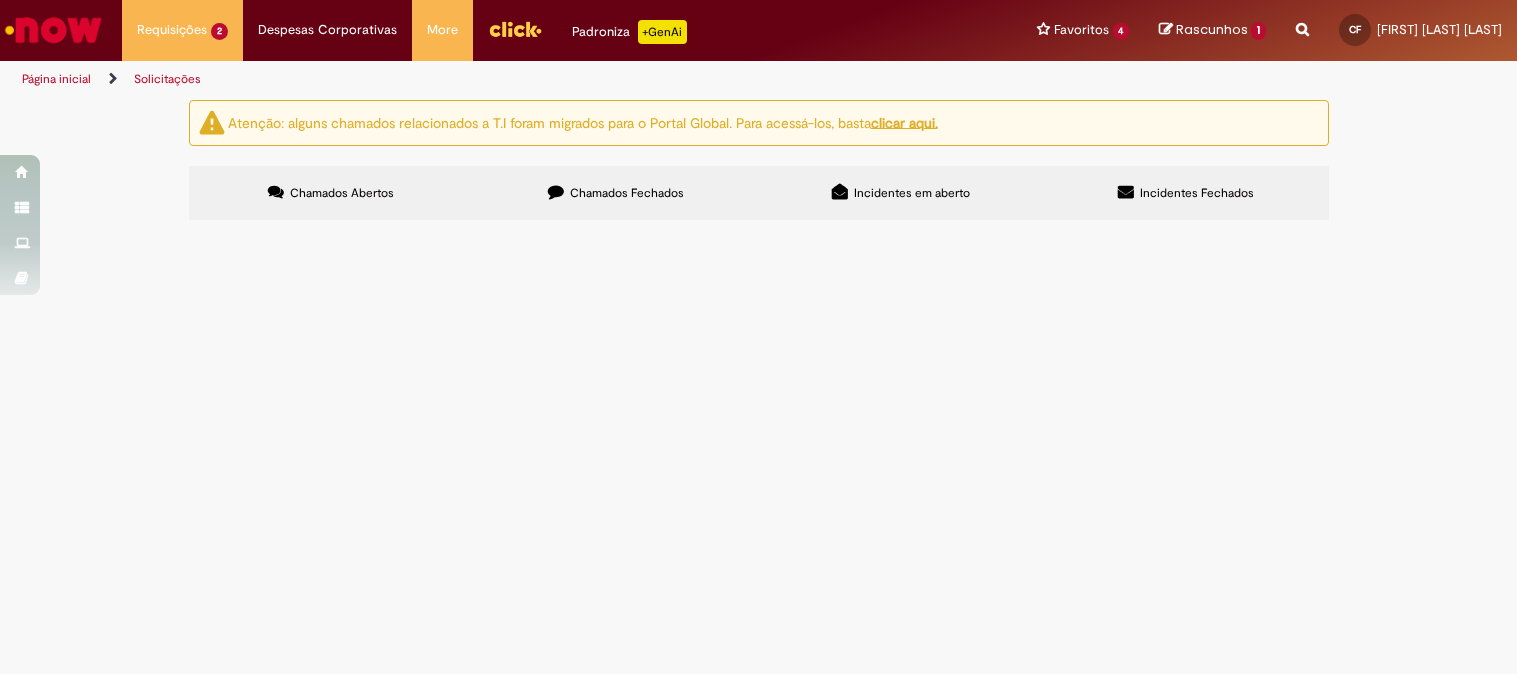 scroll, scrollTop: 0, scrollLeft: 0, axis: both 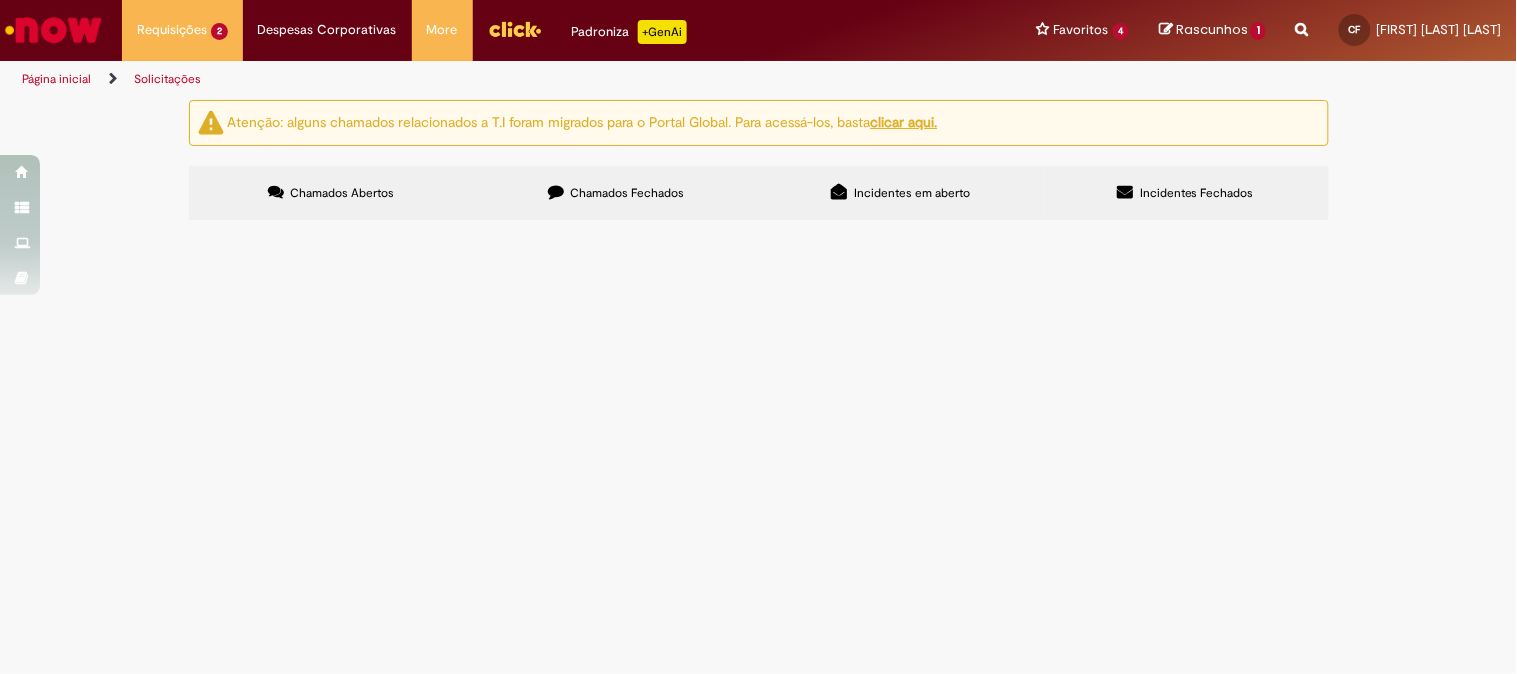 click on "R13349037" at bounding box center (0, 0) 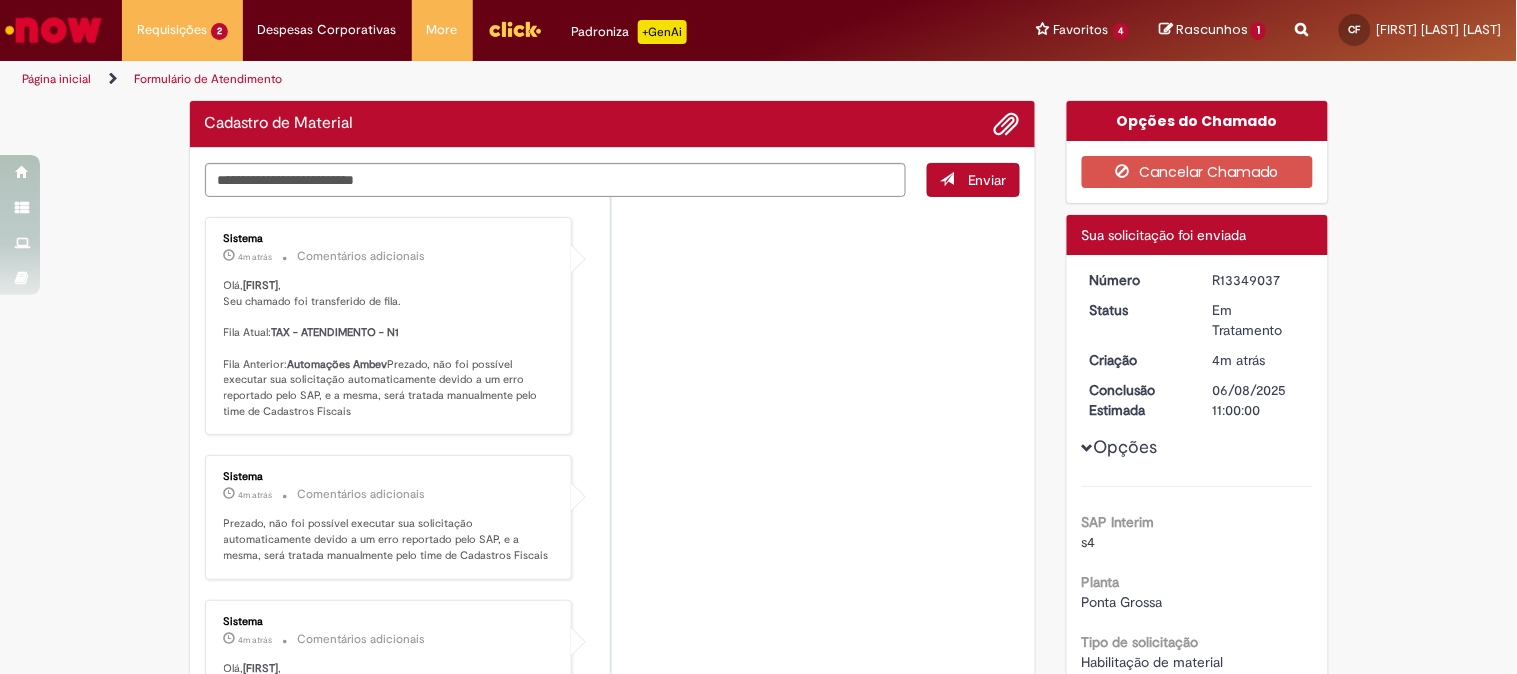 click on "Sistema
4m atrás 4 minutos atrás     Comentários adicionais
Olá,  [FIRST] ,  Seu chamado foi transferido de fila. Fila Atual:  TAX - ATENDIMENTO - N1 Fila Anterior:  Automações Ambev
Prezado, não foi possível executar sua solicitação automaticamente devido a um erro reportado pelo SAP, e a mesma, será tratada manualmente pelo time de Cadastros Fiscais
Sistema
4m atrás 4 minutos atrás     Comentários adicionais
Prezado, não foi possível executar sua solicitação automaticamente devido a um erro reportado pelo SAP, e a mesma, será tratada manualmente pelo time de Cadastros Fiscais" at bounding box center (613, 574) 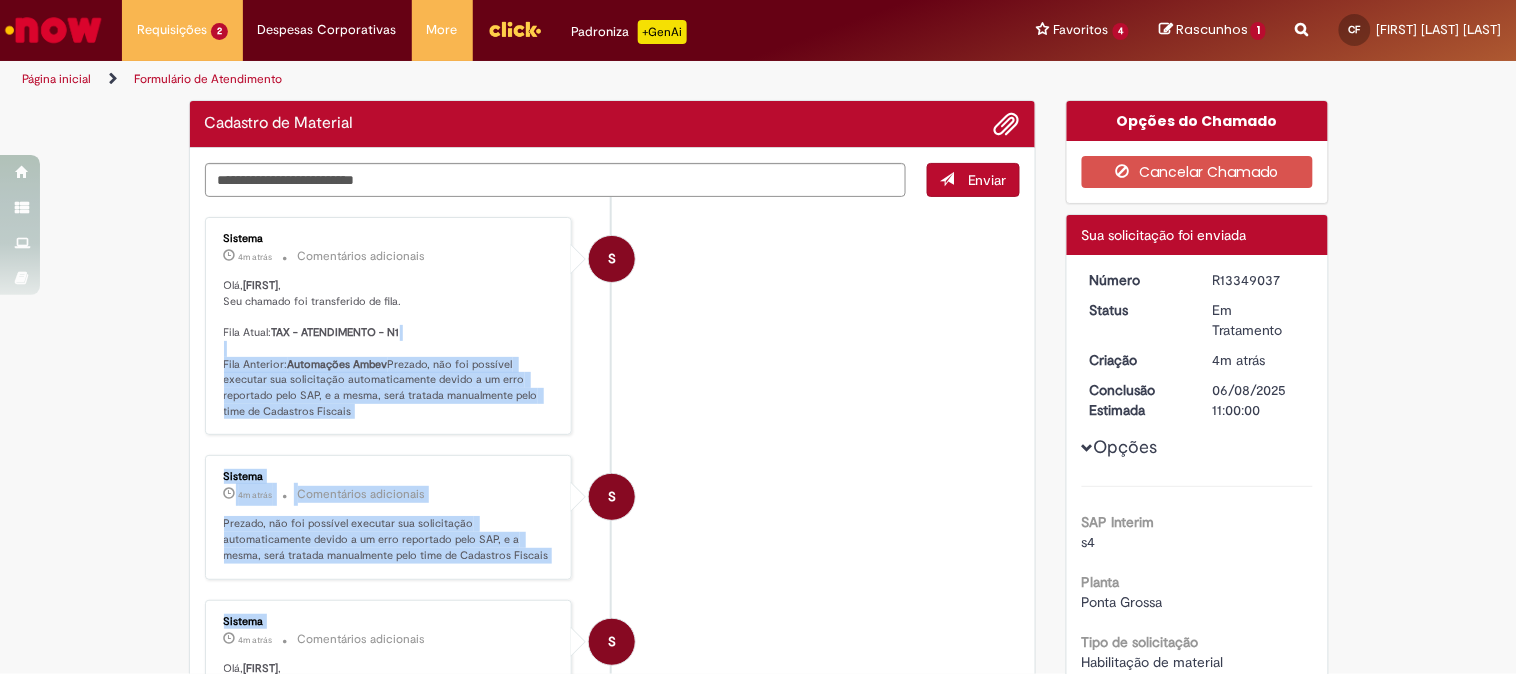 click on "S
Sistema
4m atrás 4 minutos atrás     Comentários adicionais
Olá,  [FIRST] ,  Seu chamado foi transferido de fila. Fila Atual:  TAX - ATENDIMENTO - N1 Fila Anterior:  Automações Ambev
Prezado, não foi possível executar sua solicitação automaticamente devido a um erro reportado pelo SAP, e a mesma, será tratada manualmente pelo time de Cadastros Fiscais
S
Sistema
4m atrás 4 minutos atrás     Comentários adicionais
Prezado, não foi possível executar sua solicitação automaticamente devido a um erro reportado pelo SAP, e a mesma, será tratada manualmente pelo time de Cadastros Fiscais" at bounding box center [613, 574] 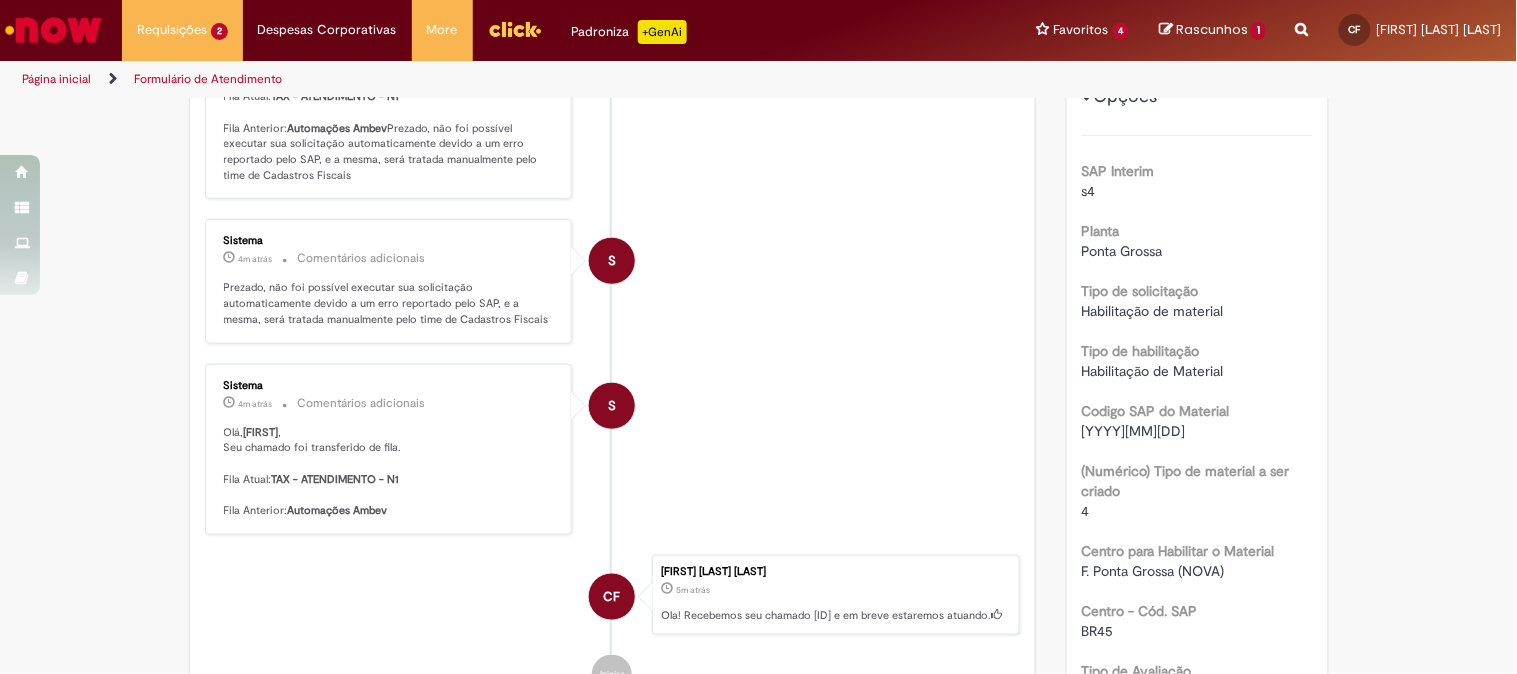scroll, scrollTop: 462, scrollLeft: 0, axis: vertical 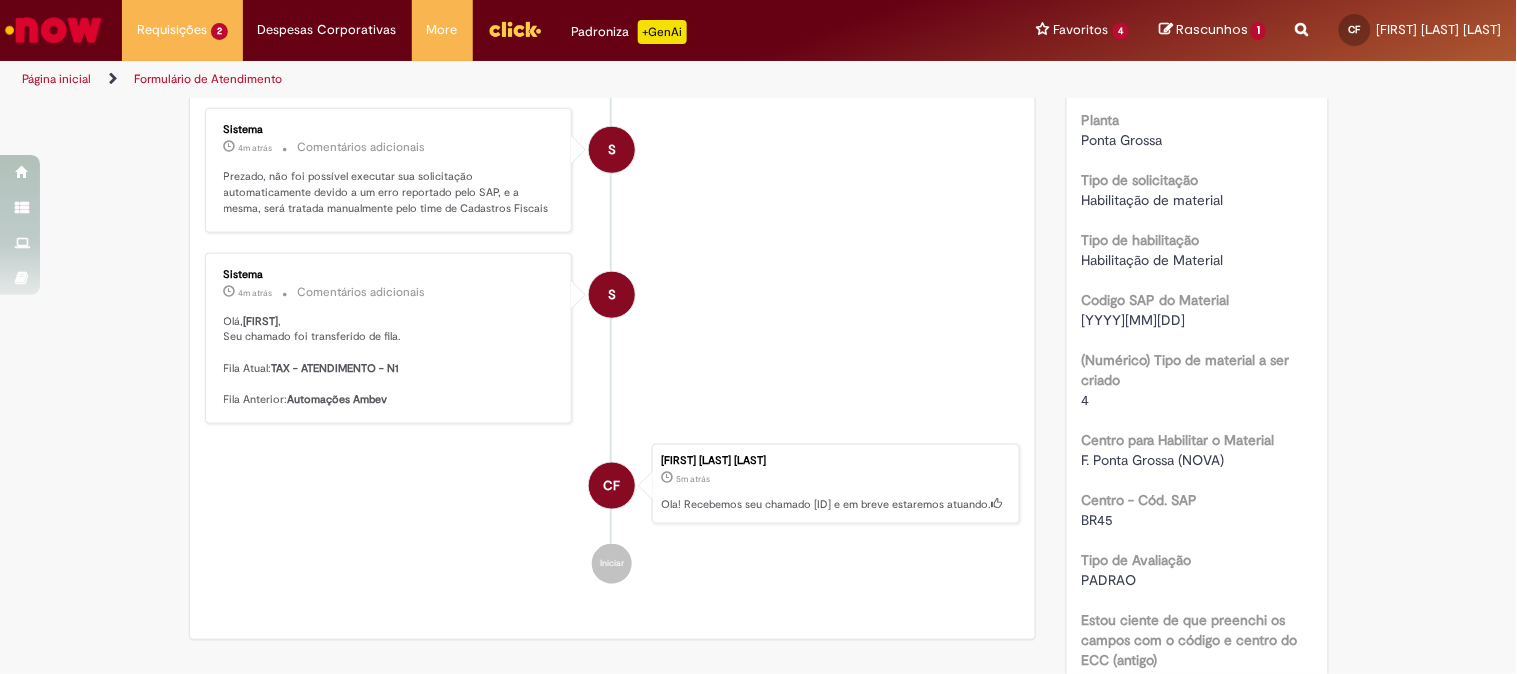 click on "[YYYY][MM][DD]" at bounding box center [1134, 320] 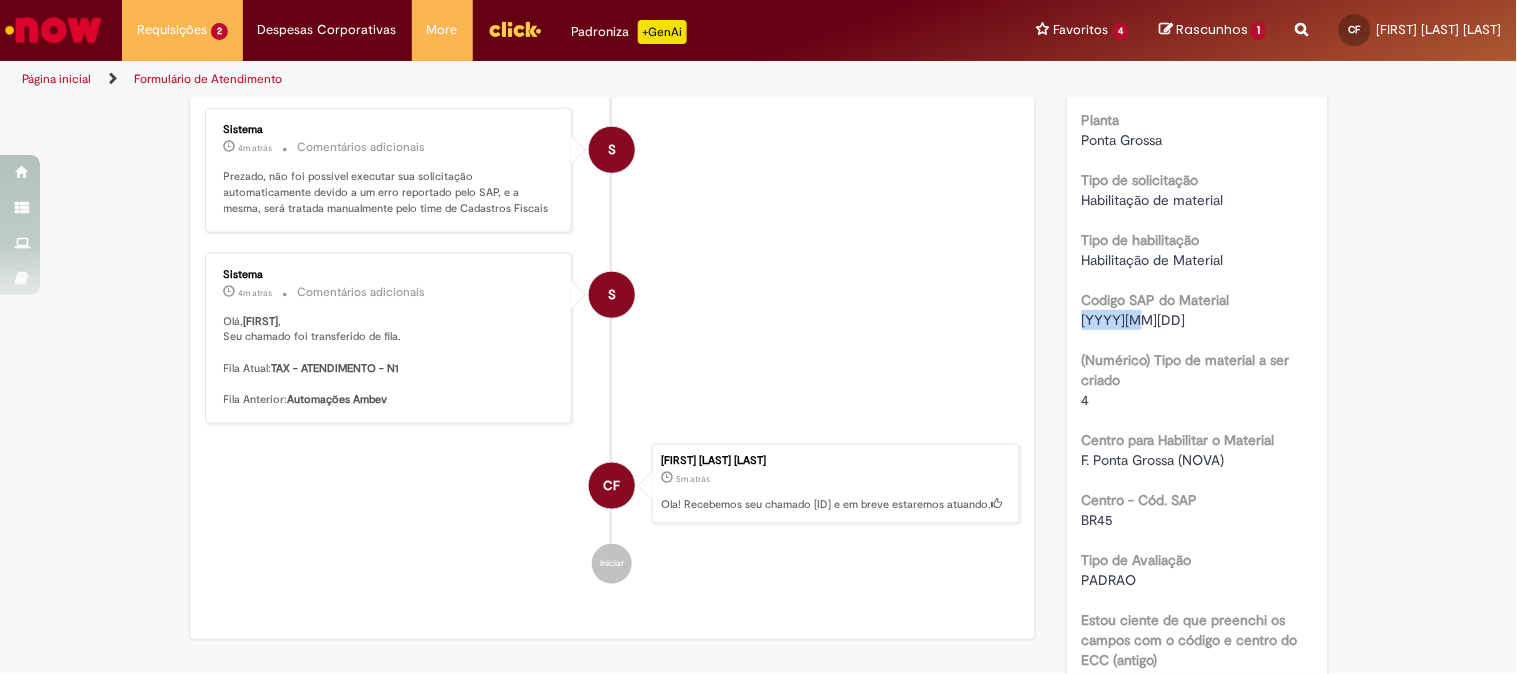 click on "[YYYY][MM][DD]" at bounding box center (1134, 320) 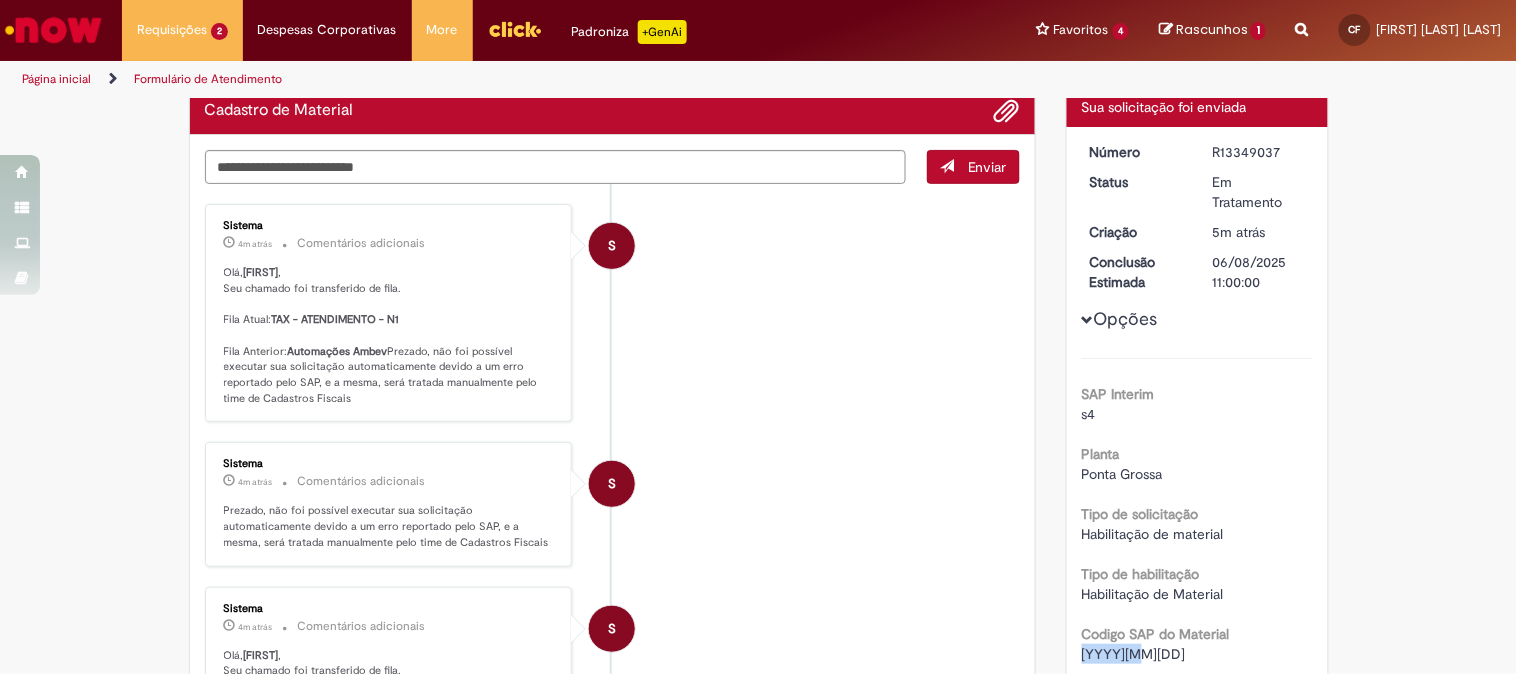 scroll, scrollTop: 0, scrollLeft: 0, axis: both 